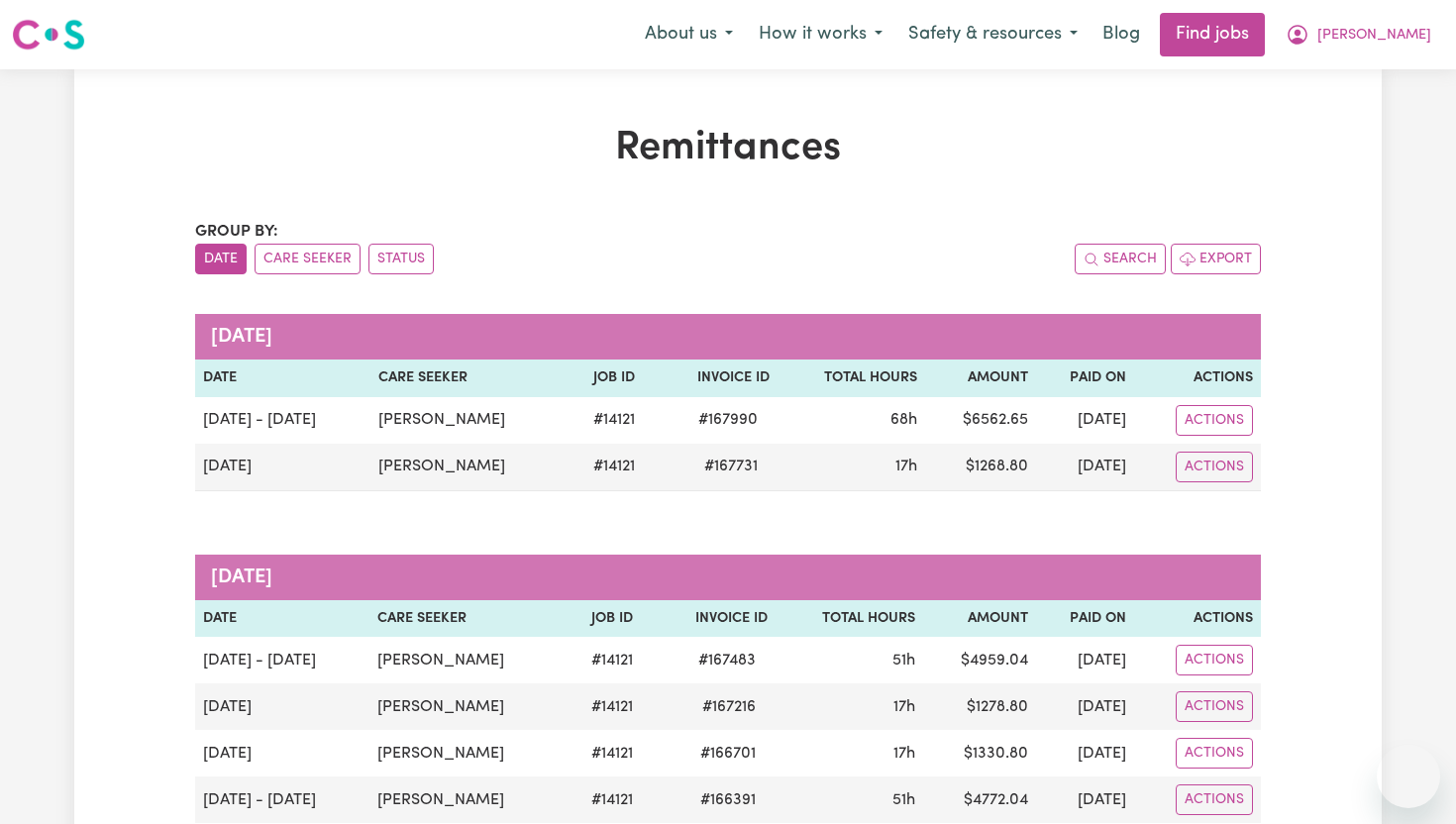 scroll, scrollTop: 0, scrollLeft: 0, axis: both 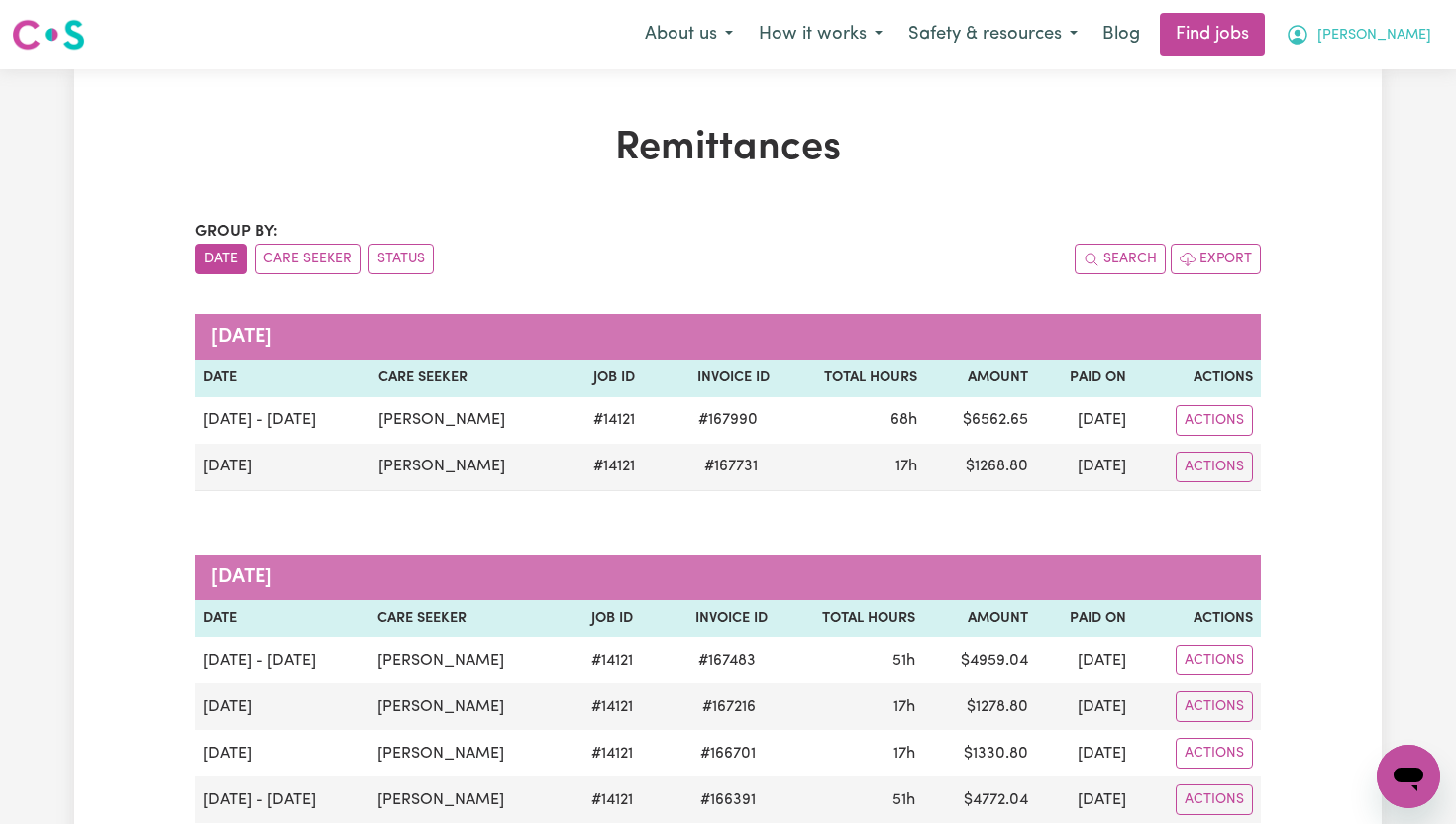 click on "[PERSON_NAME]" at bounding box center (1374, 36) 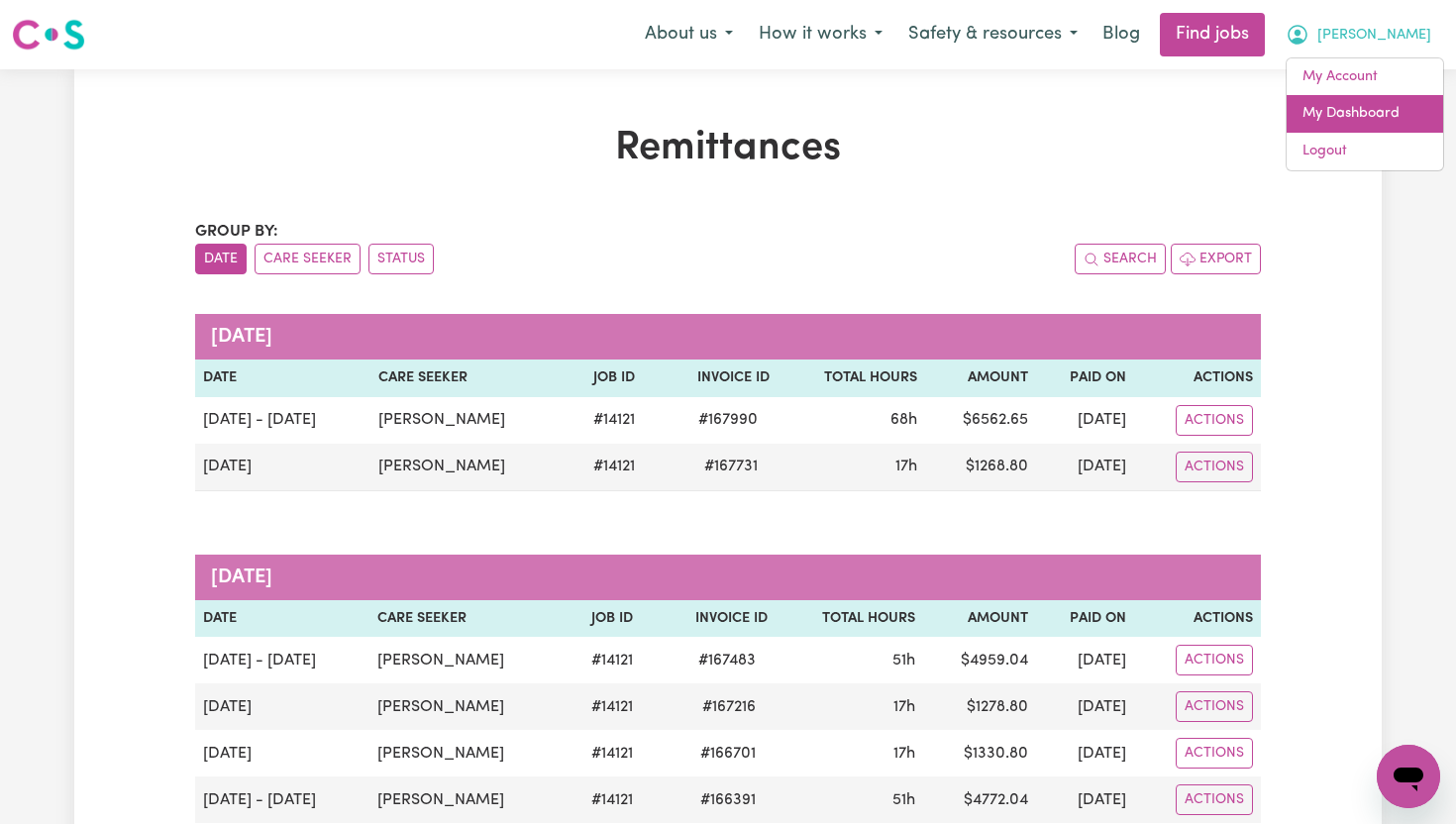 click on "My Dashboard" at bounding box center (1365, 114) 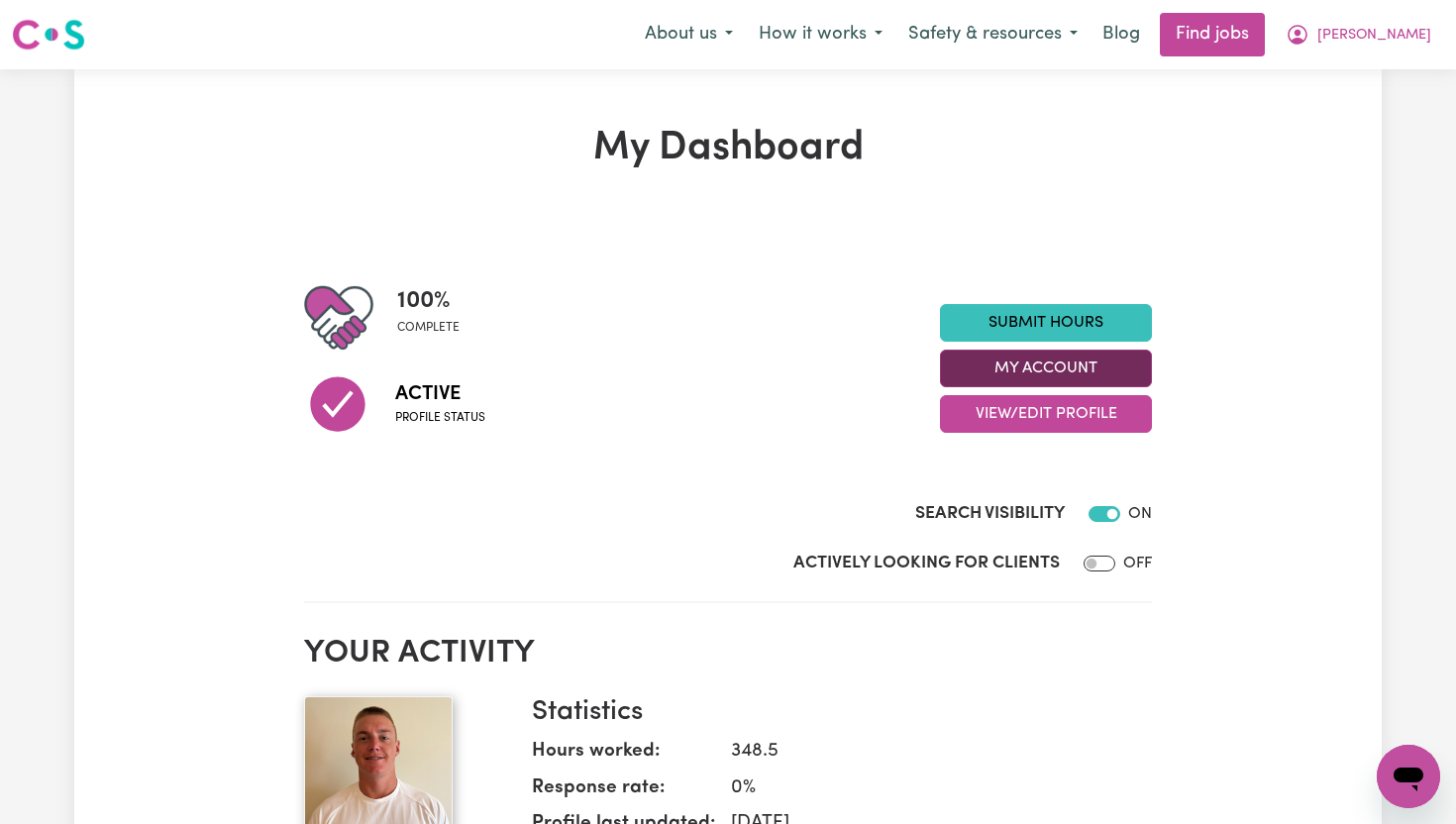click on "My Account" at bounding box center (1046, 368) 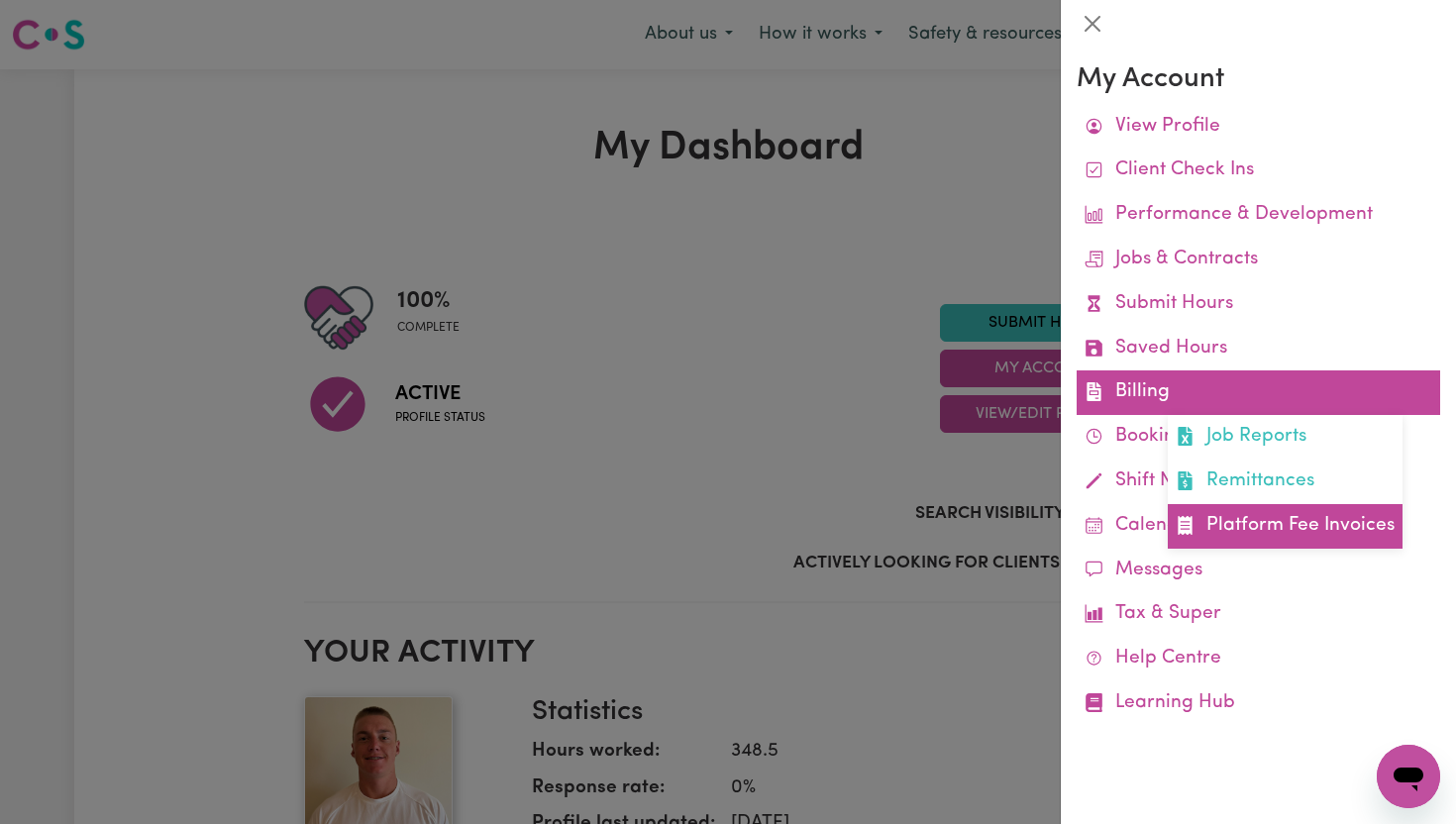click on "Platform Fee Invoices" at bounding box center [1285, 526] 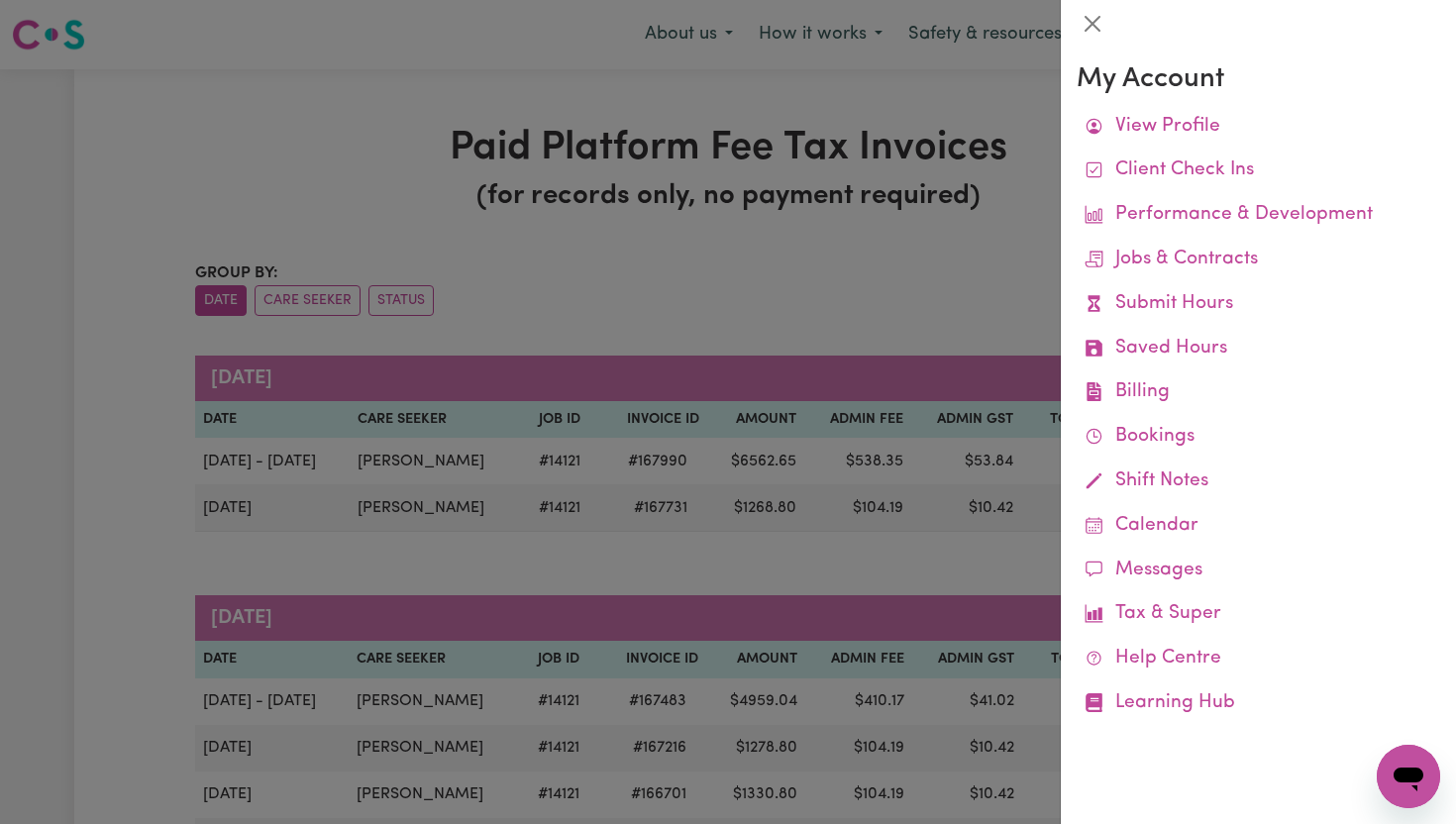 click at bounding box center [728, 412] 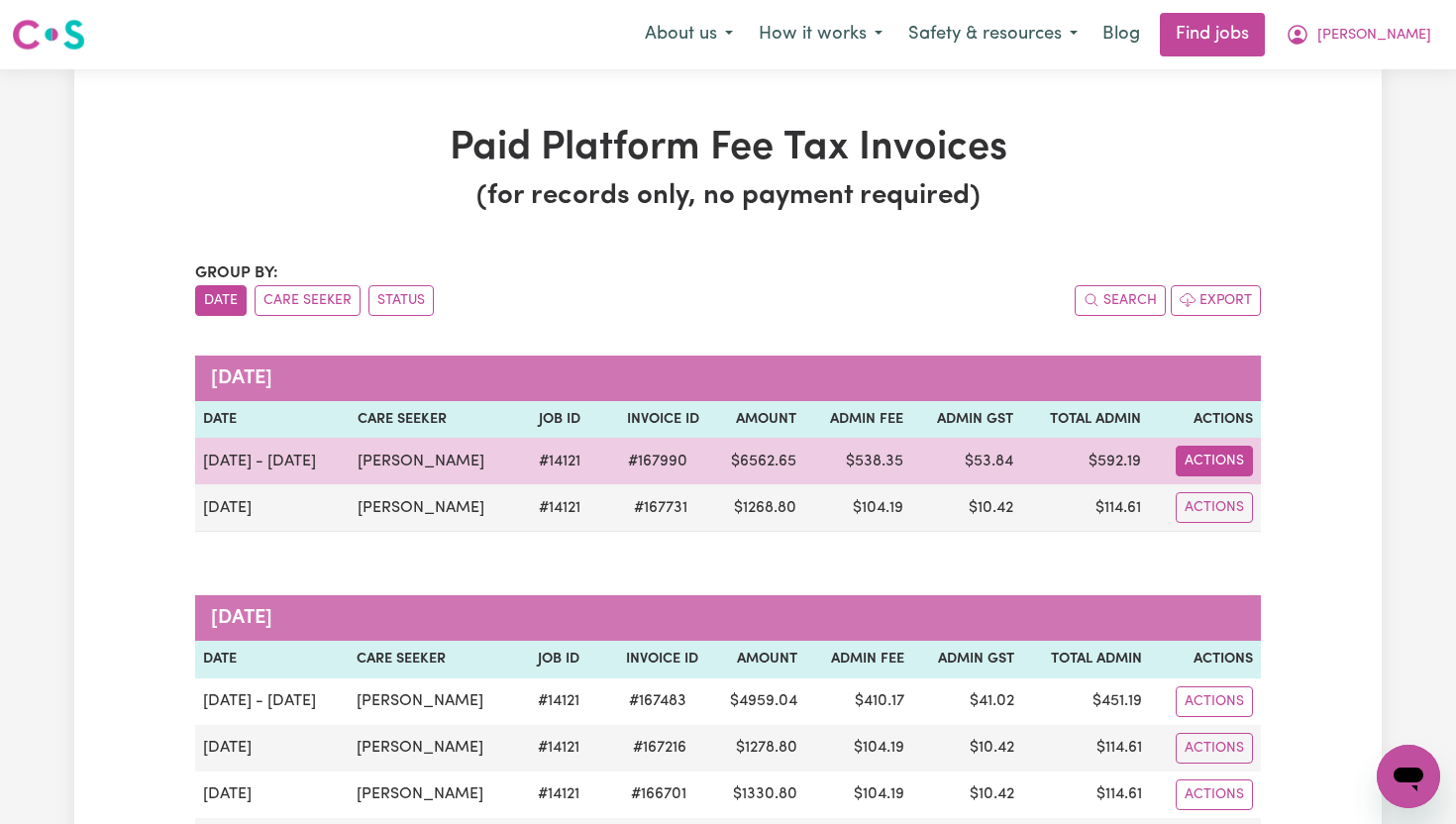 click on "Actions" at bounding box center [1214, 461] 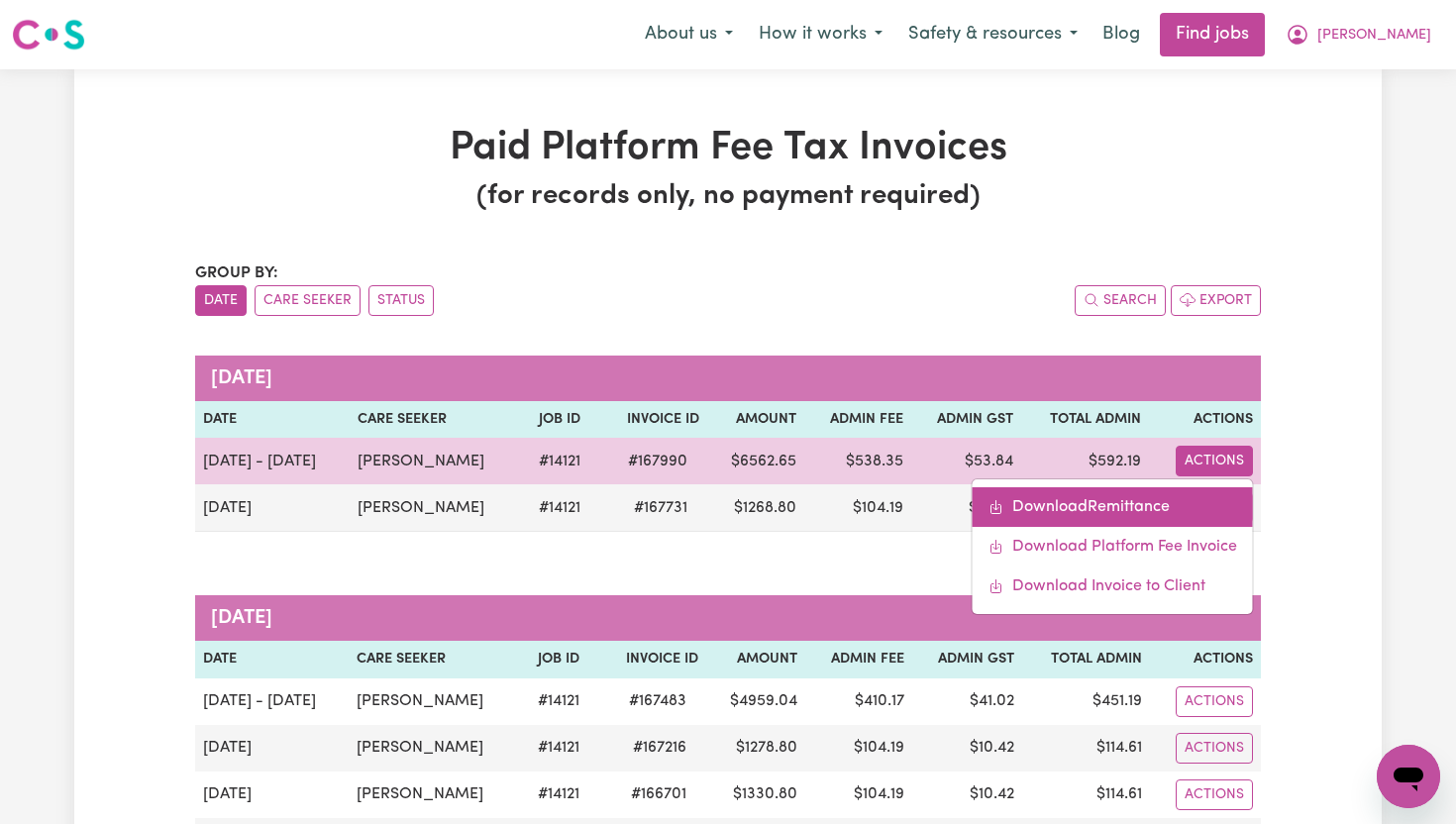 click on "Download  Remittance" at bounding box center (1112, 507) 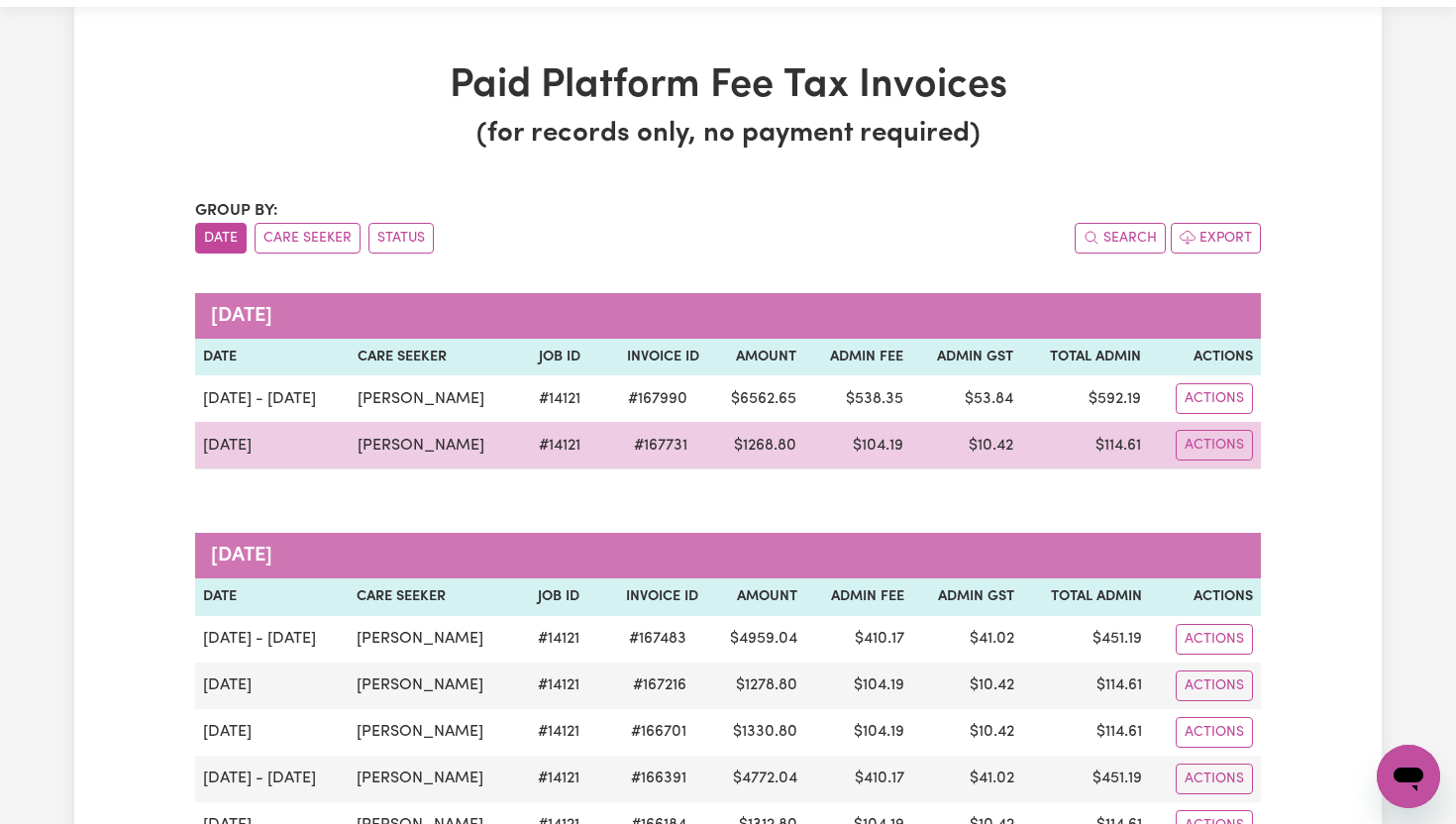 scroll, scrollTop: 0, scrollLeft: 0, axis: both 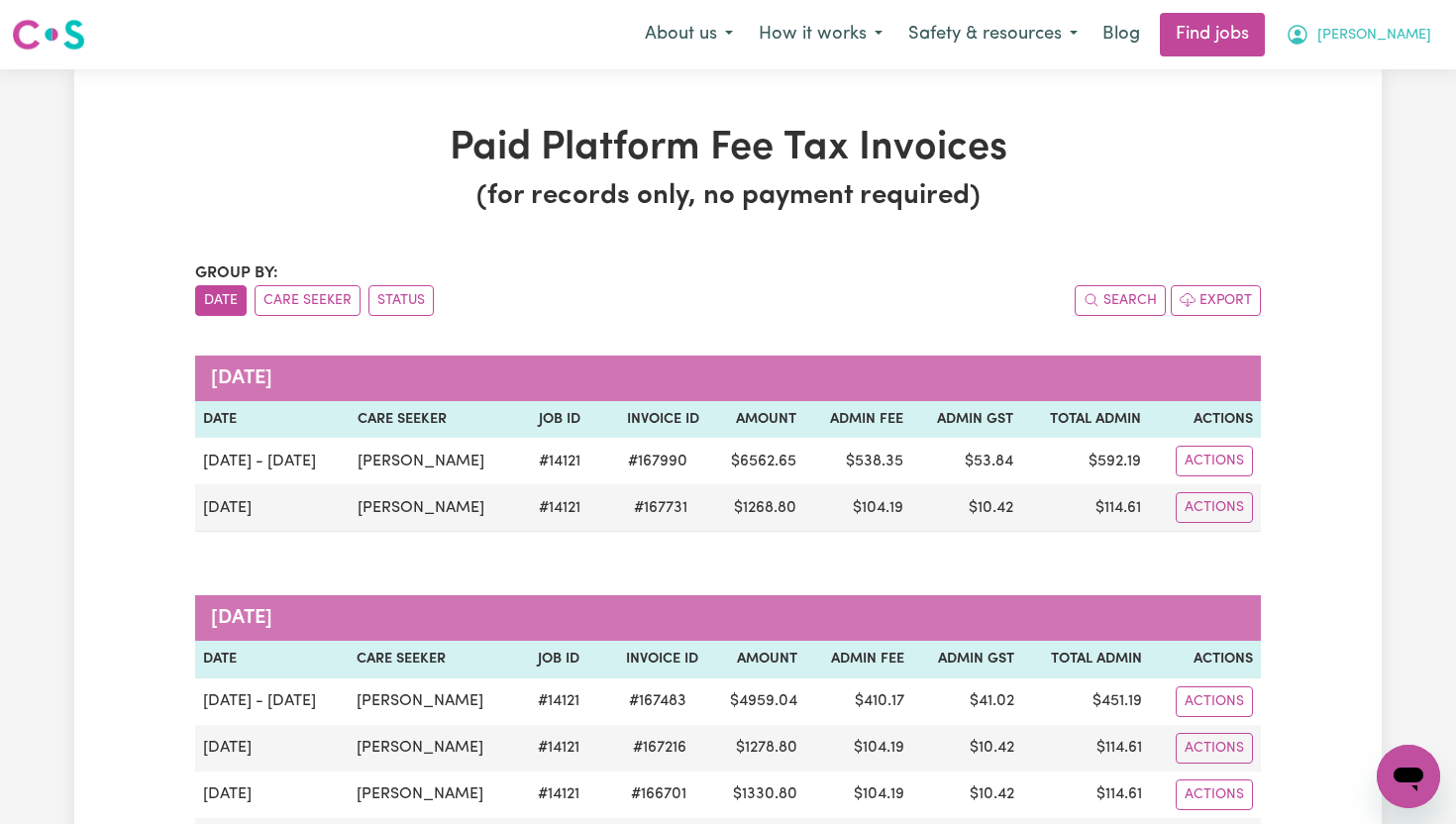 click 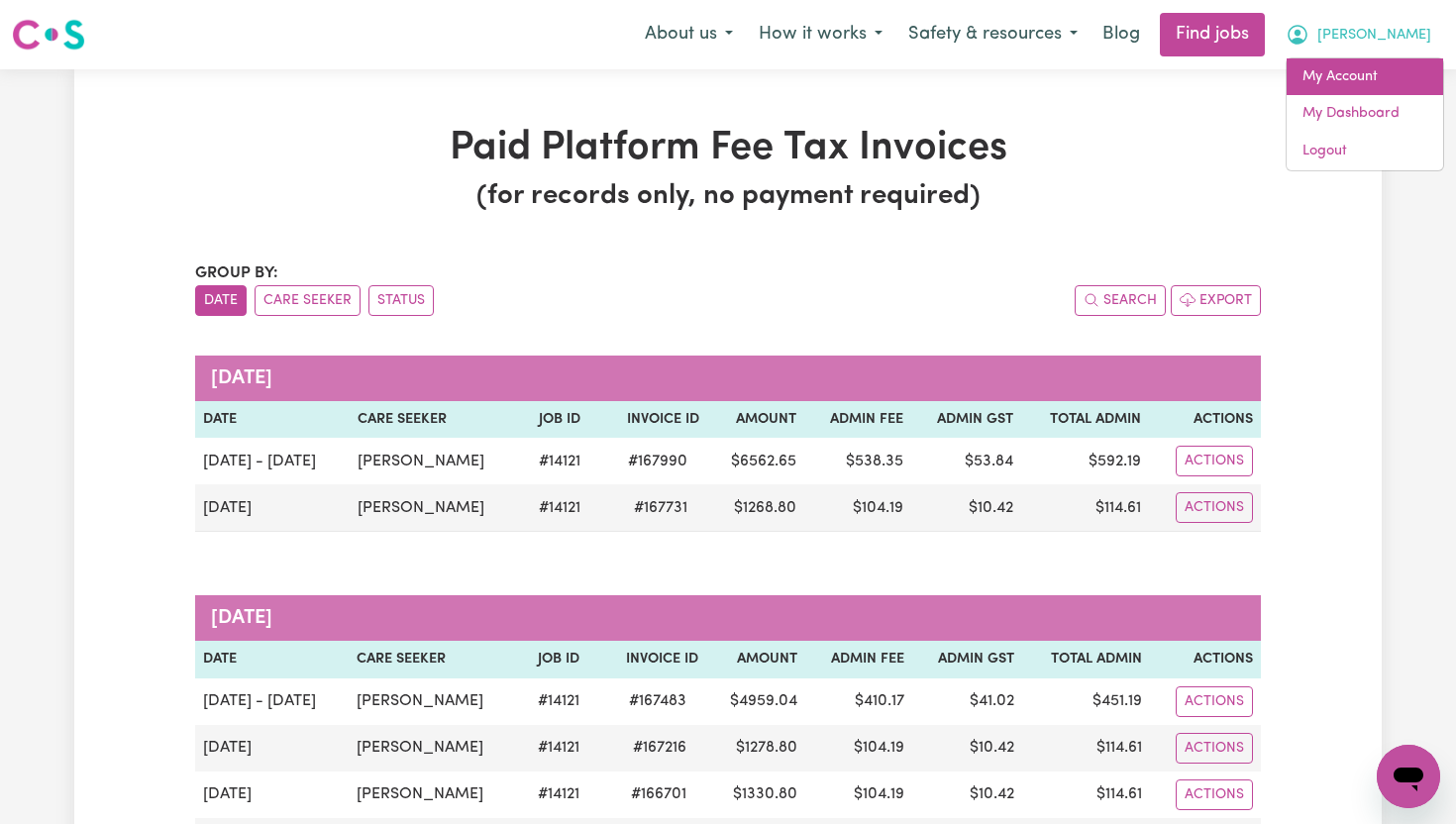 click on "My Account" at bounding box center (1365, 77) 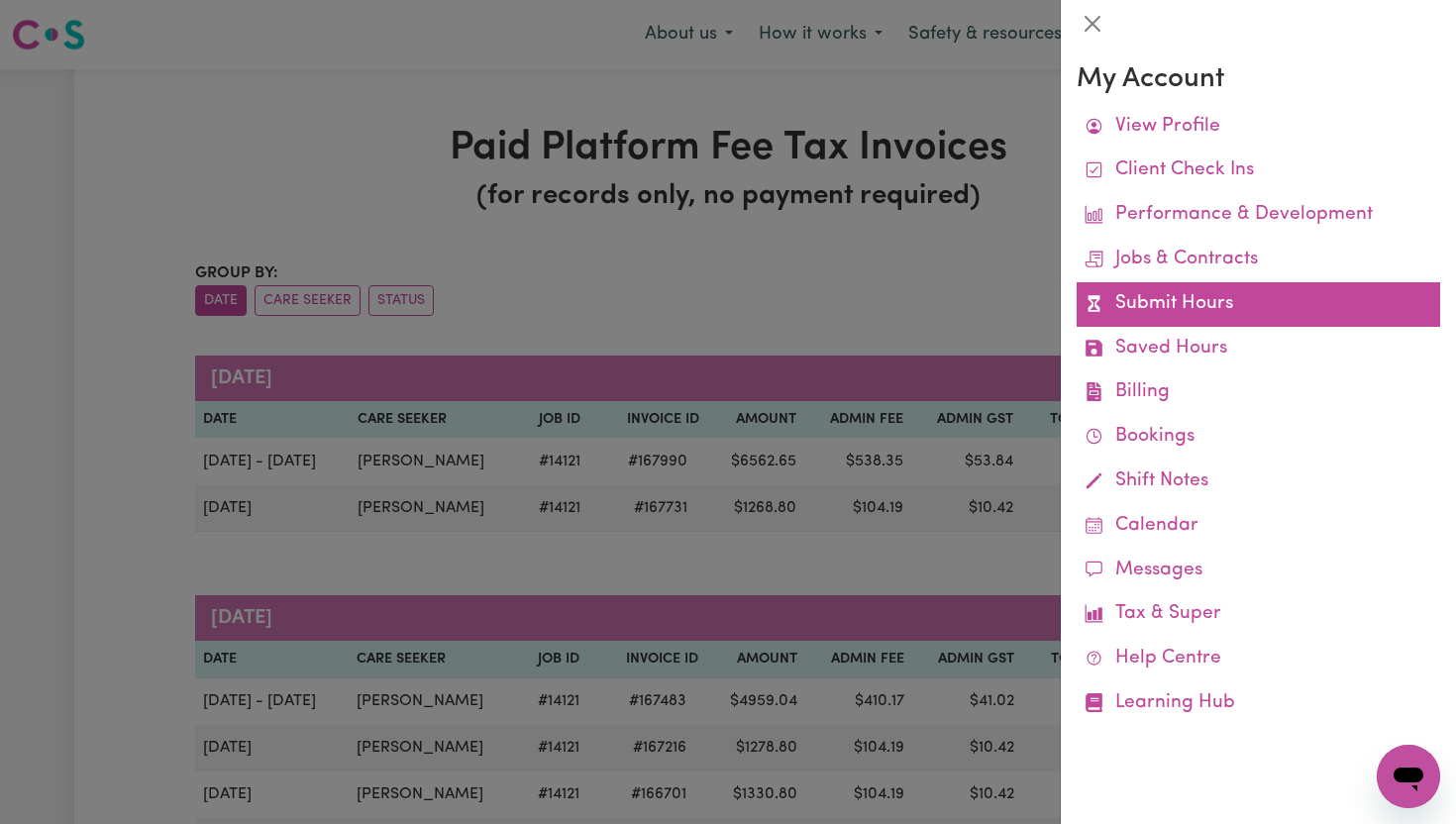 click on "Submit Hours" at bounding box center [1258, 304] 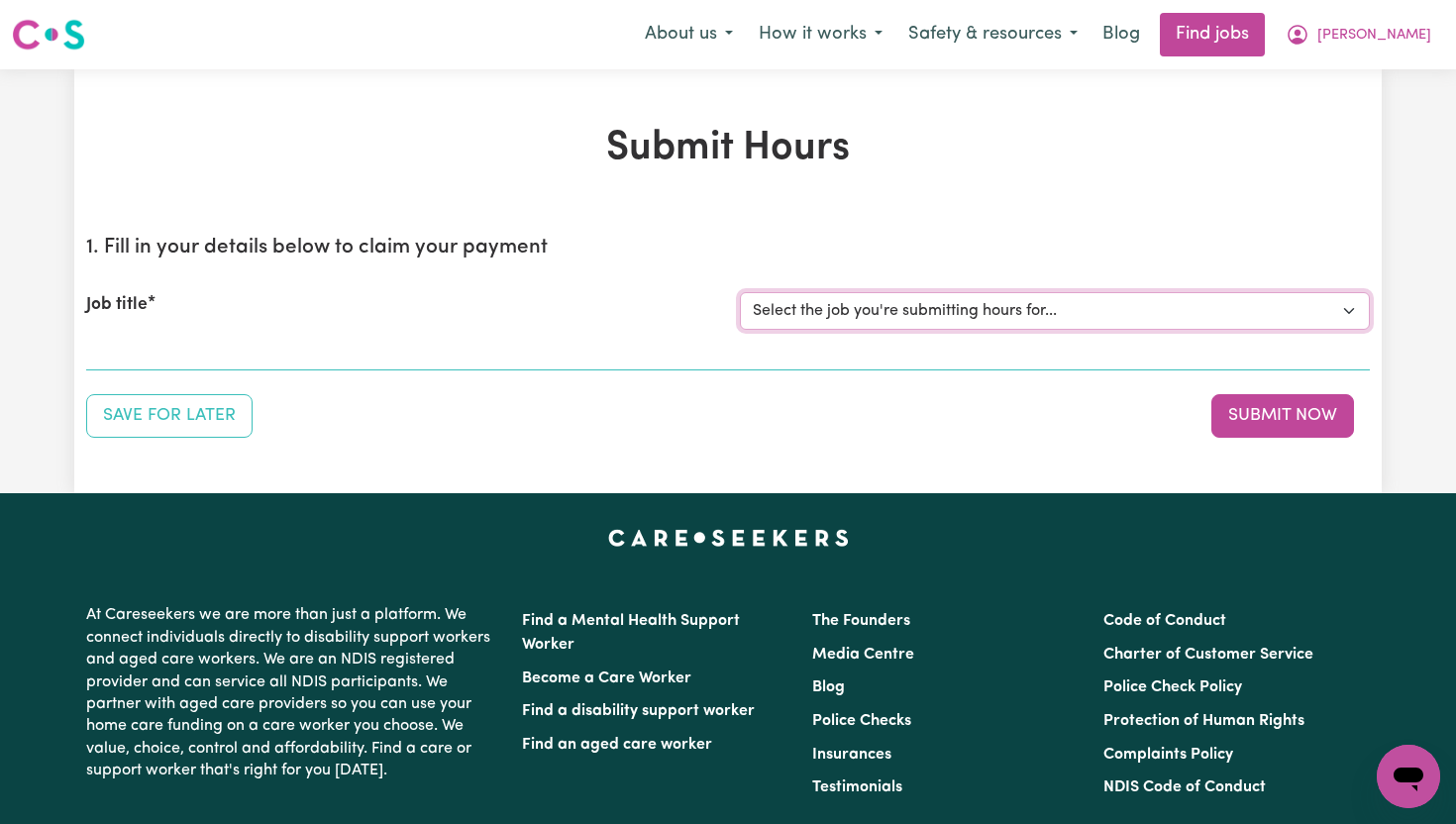 click on "Select the job you're submitting hours for... [[PERSON_NAME]] Support Worker To Join Team For 24hr Shifts To Support [DEMOGRAPHIC_DATA] Participant In [GEOGRAPHIC_DATA], [GEOGRAPHIC_DATA]" at bounding box center [1055, 311] 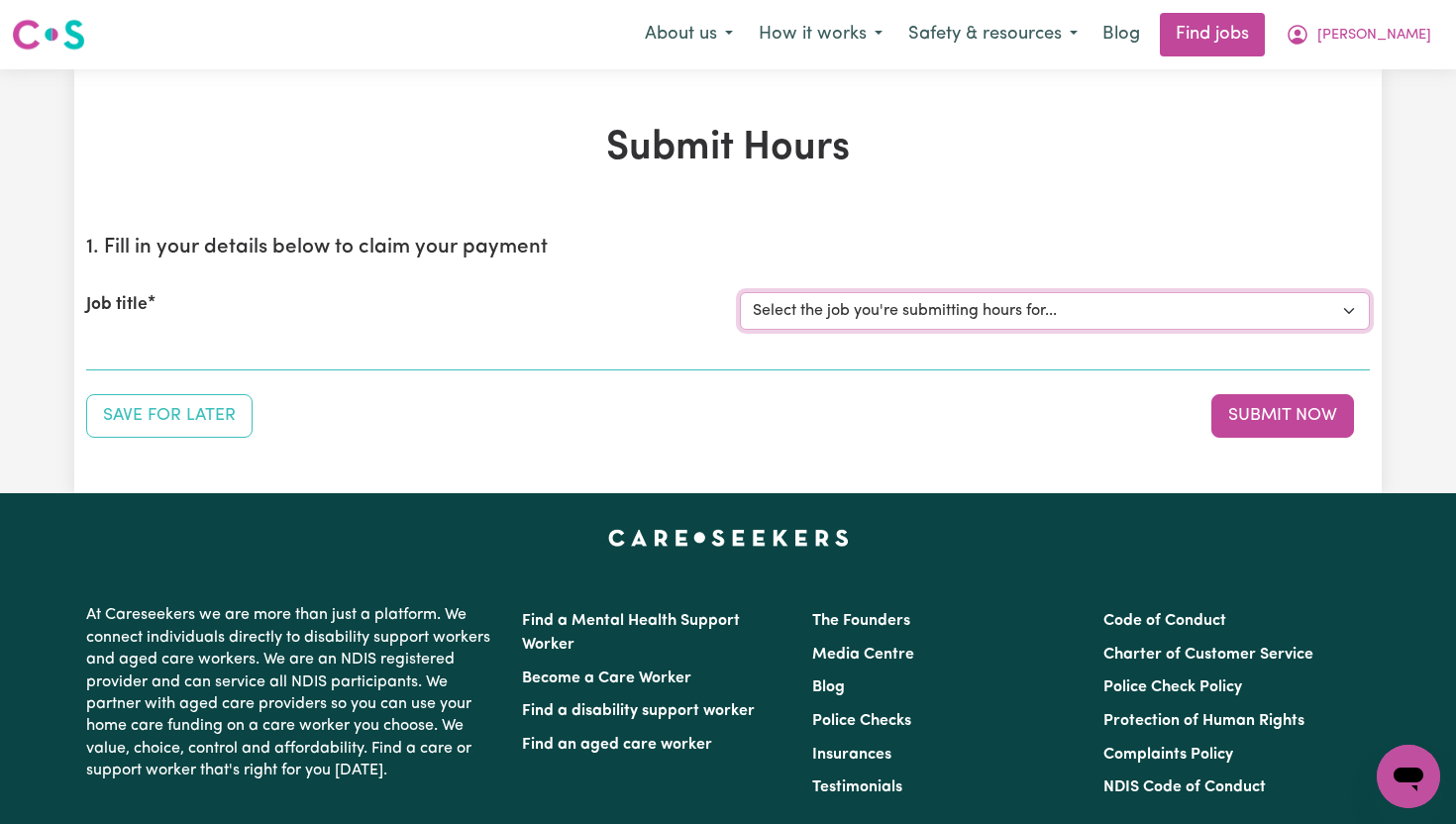 select on "14121" 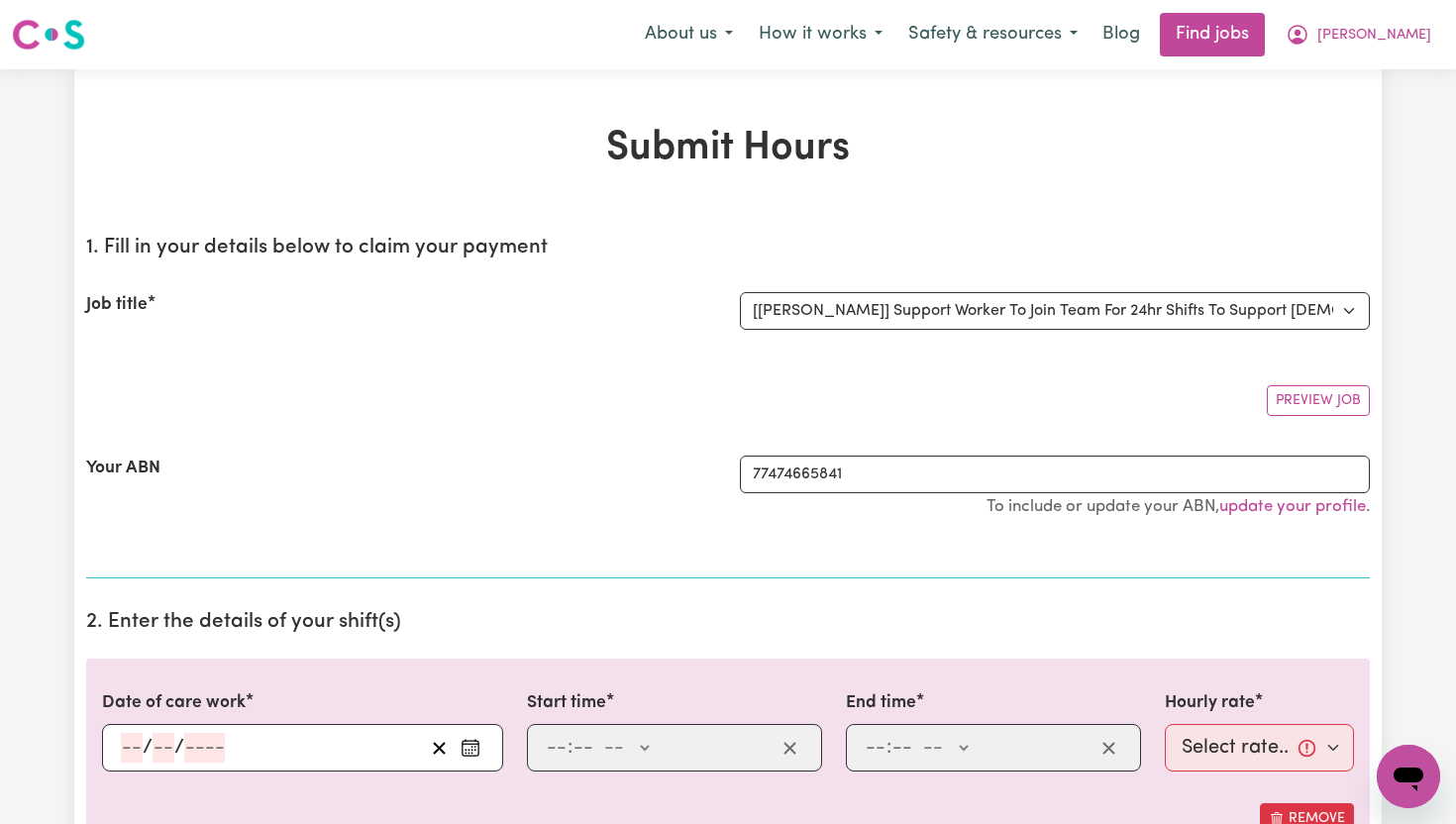 click 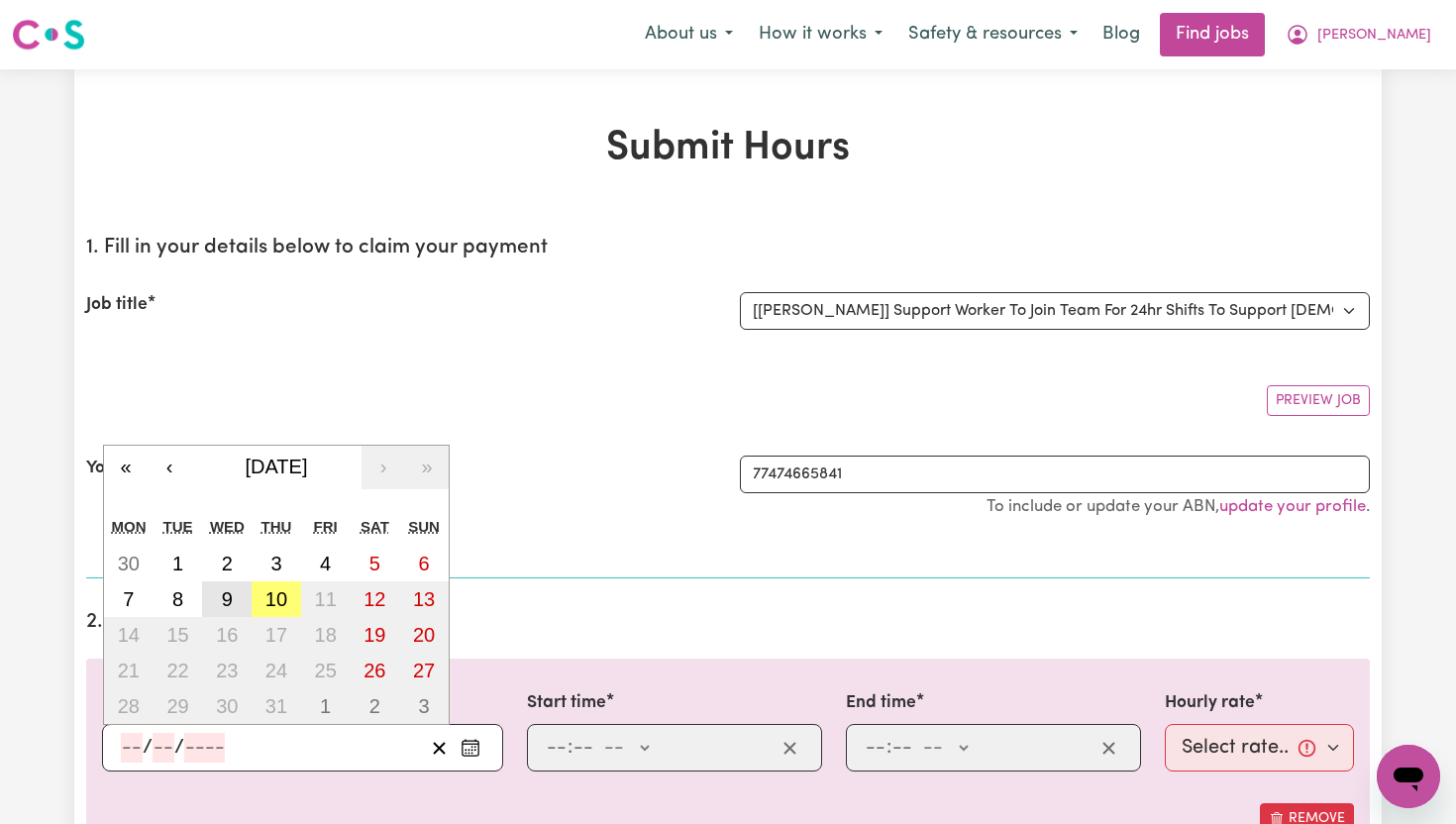click on "9" at bounding box center [227, 599] 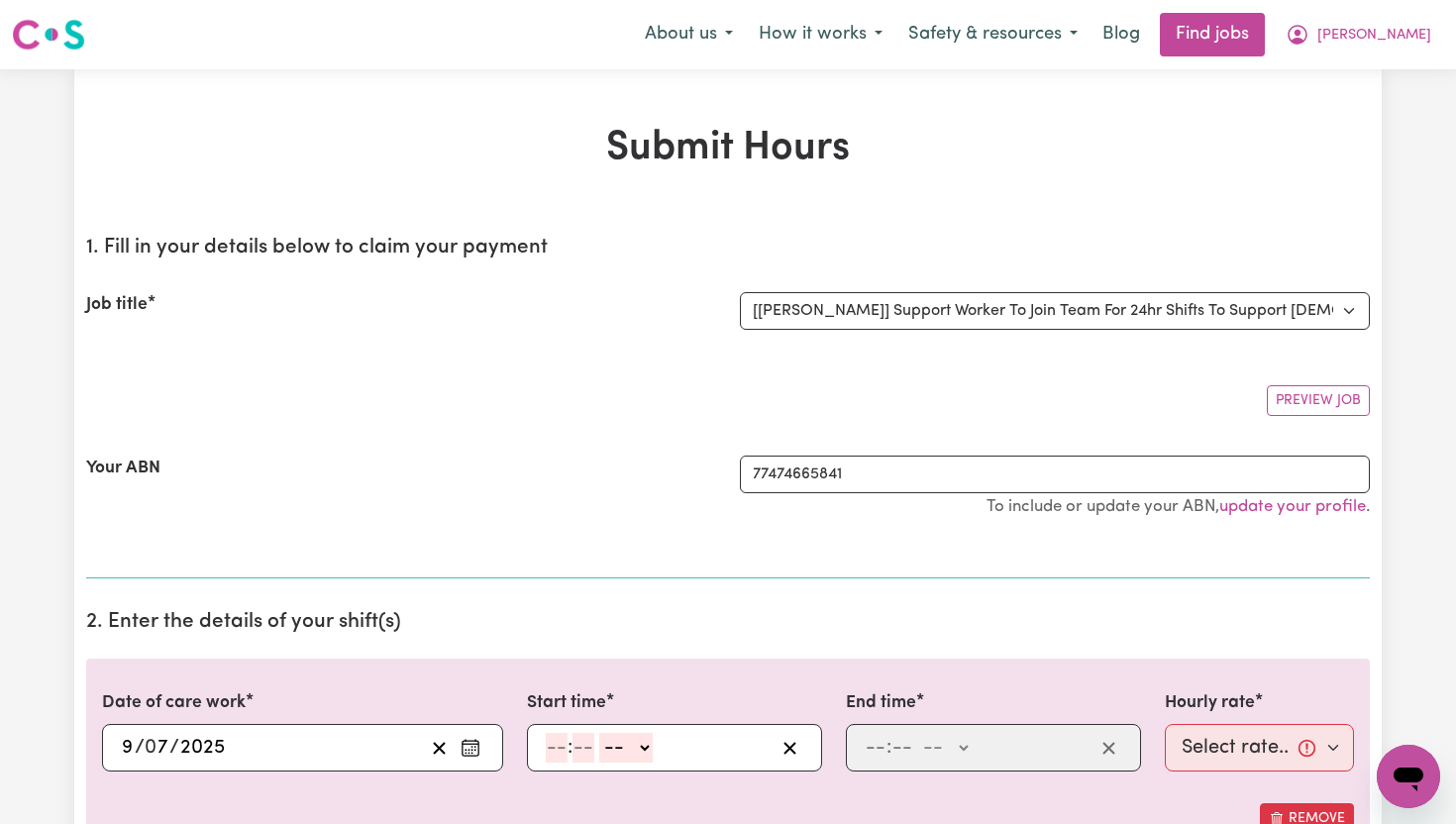 click 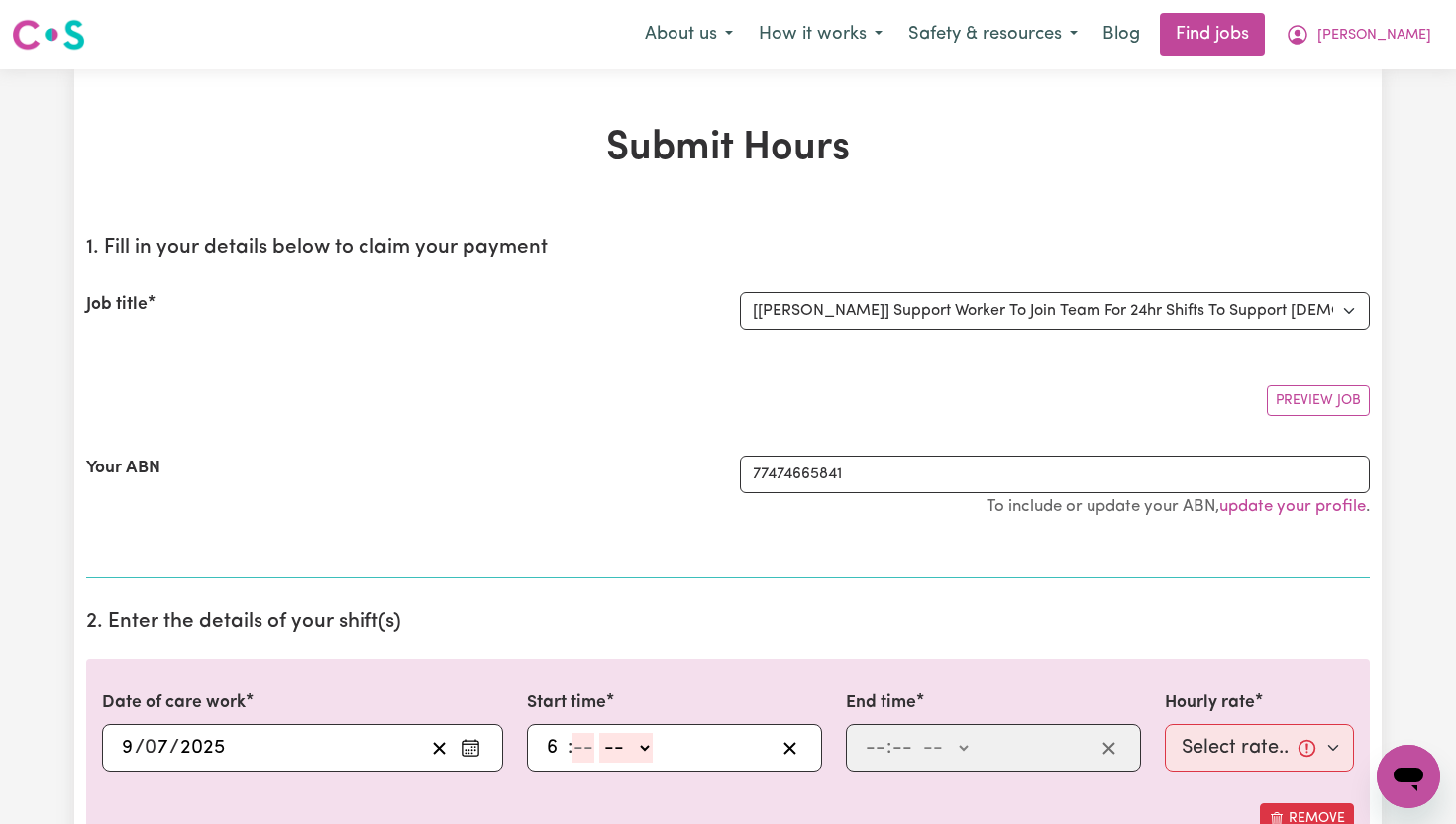 type on "6" 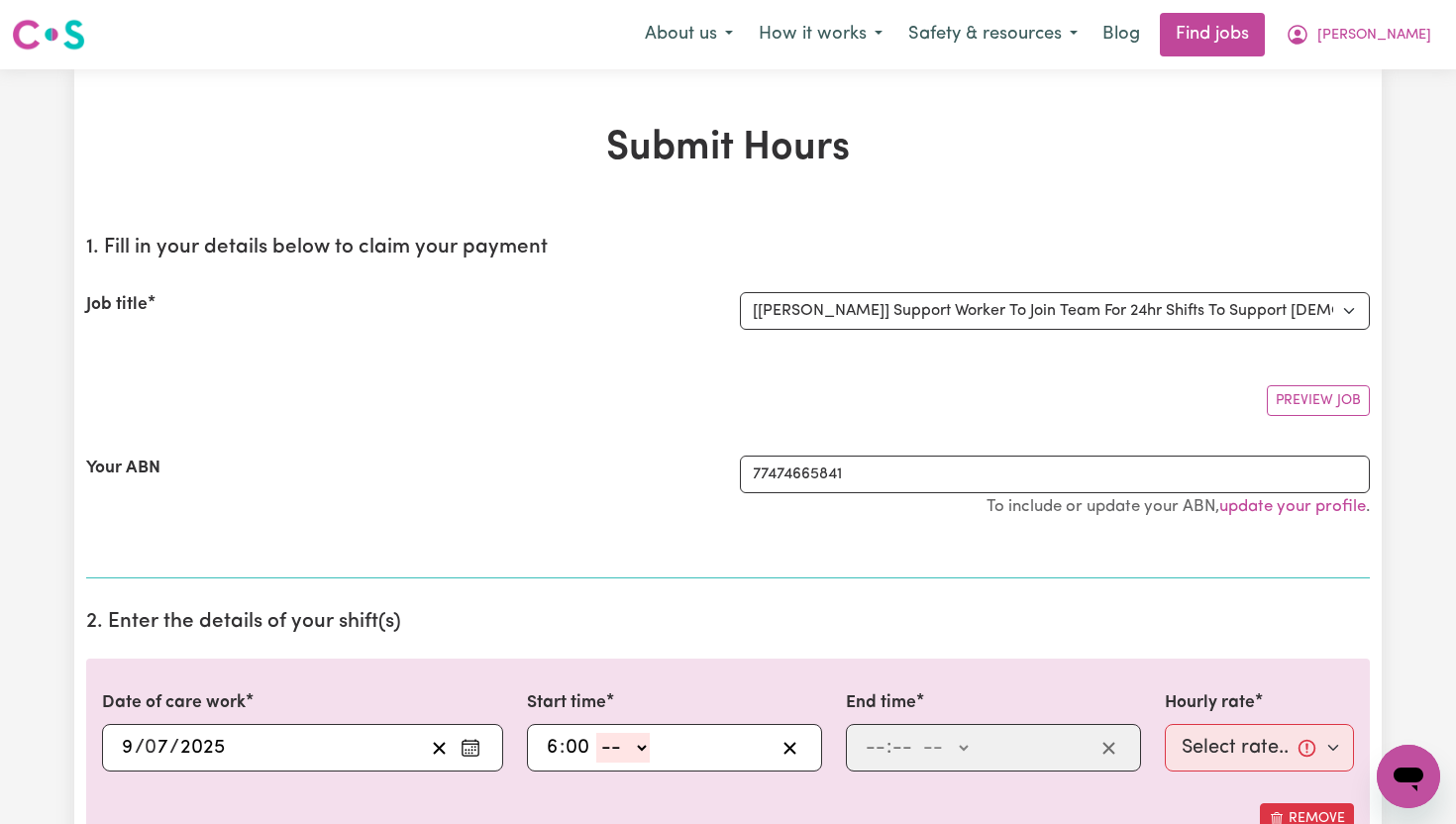 type on "00" 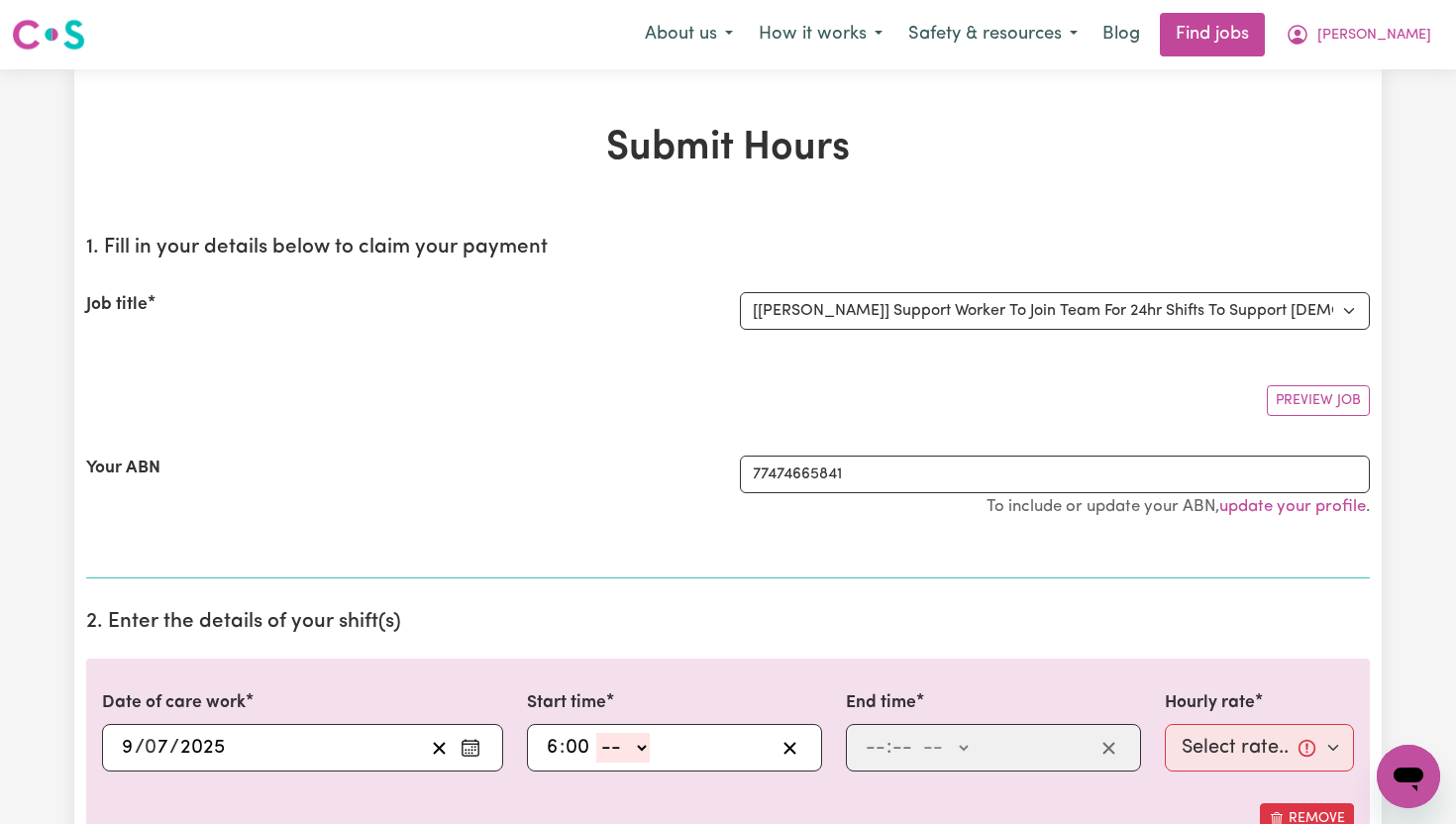 select on "am" 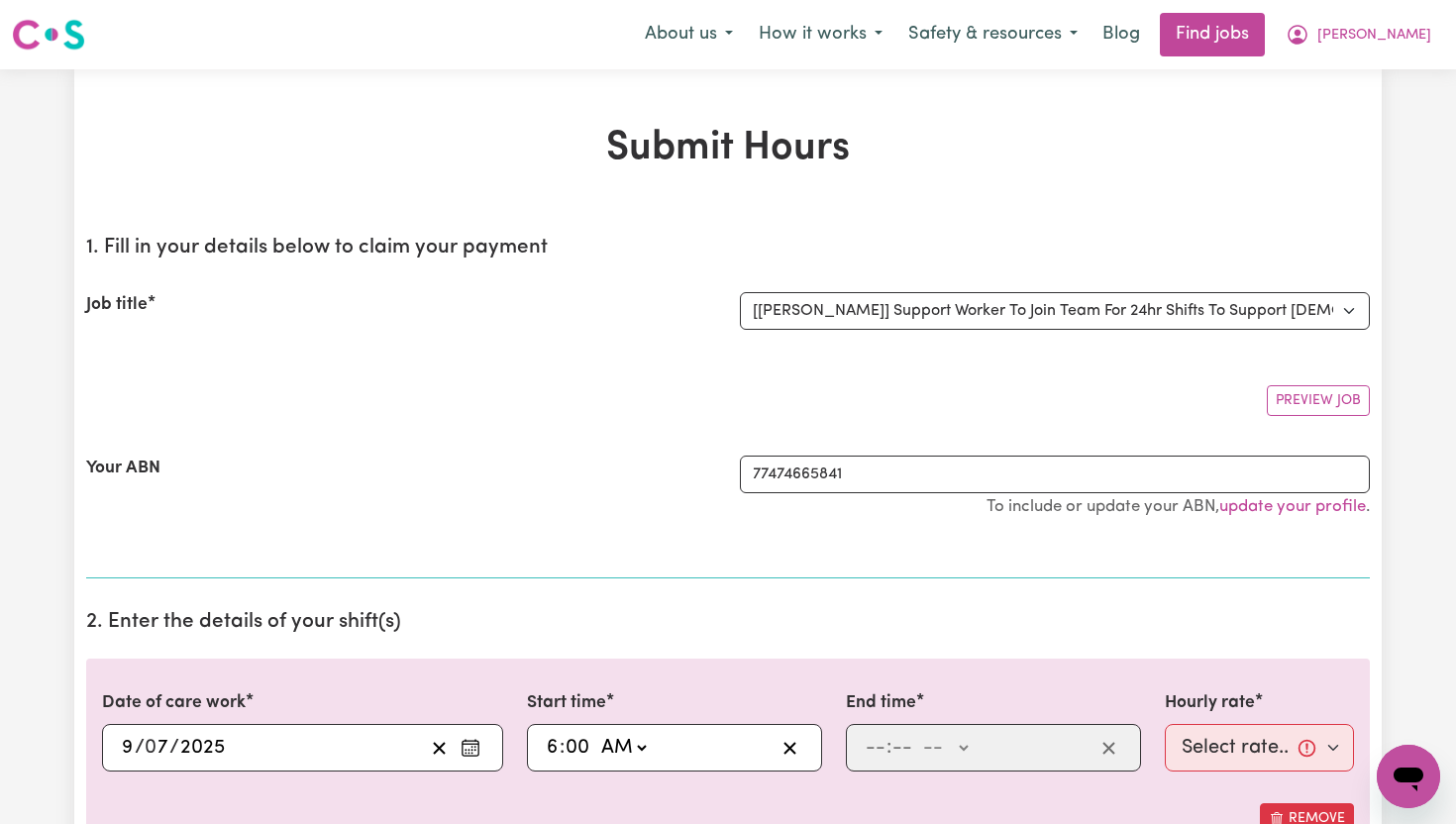 type on "06:00" 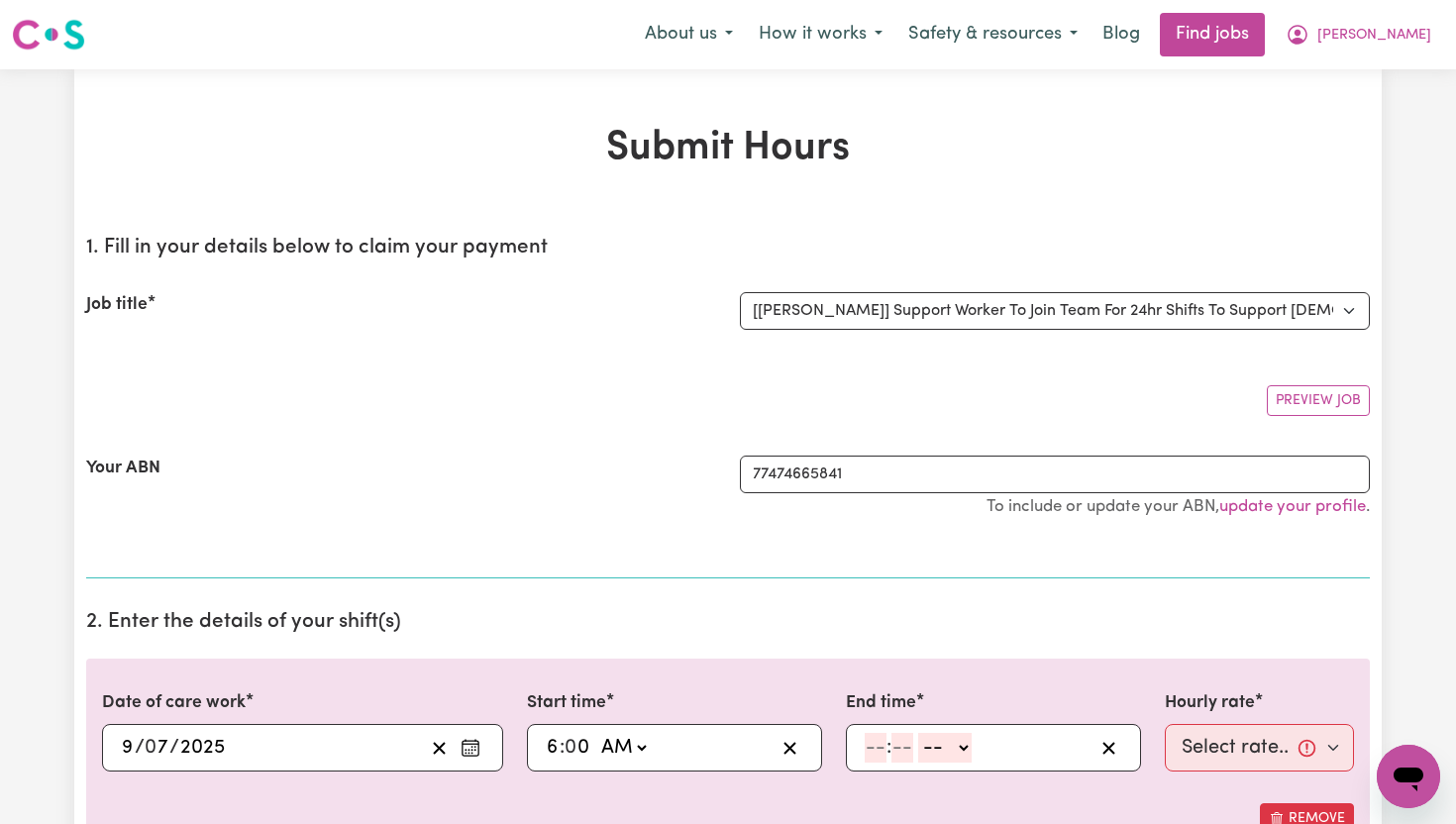 click 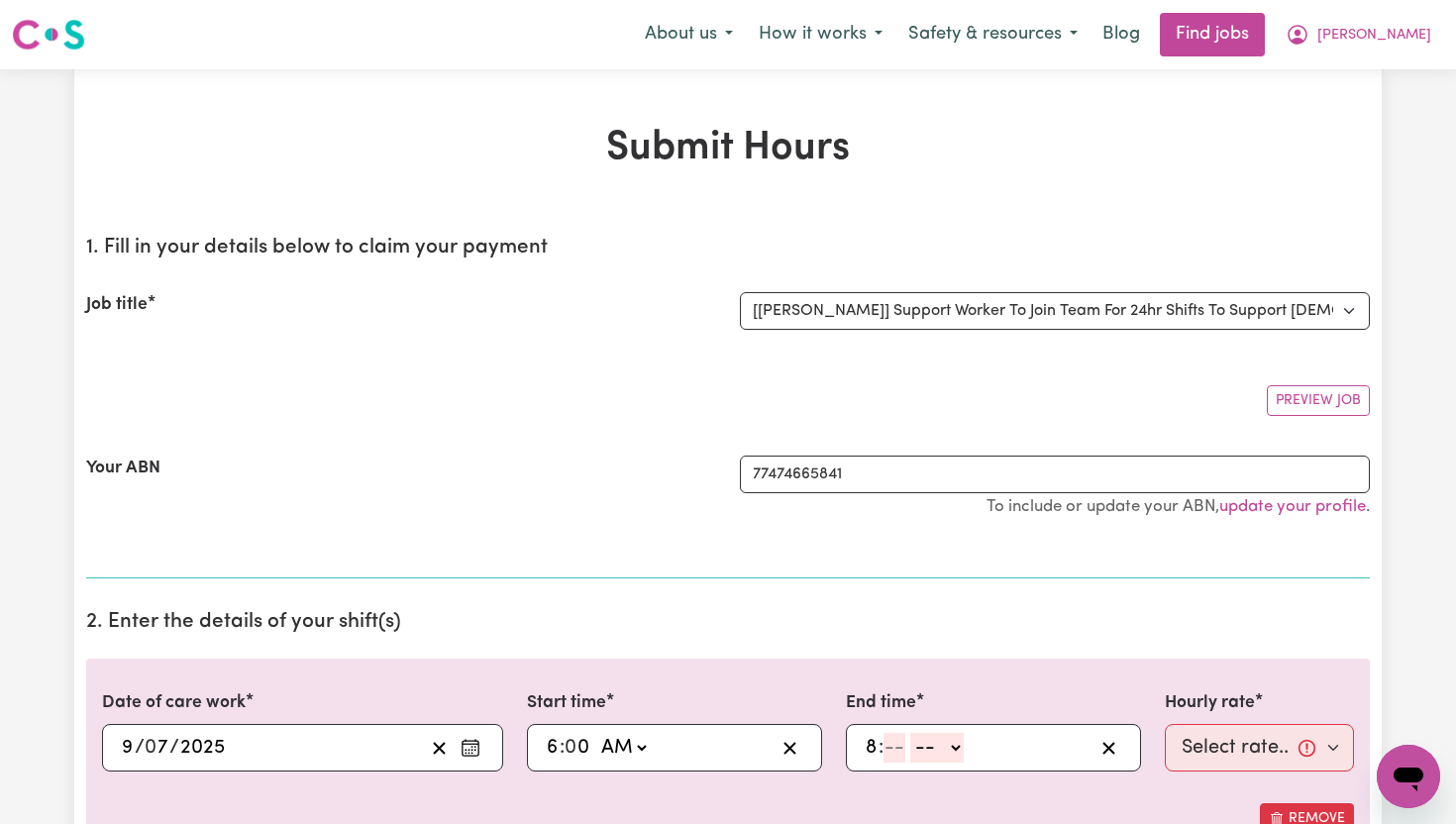 type on "8" 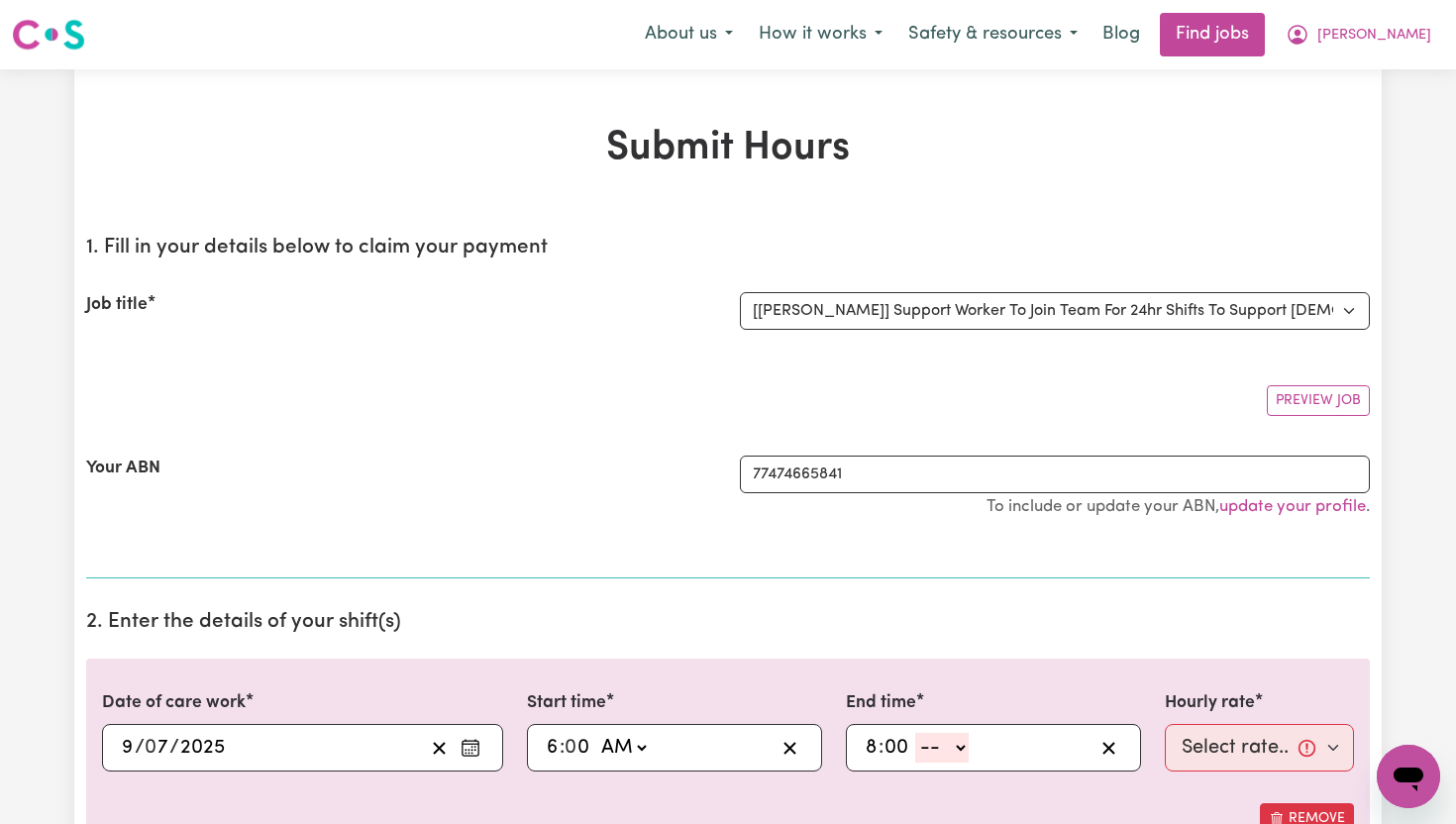 type on "00" 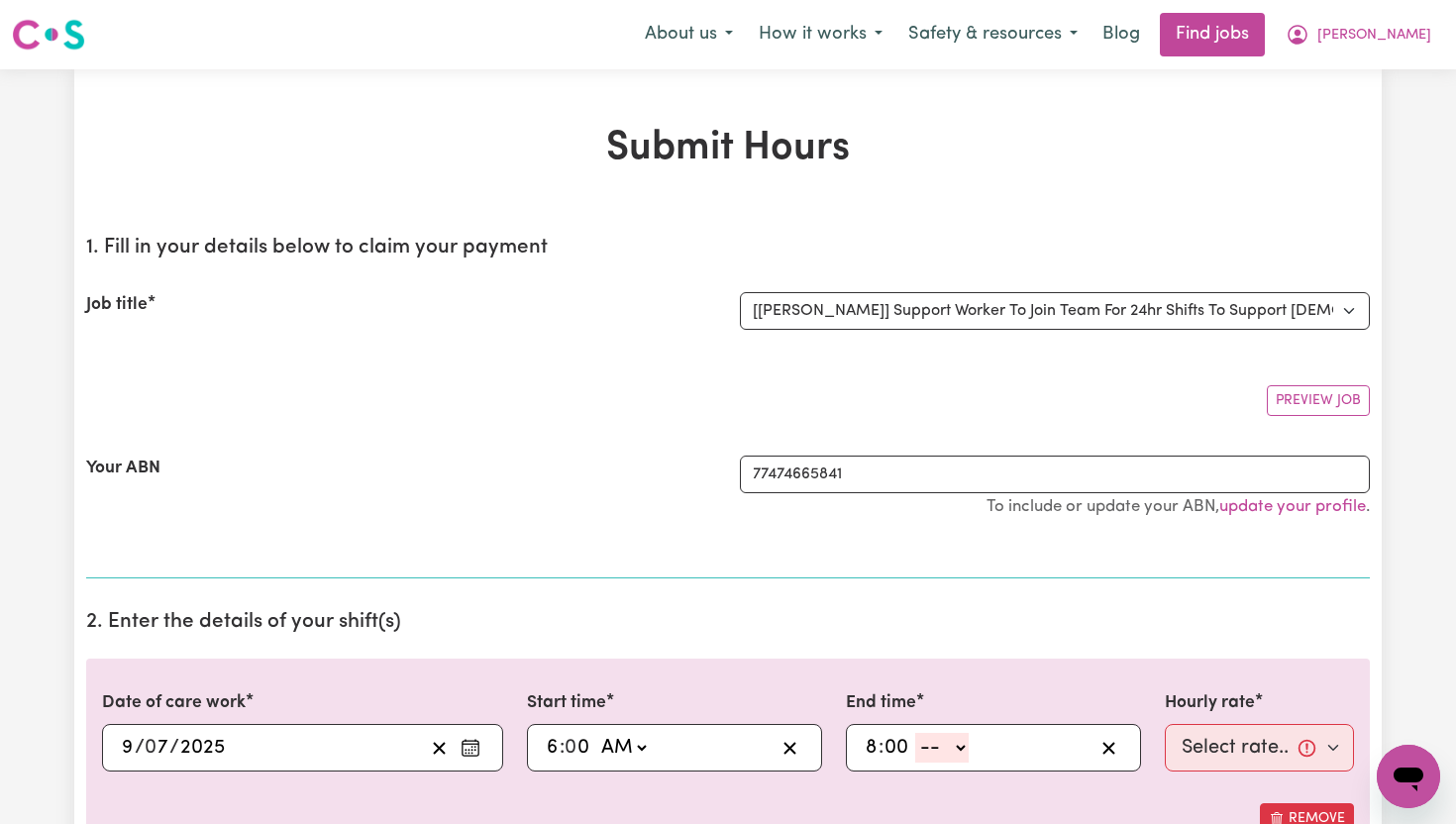 select on "pm" 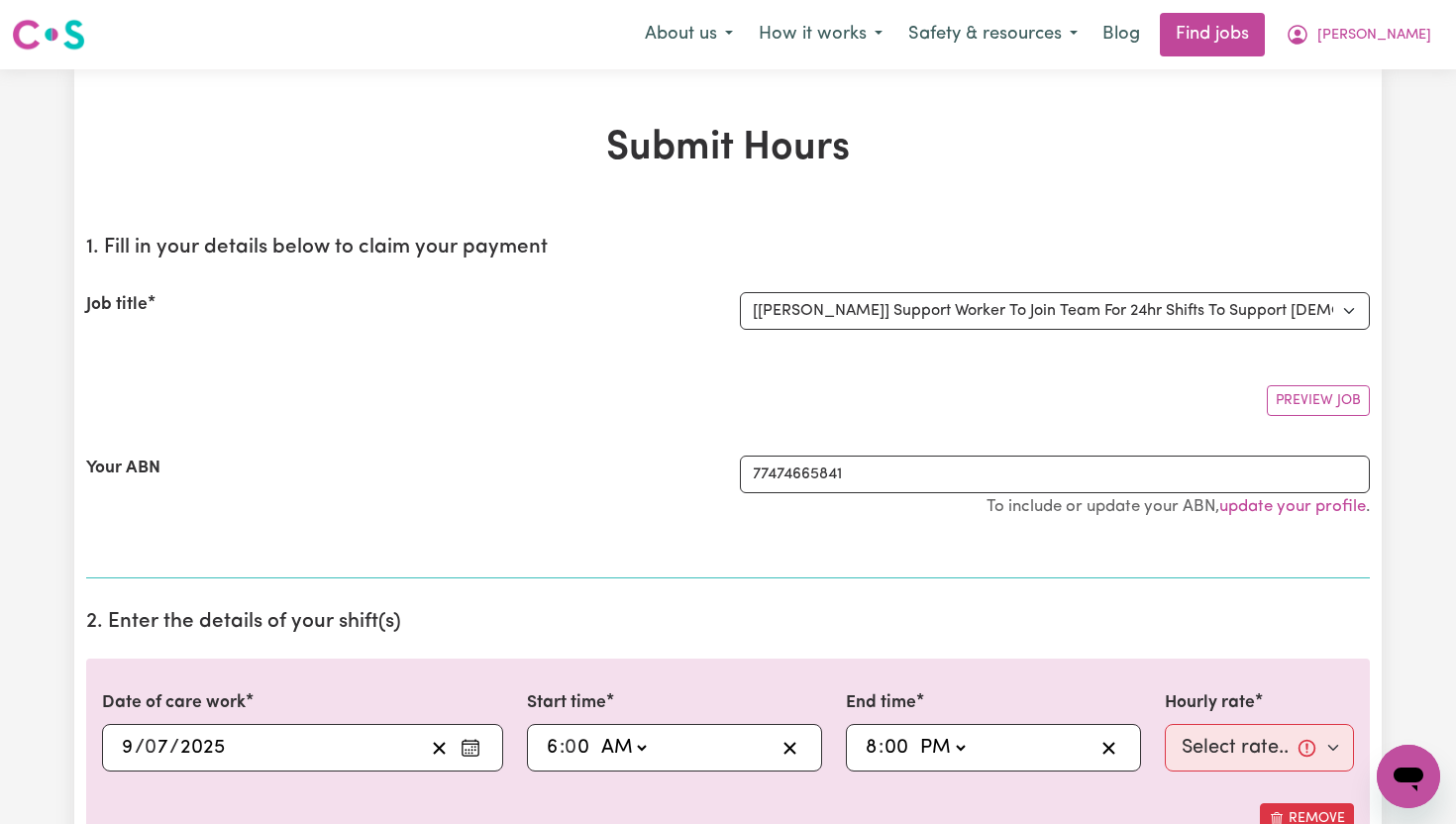 type on "20:00" 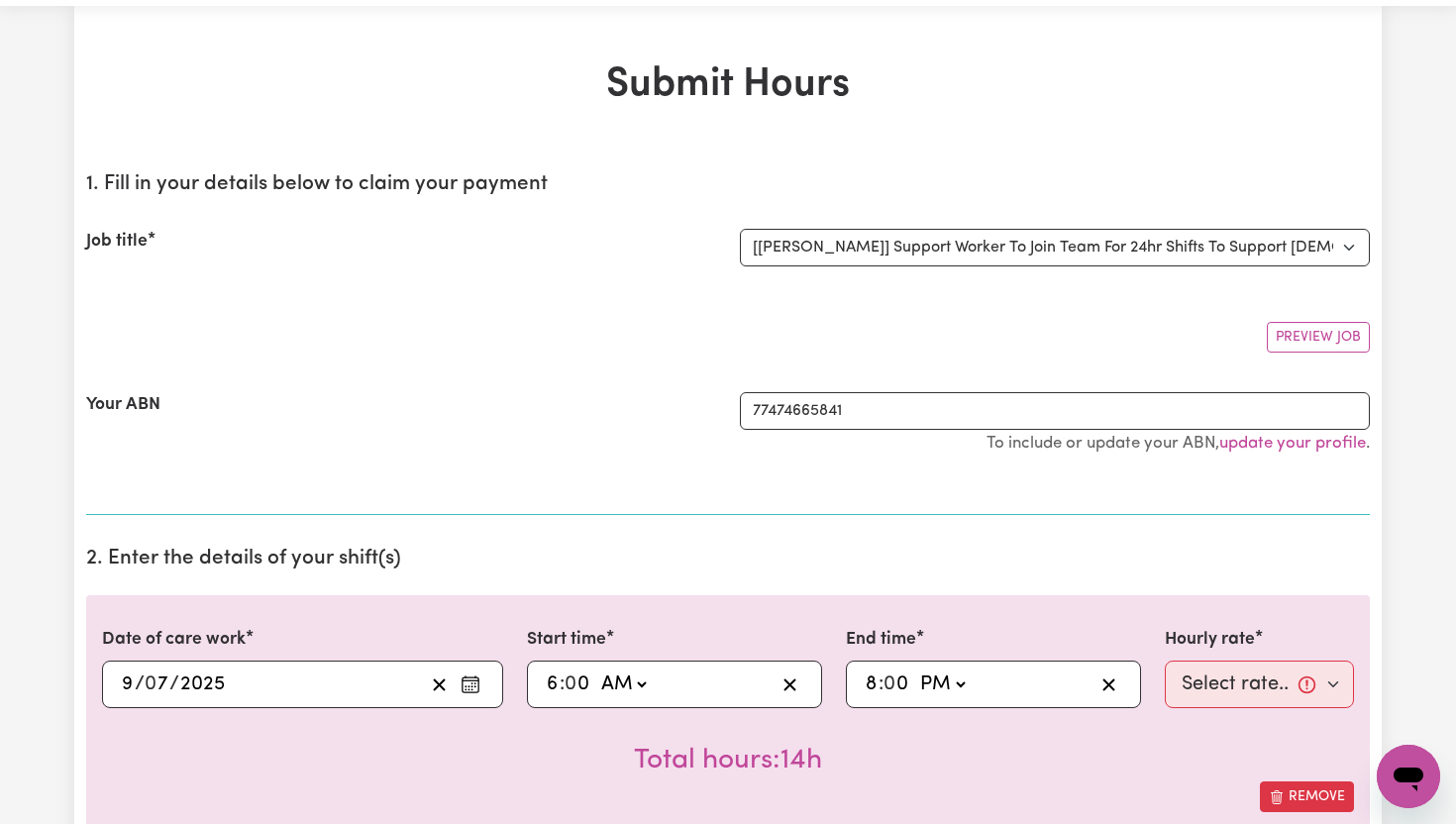scroll, scrollTop: 68, scrollLeft: 0, axis: vertical 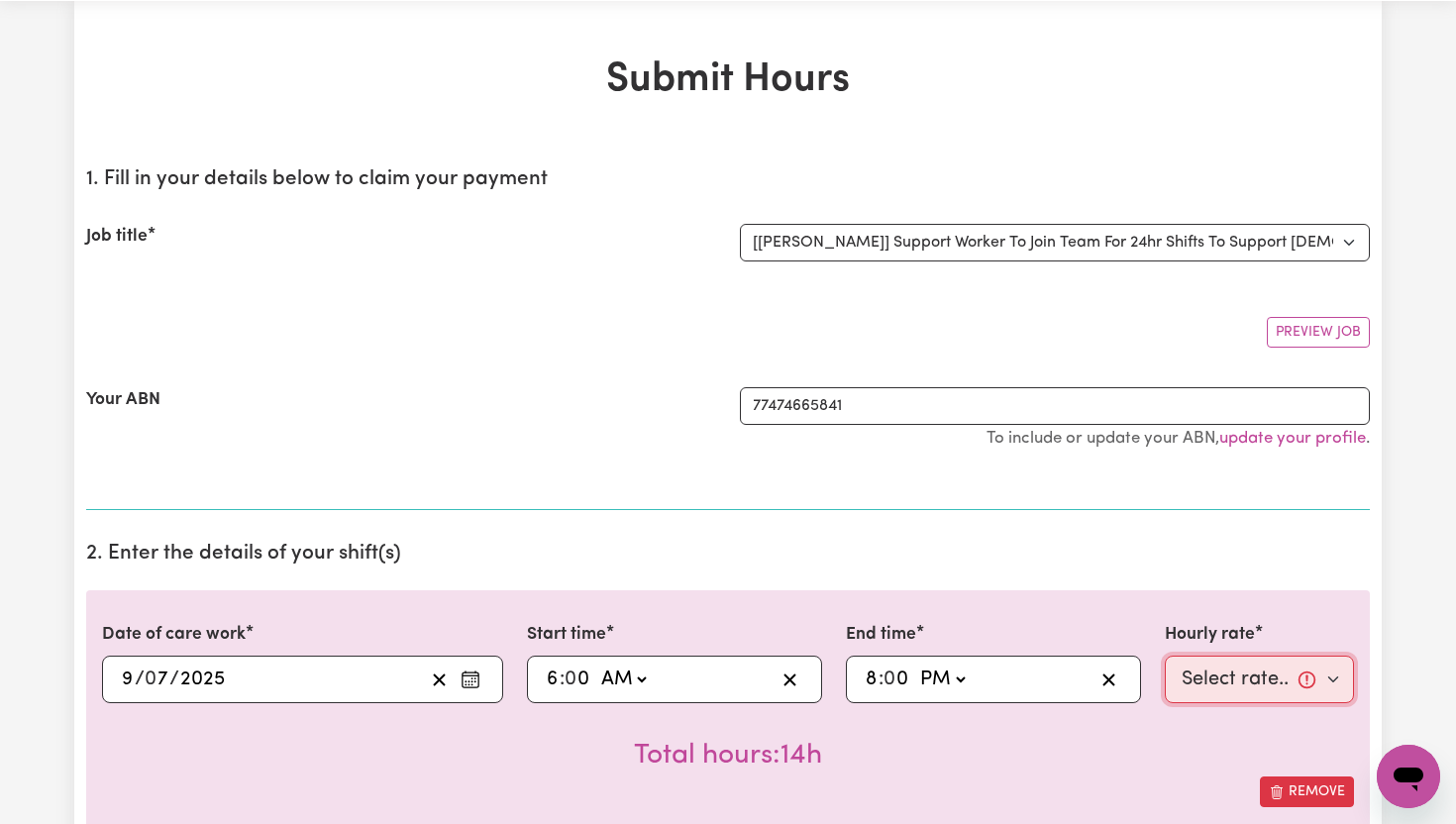 click on "Select rate... $65.21 (Weekday) $91.76 ([DATE]) $118.32 ([DATE]) $144.87 (Public Holiday) $71.85 (Evening Care) $276.32 (Overnight)" at bounding box center [1259, 679] 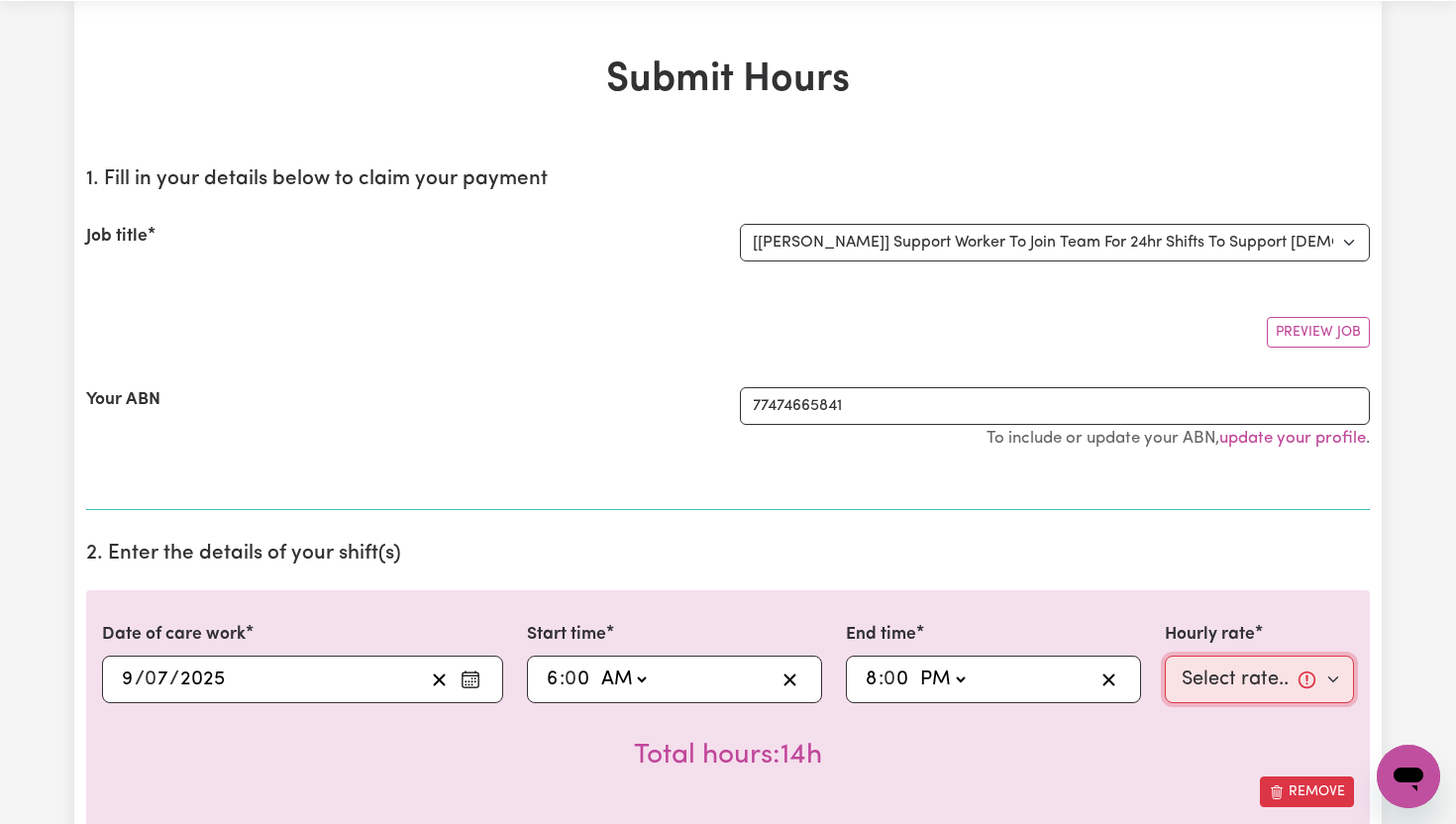select on "65.21-Weekday" 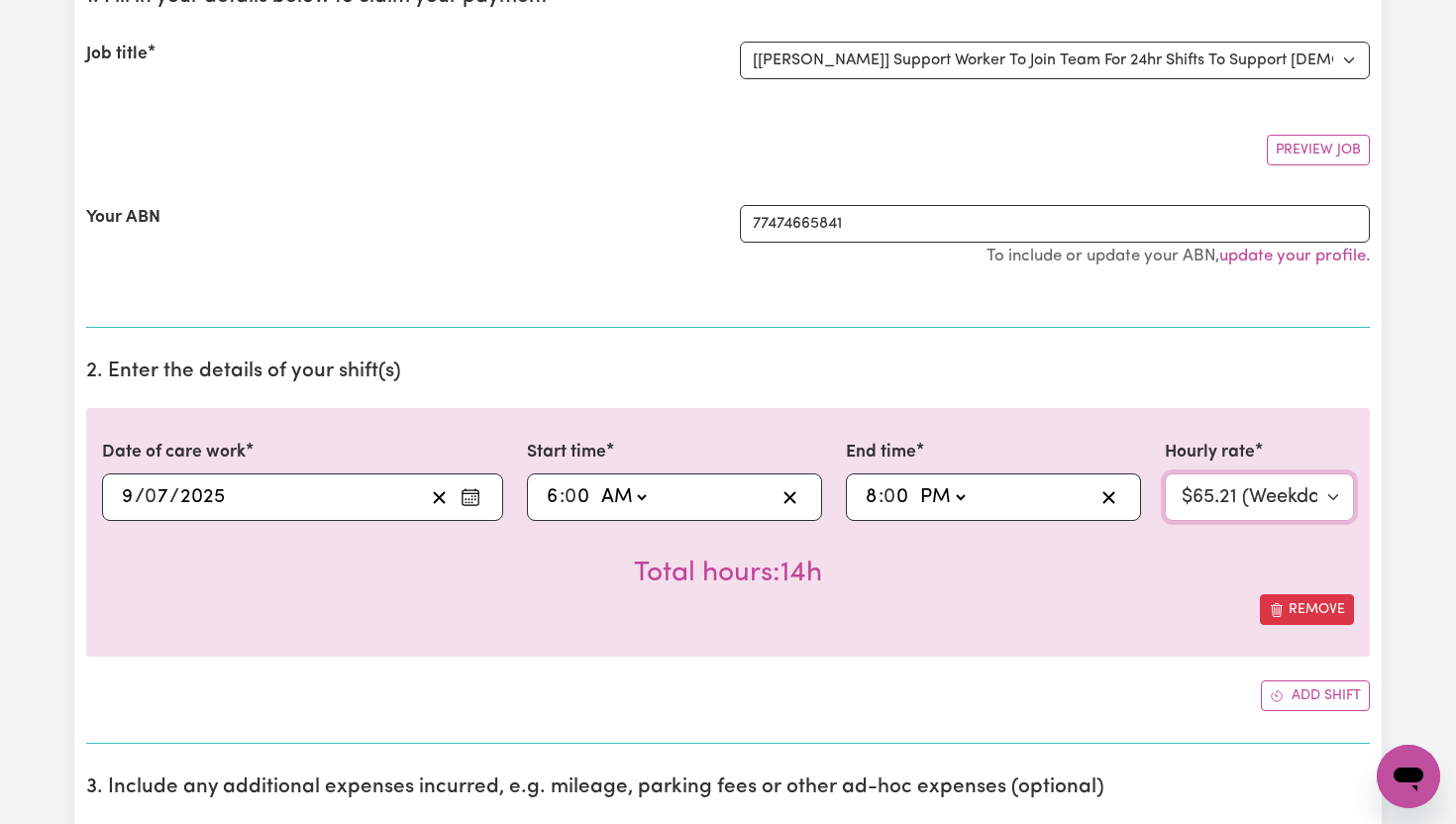 scroll, scrollTop: 261, scrollLeft: 0, axis: vertical 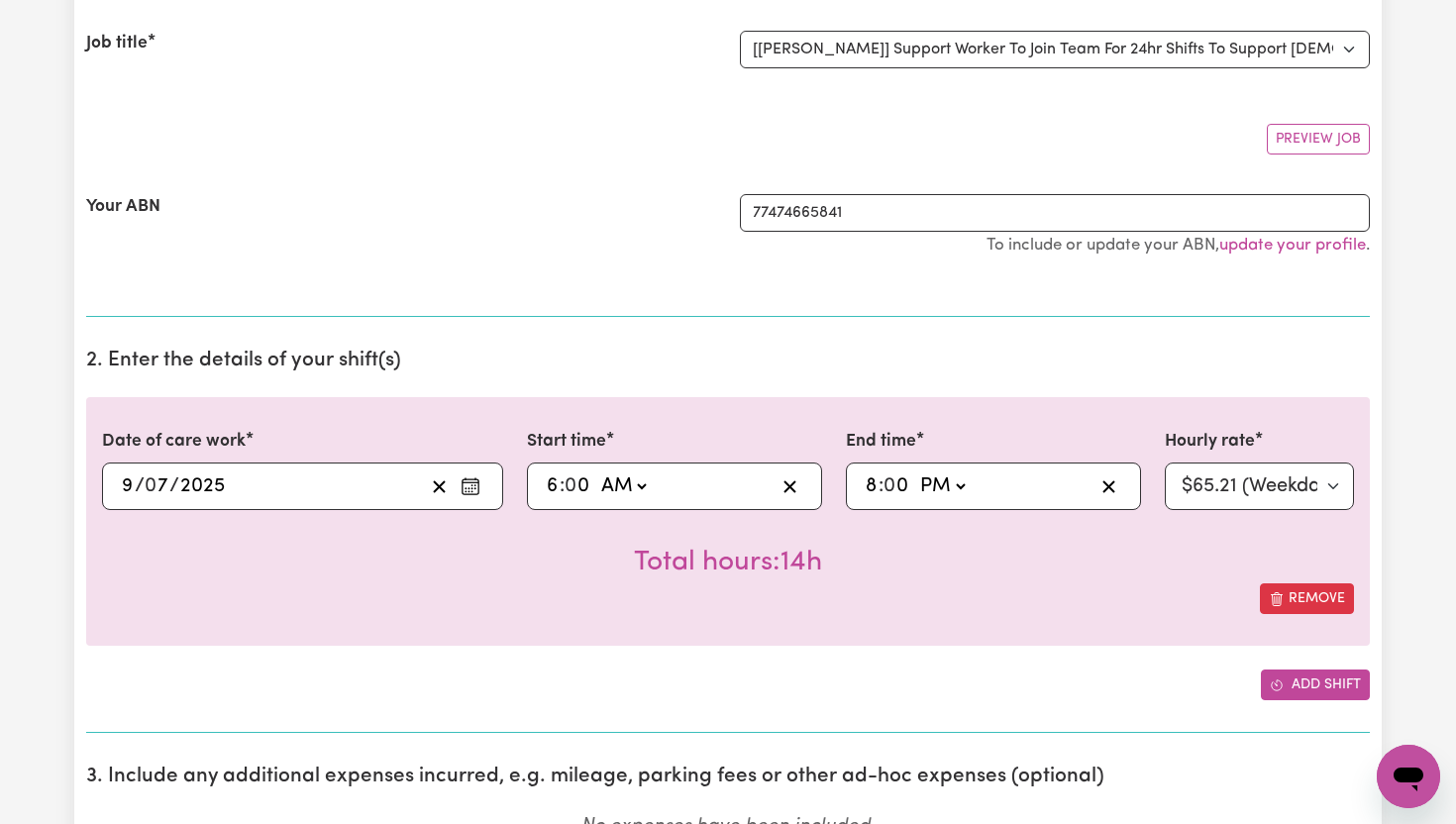 click on "Add shift" at bounding box center [1315, 684] 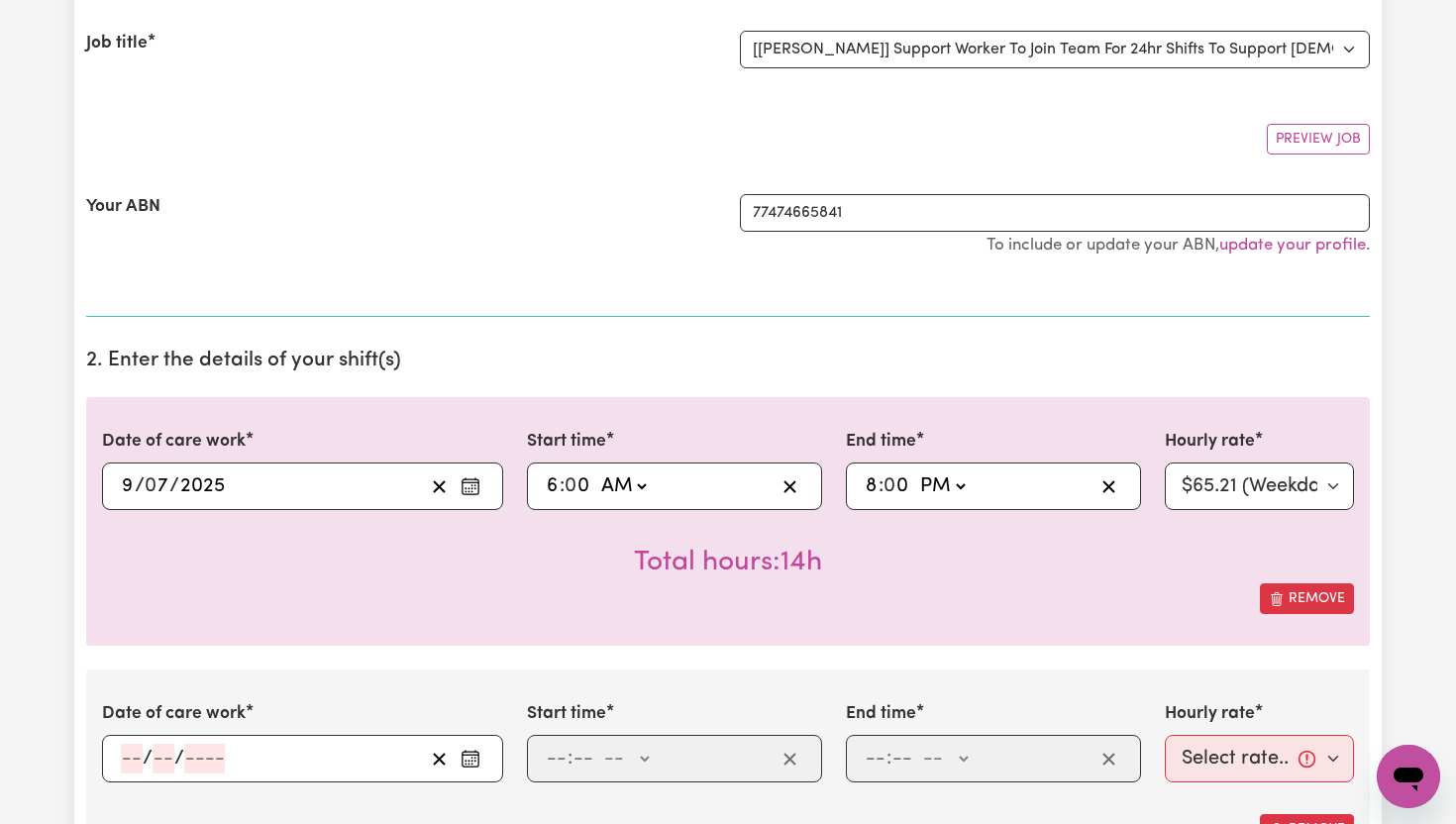 click 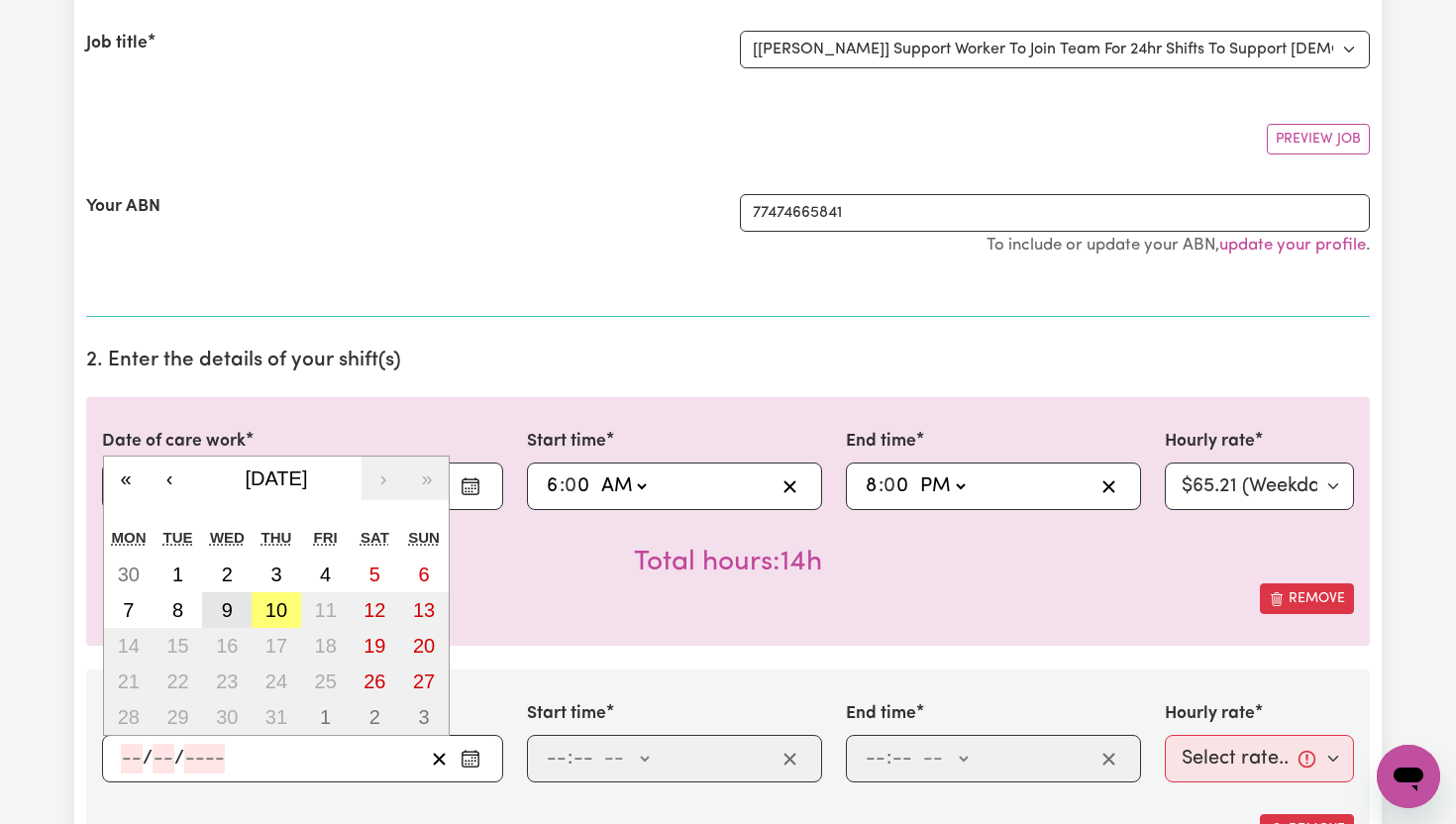 click on "9" at bounding box center (227, 610) 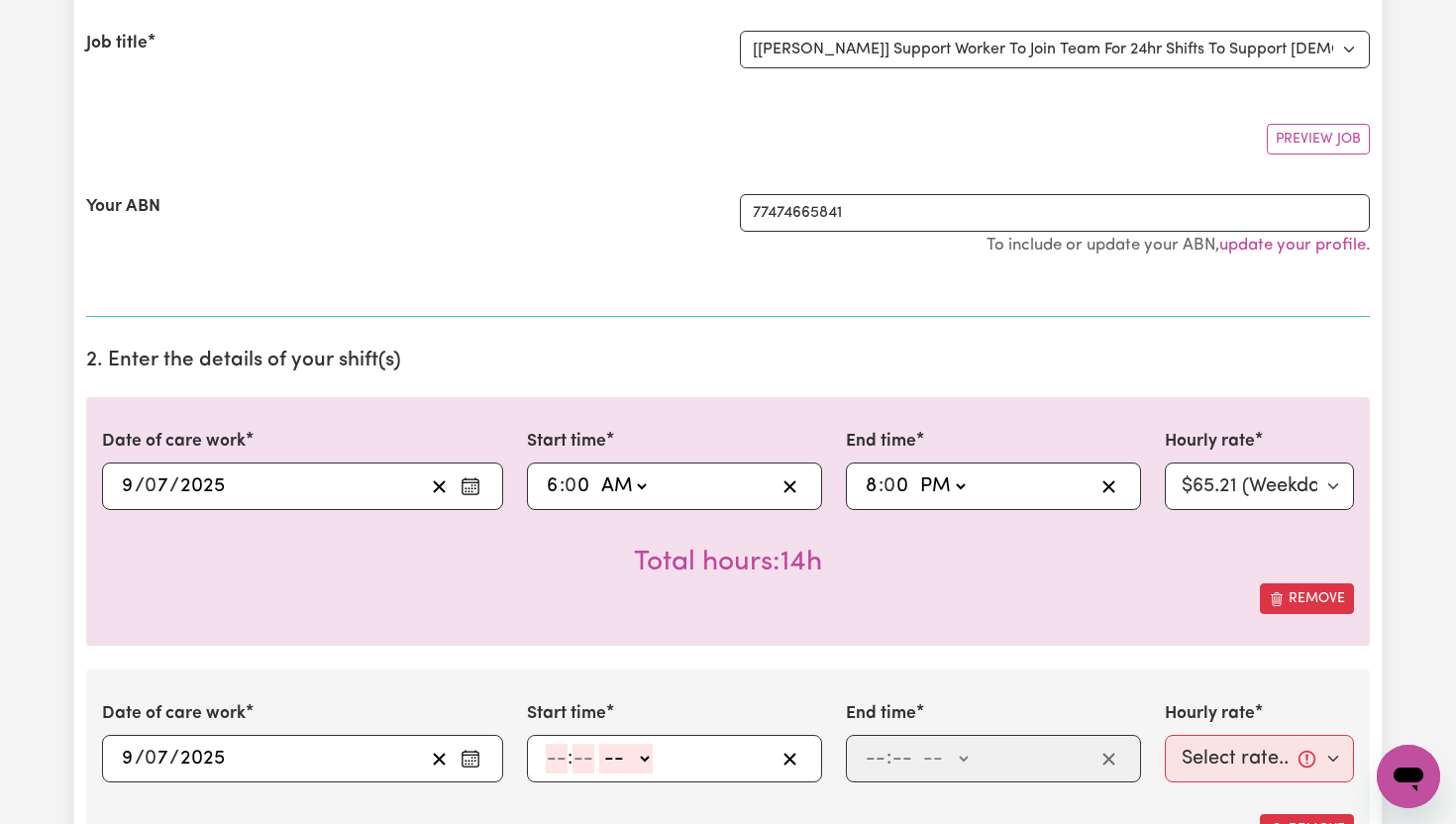 click 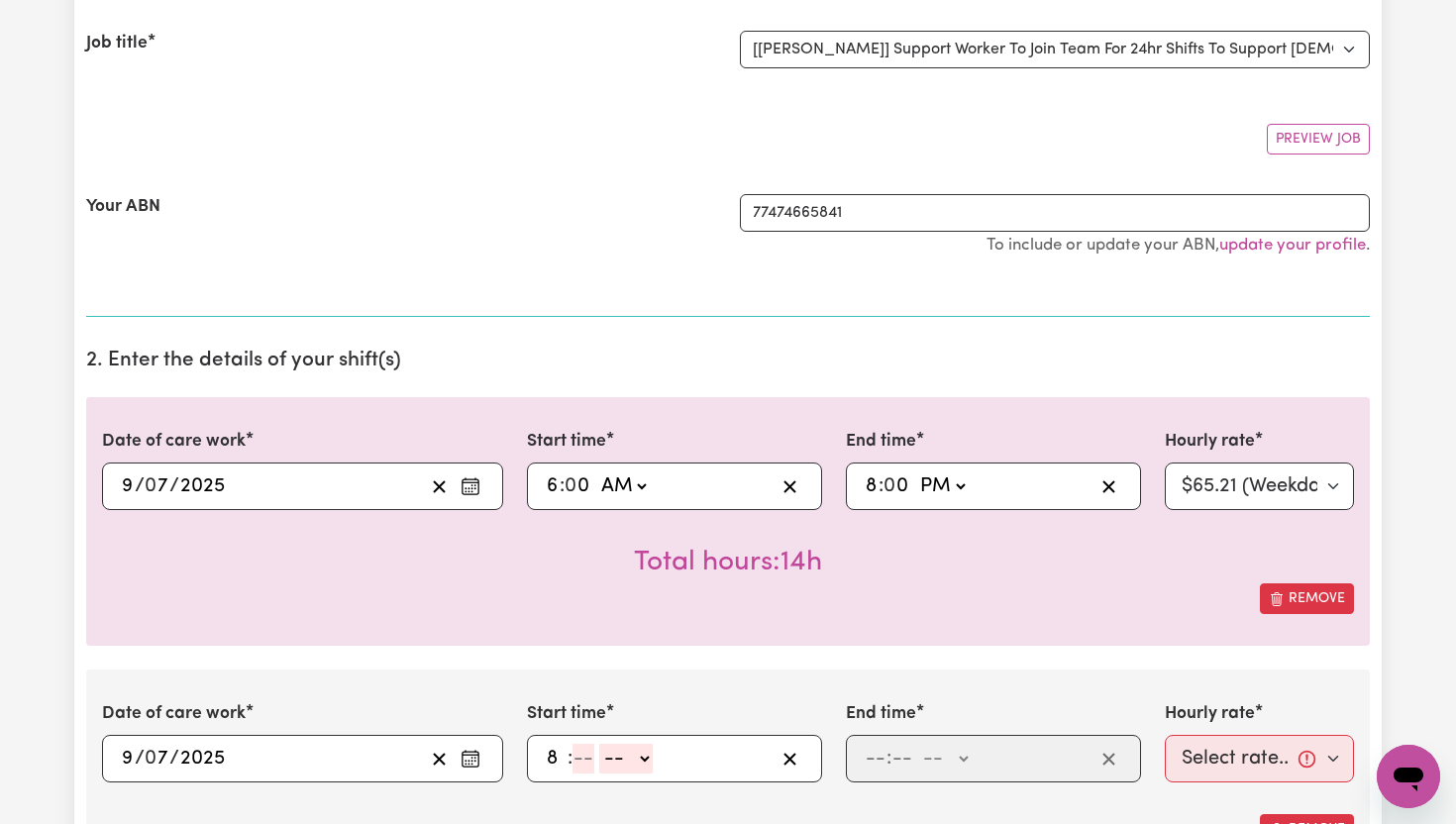 type on "8" 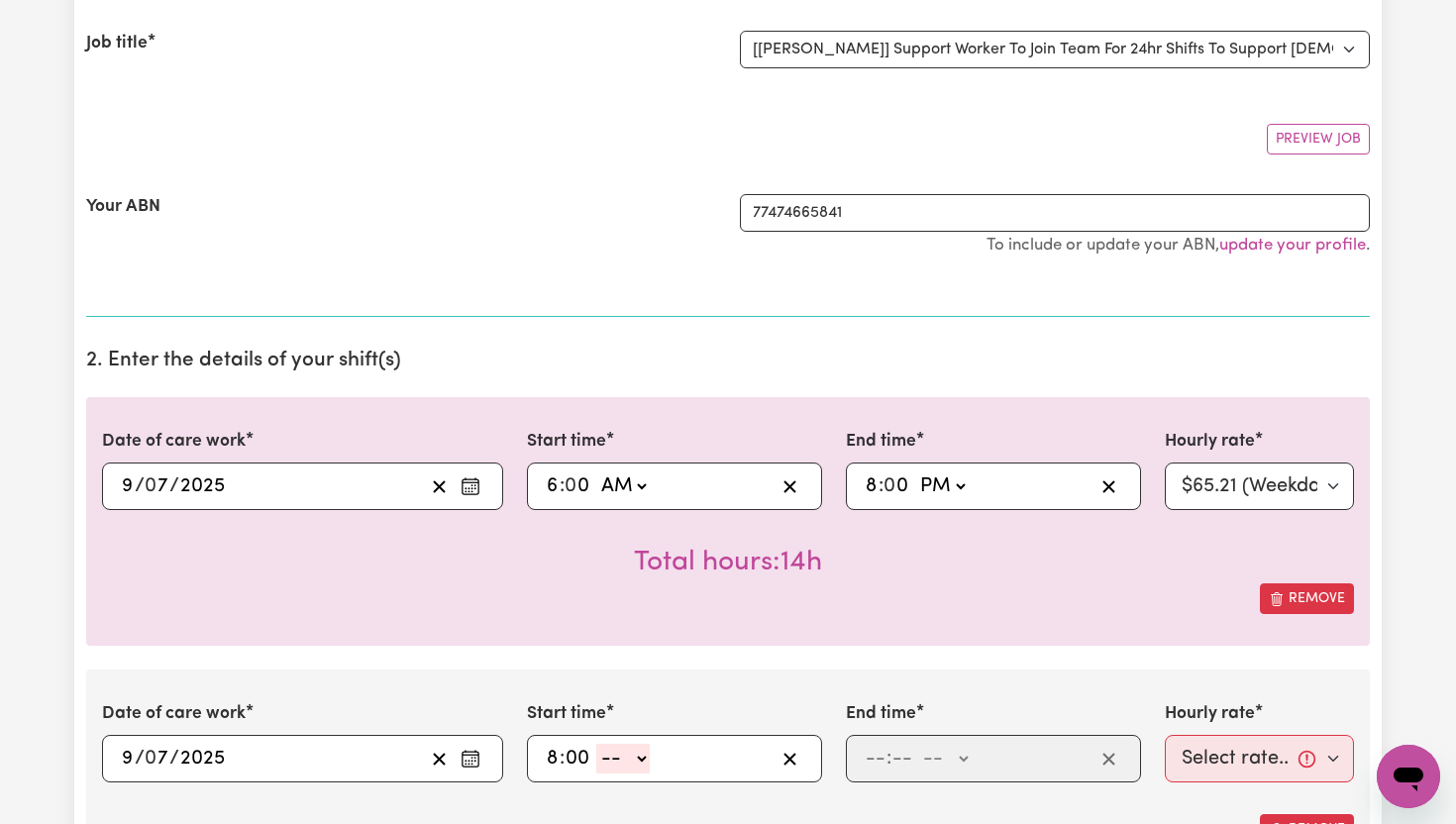 type on "00" 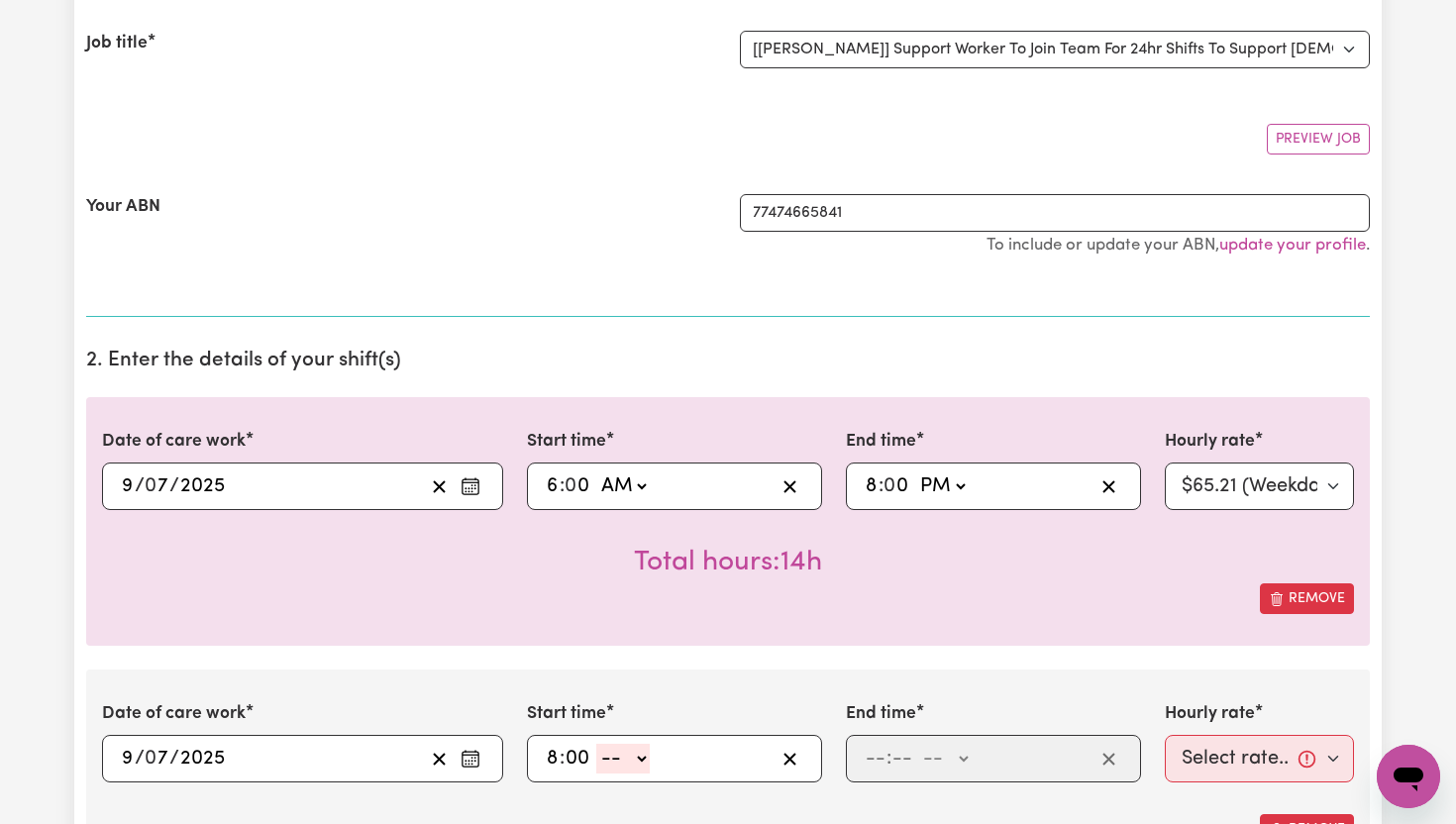 click on "-- AM PM" 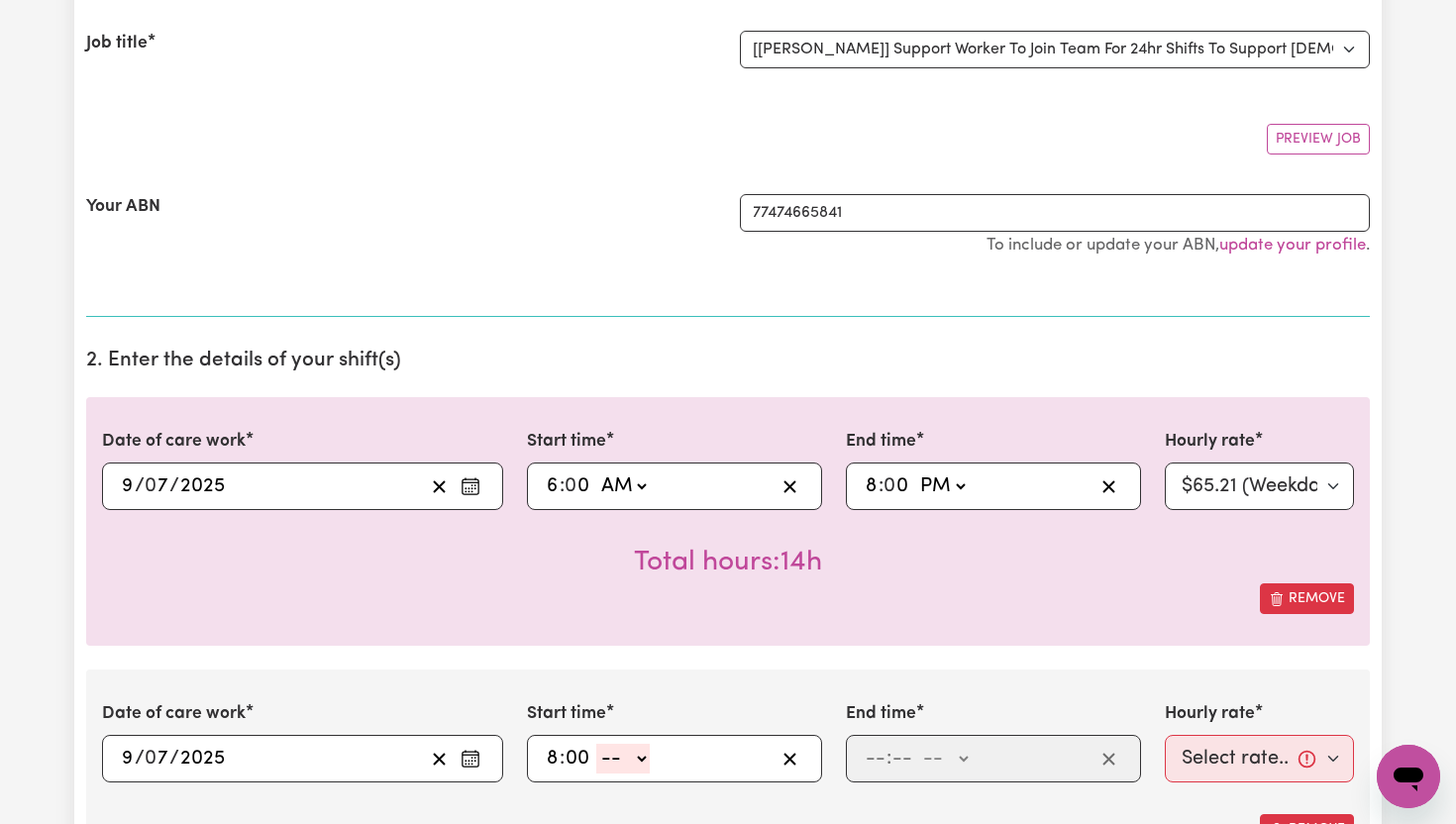 select on "pm" 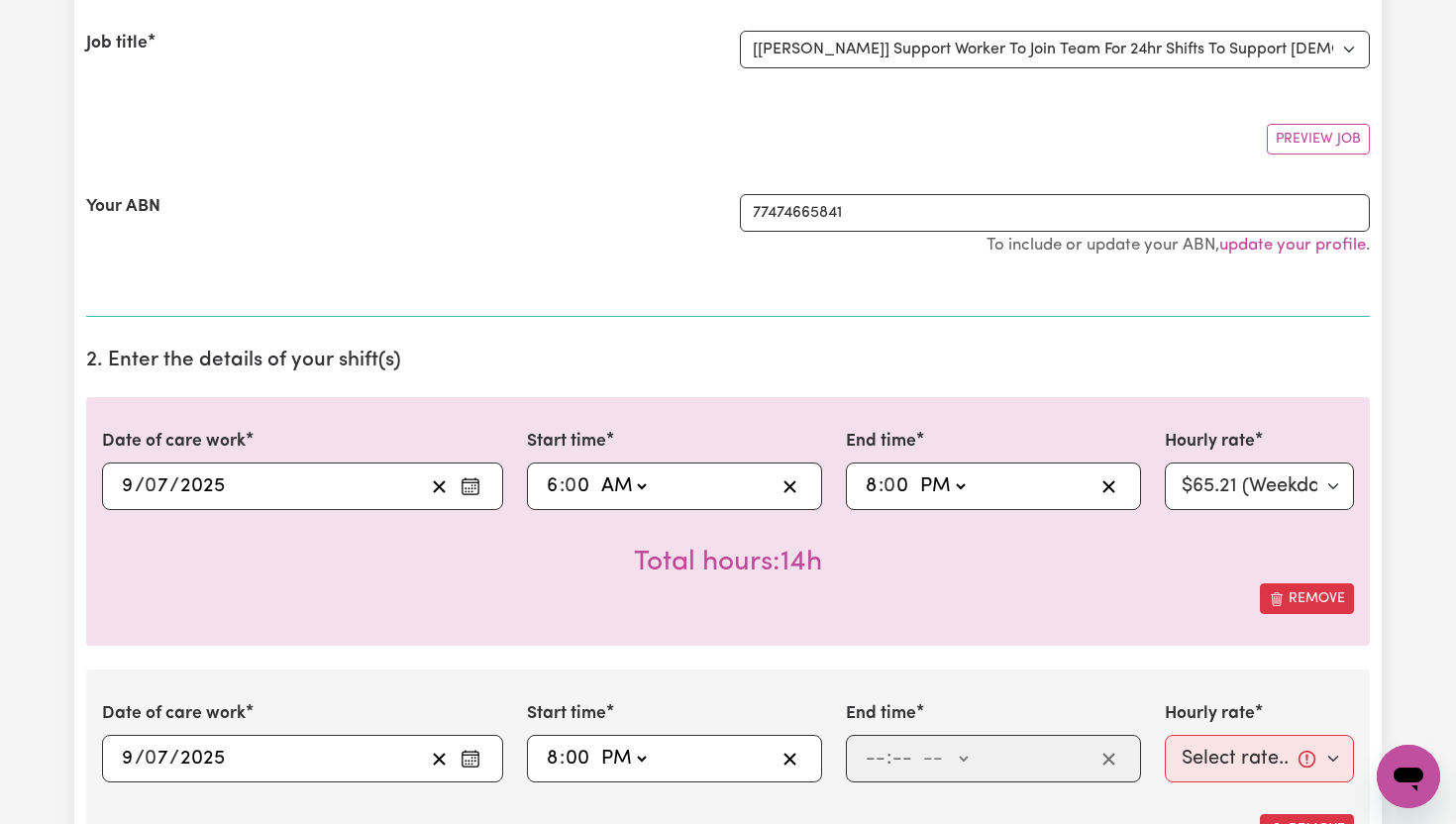 type on "20:00" 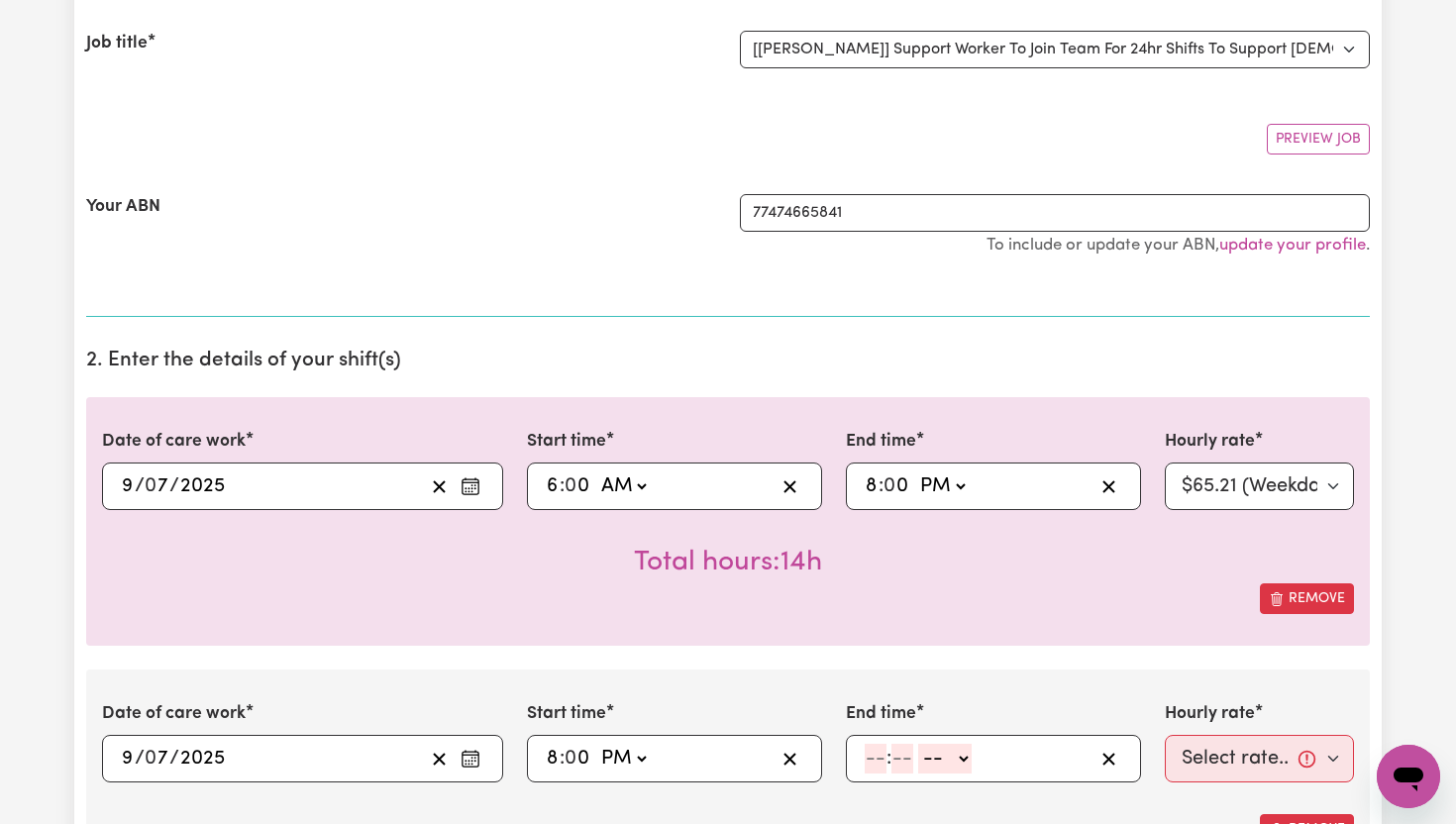click 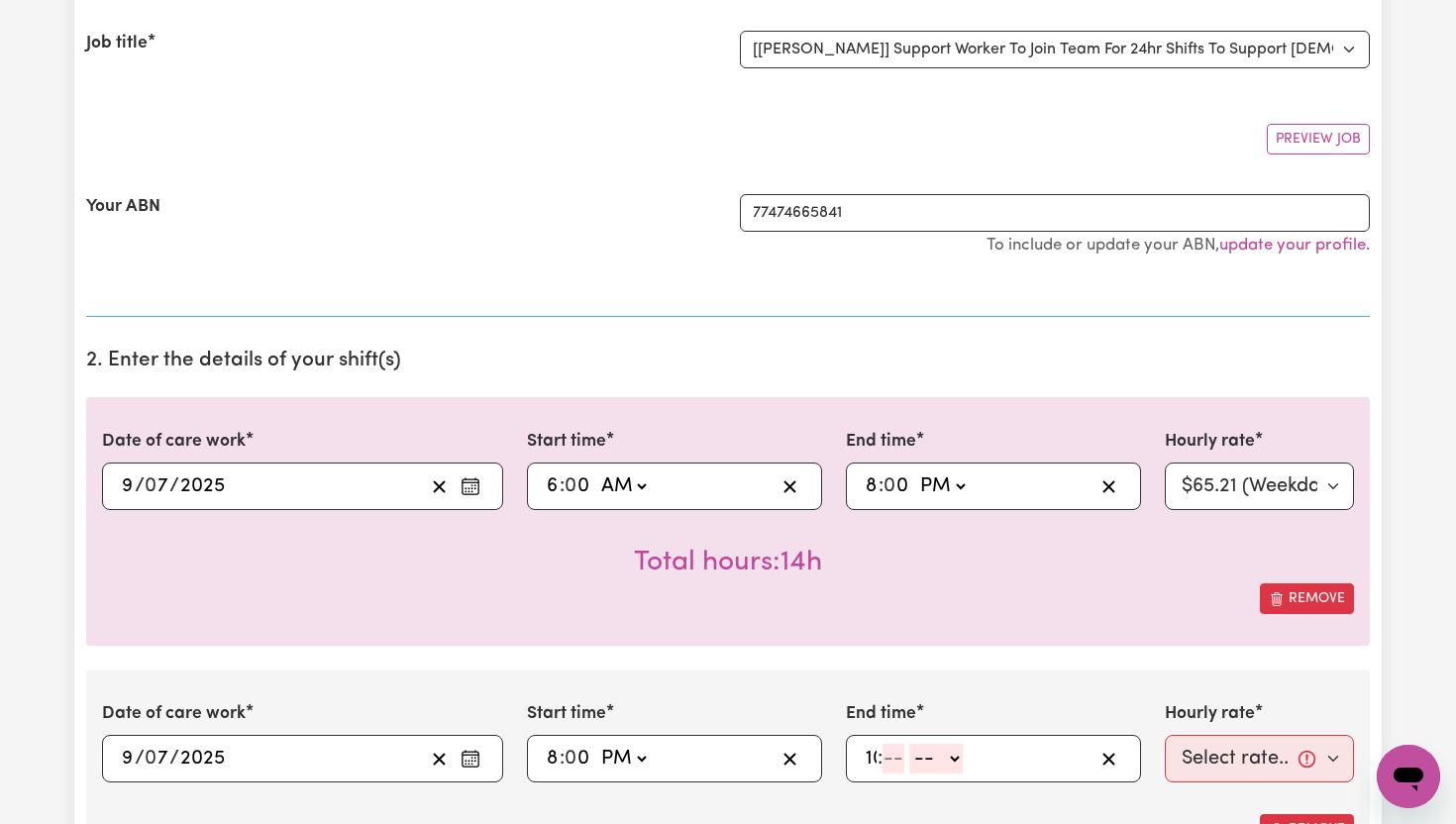 type on "10" 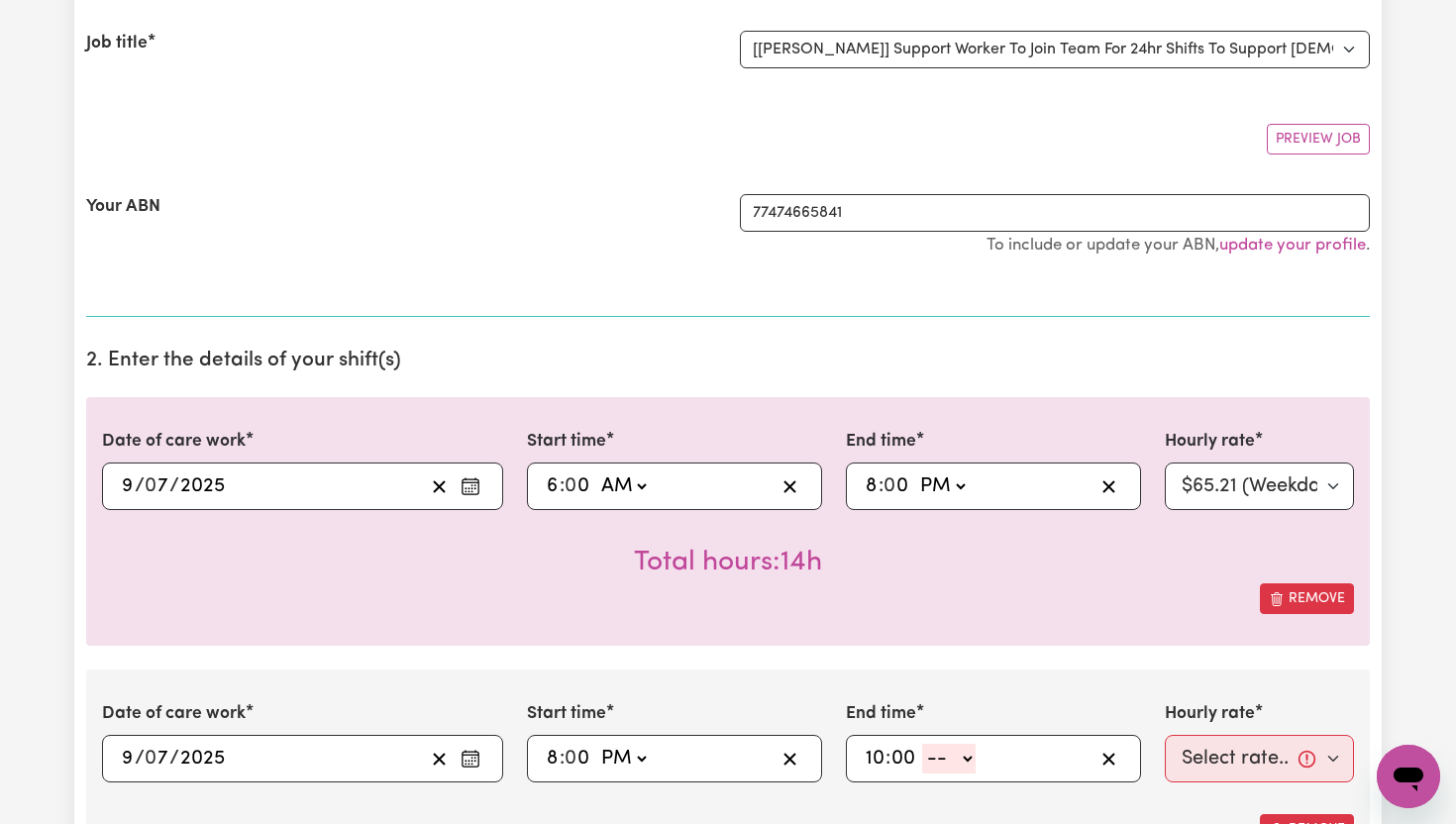 type on "00" 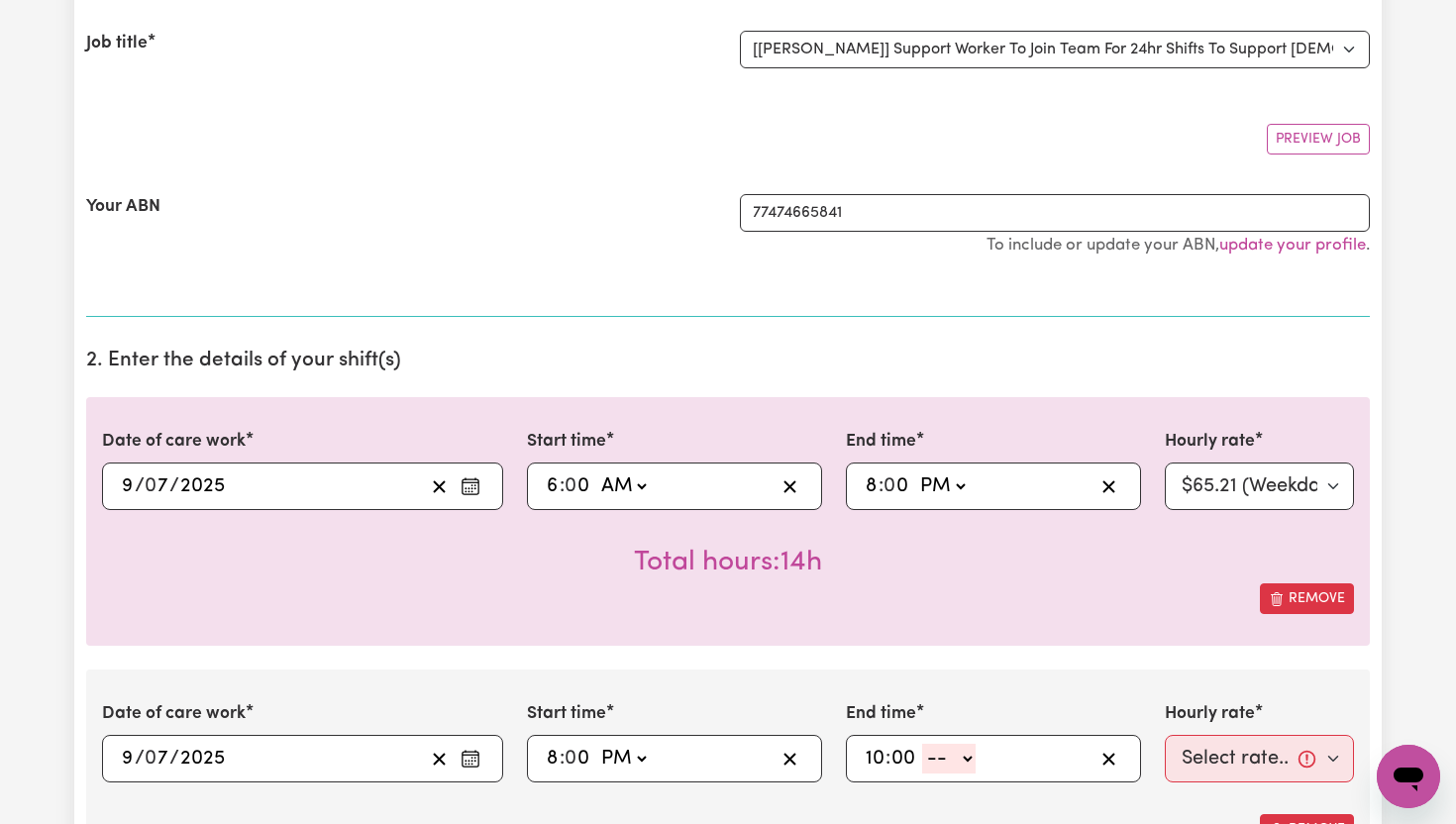 click on "-- AM PM" 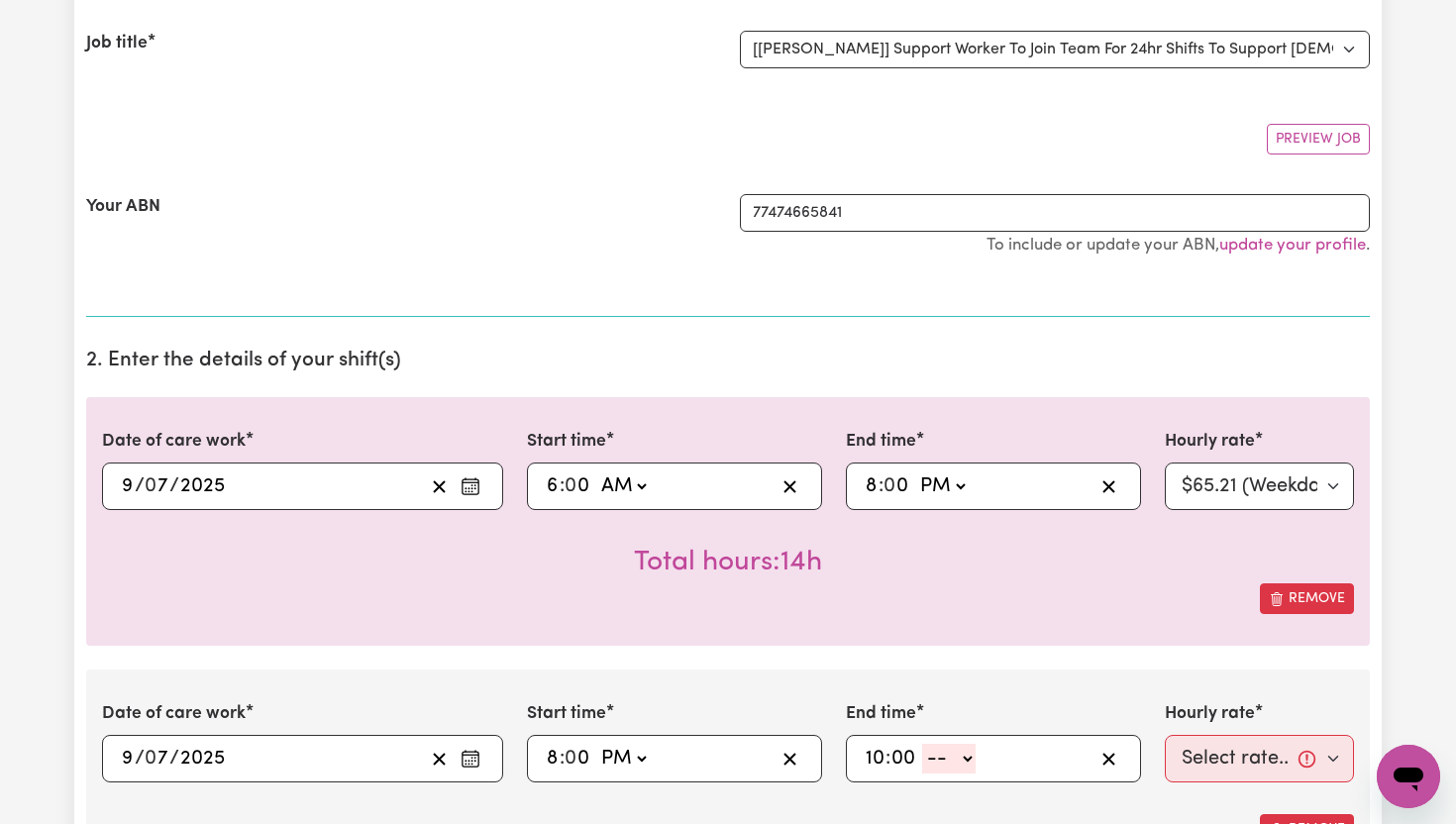 select on "pm" 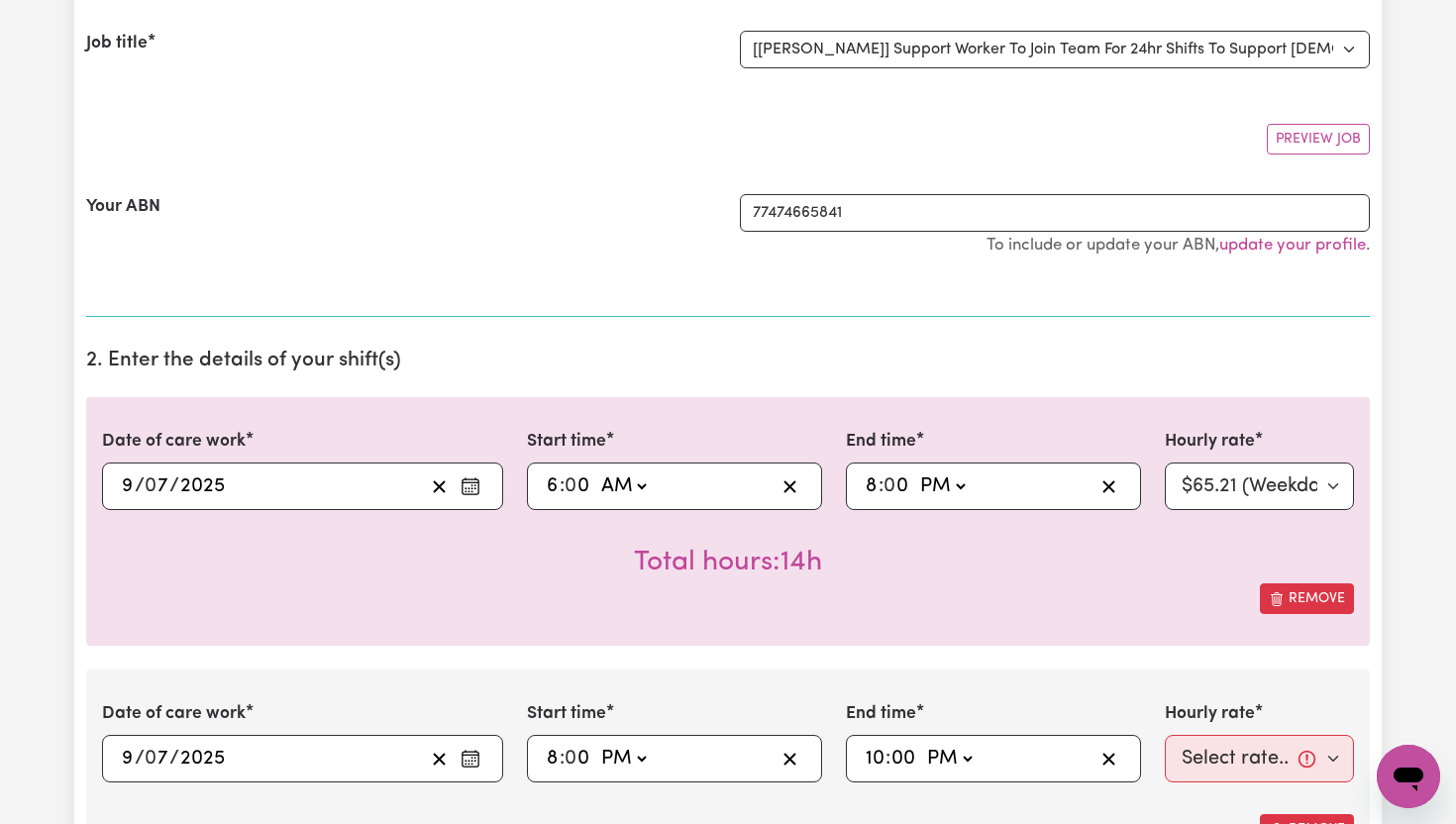 type on "22:00" 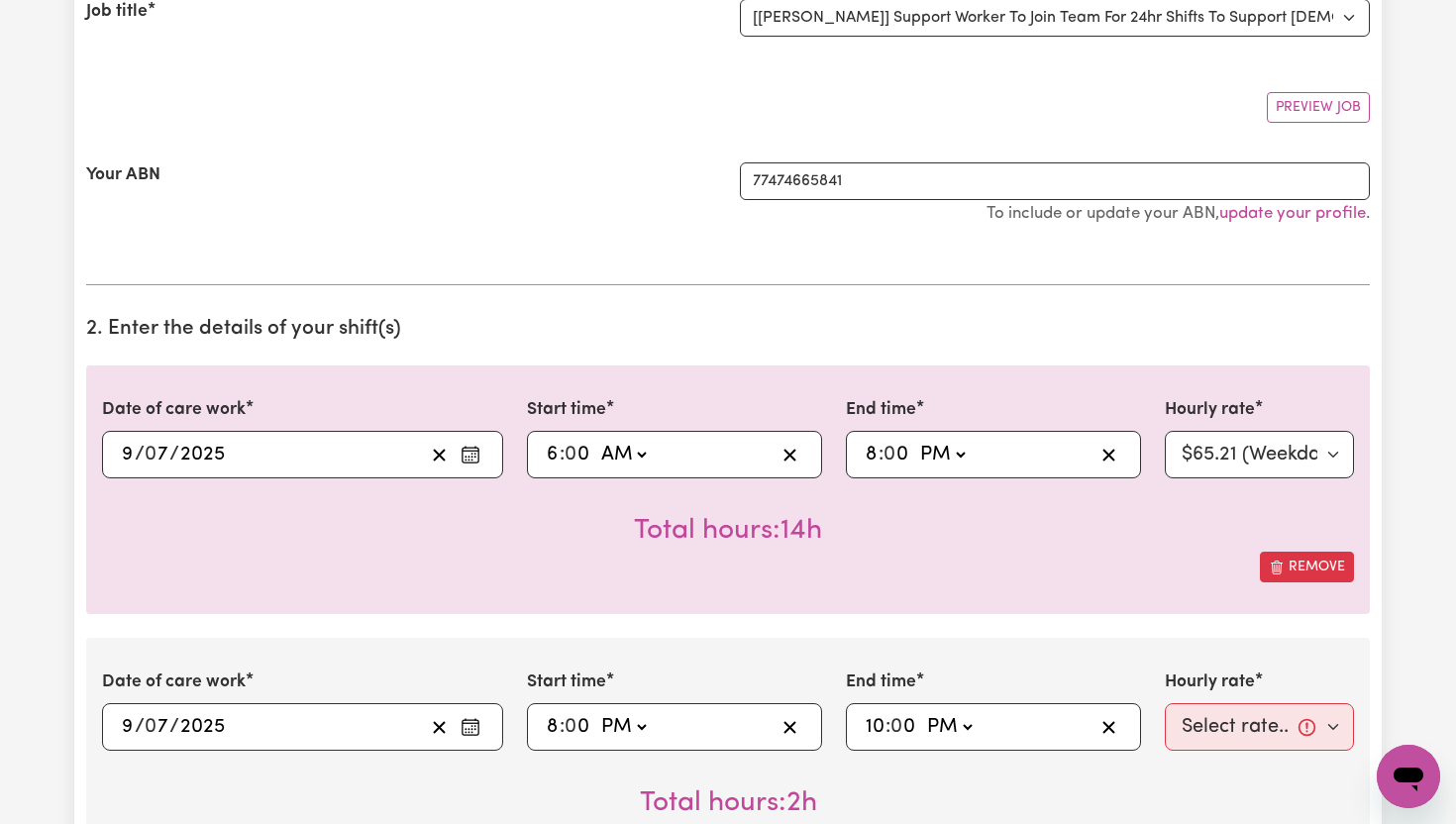scroll, scrollTop: 310, scrollLeft: 0, axis: vertical 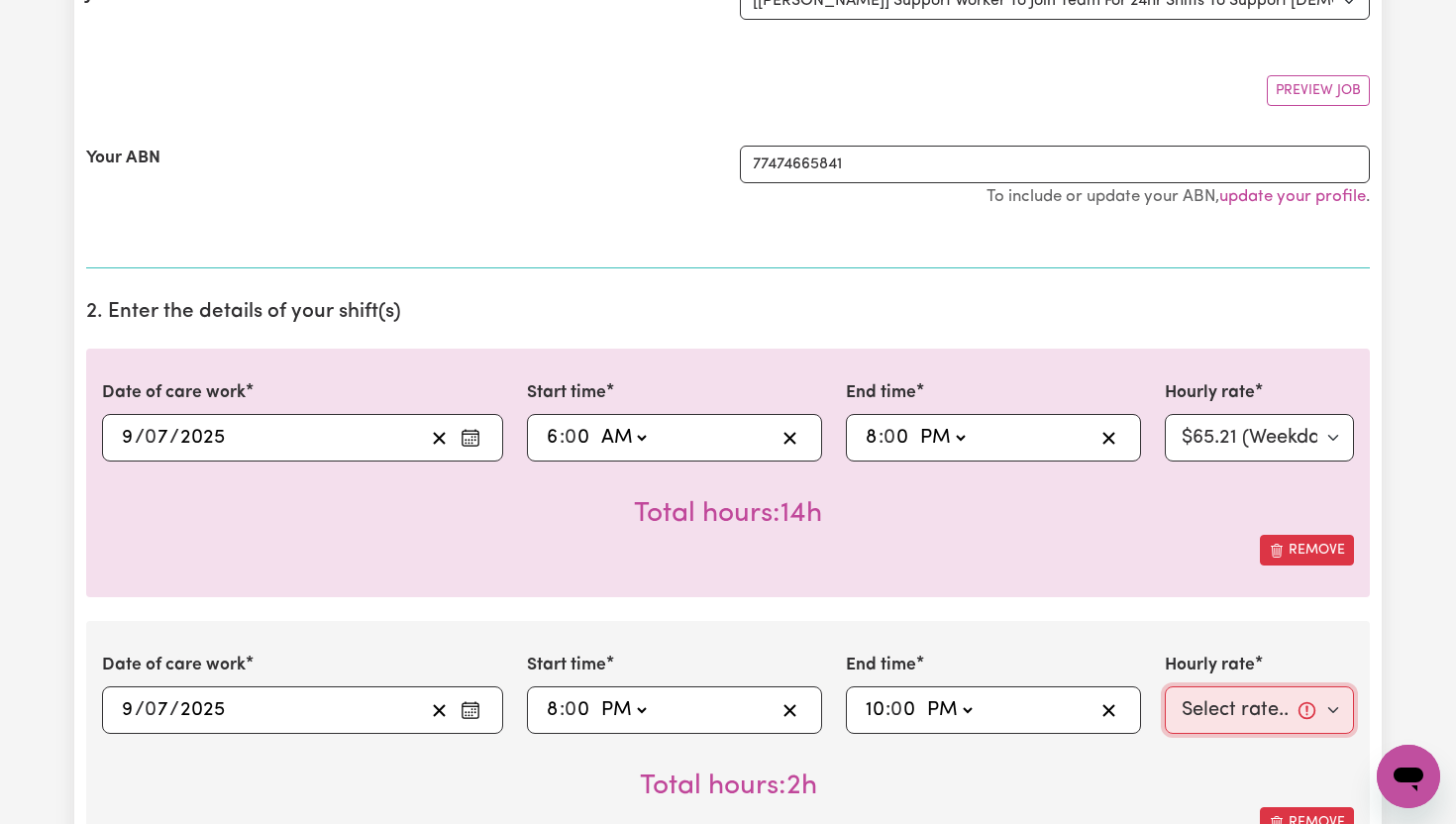 click on "Select rate... $65.21 (Weekday) $91.76 ([DATE]) $118.32 ([DATE]) $144.87 (Public Holiday) $71.85 (Evening Care) $276.32 (Overnight)" at bounding box center (1259, 710) 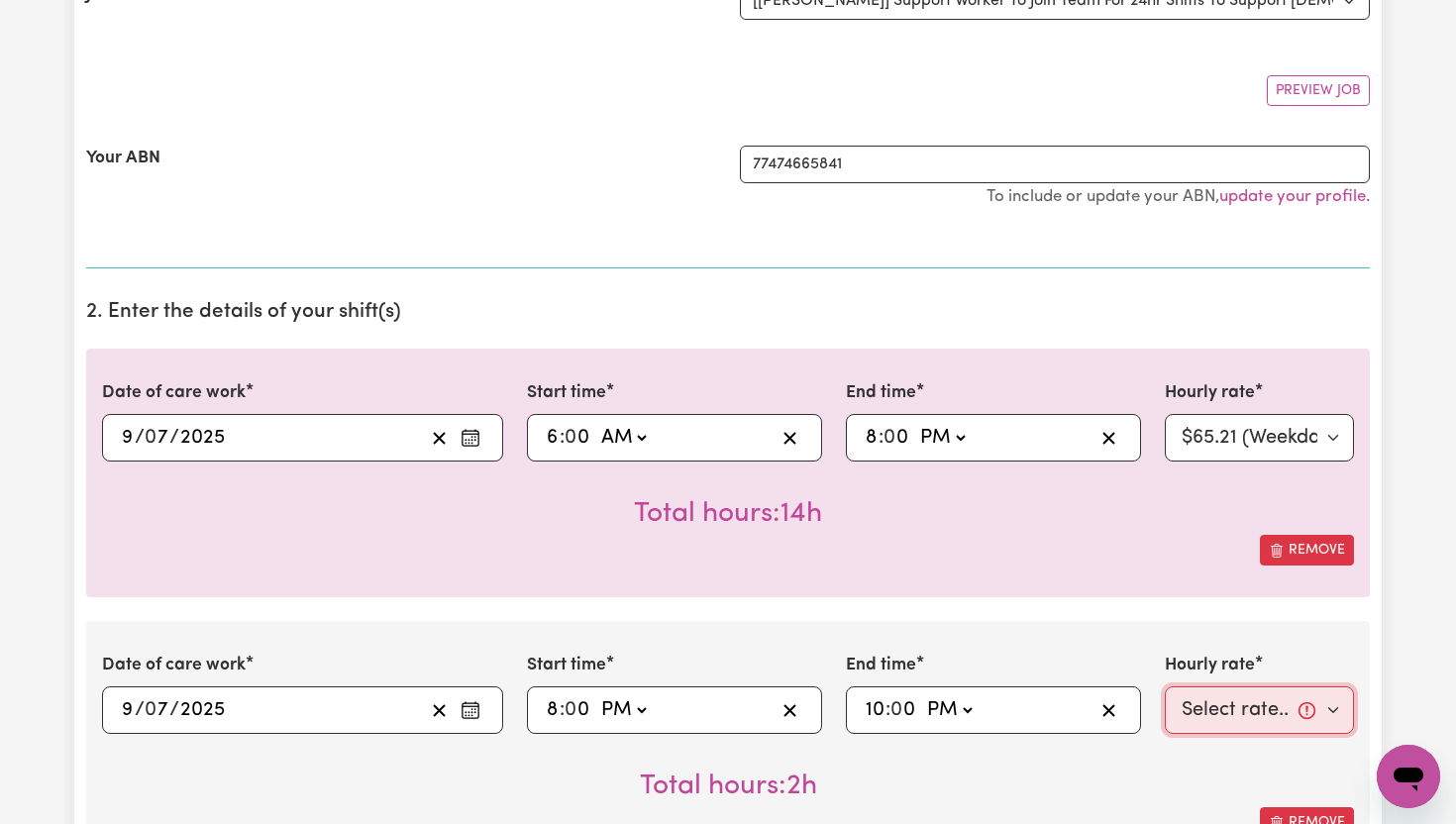 select on "71.85-EveningCare" 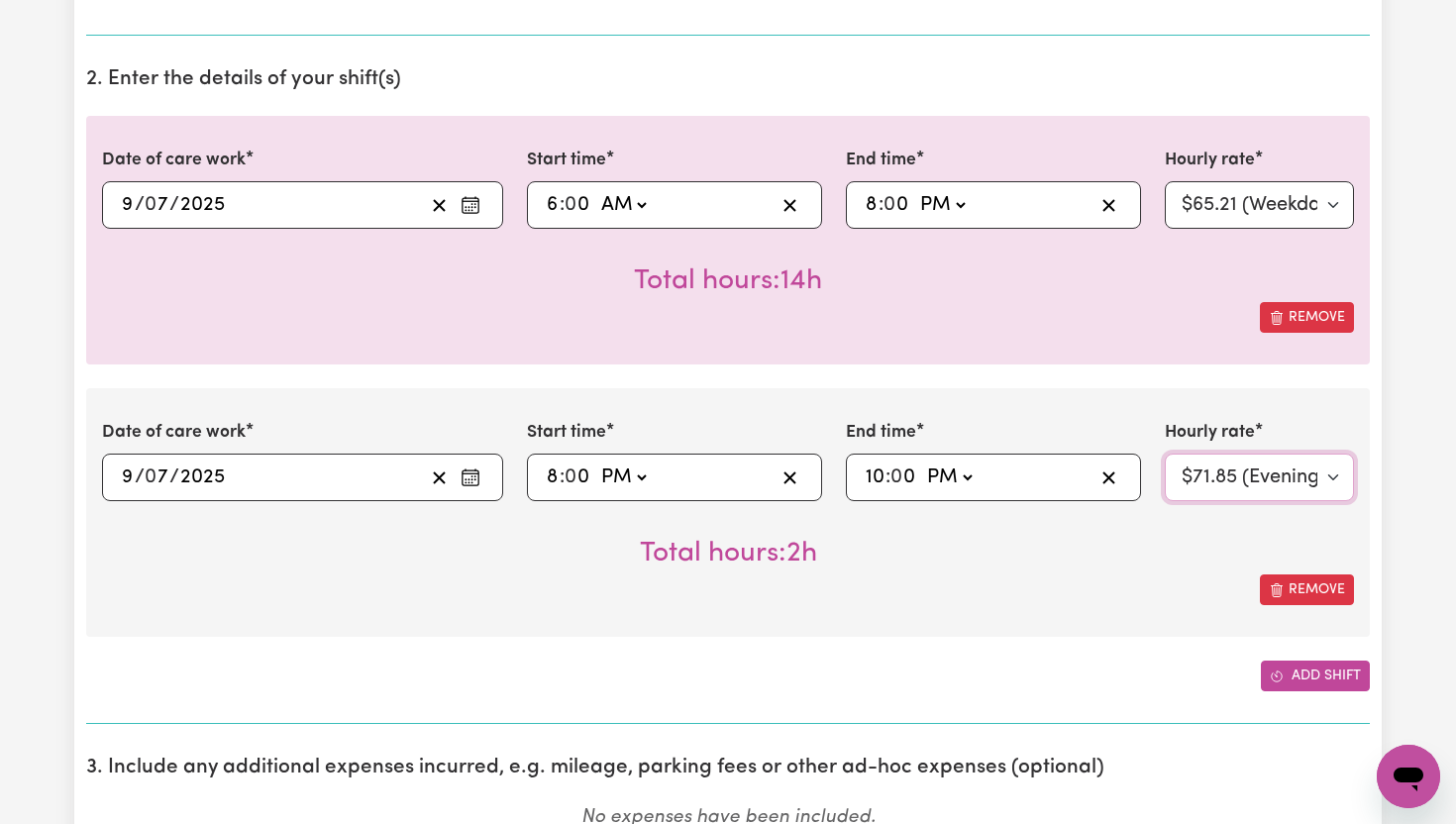 scroll, scrollTop: 546, scrollLeft: 0, axis: vertical 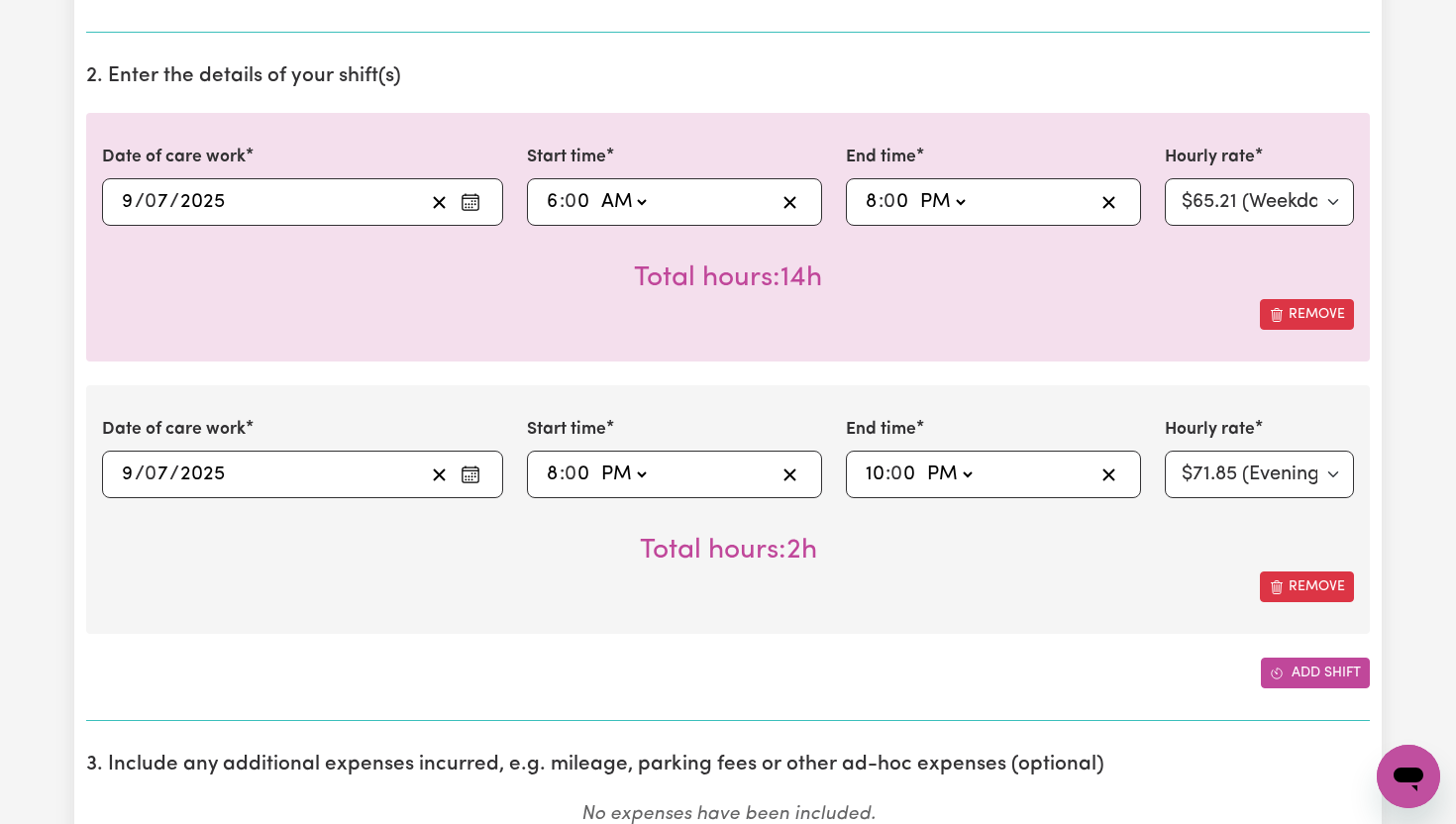 click on "Add shift" at bounding box center [1315, 672] 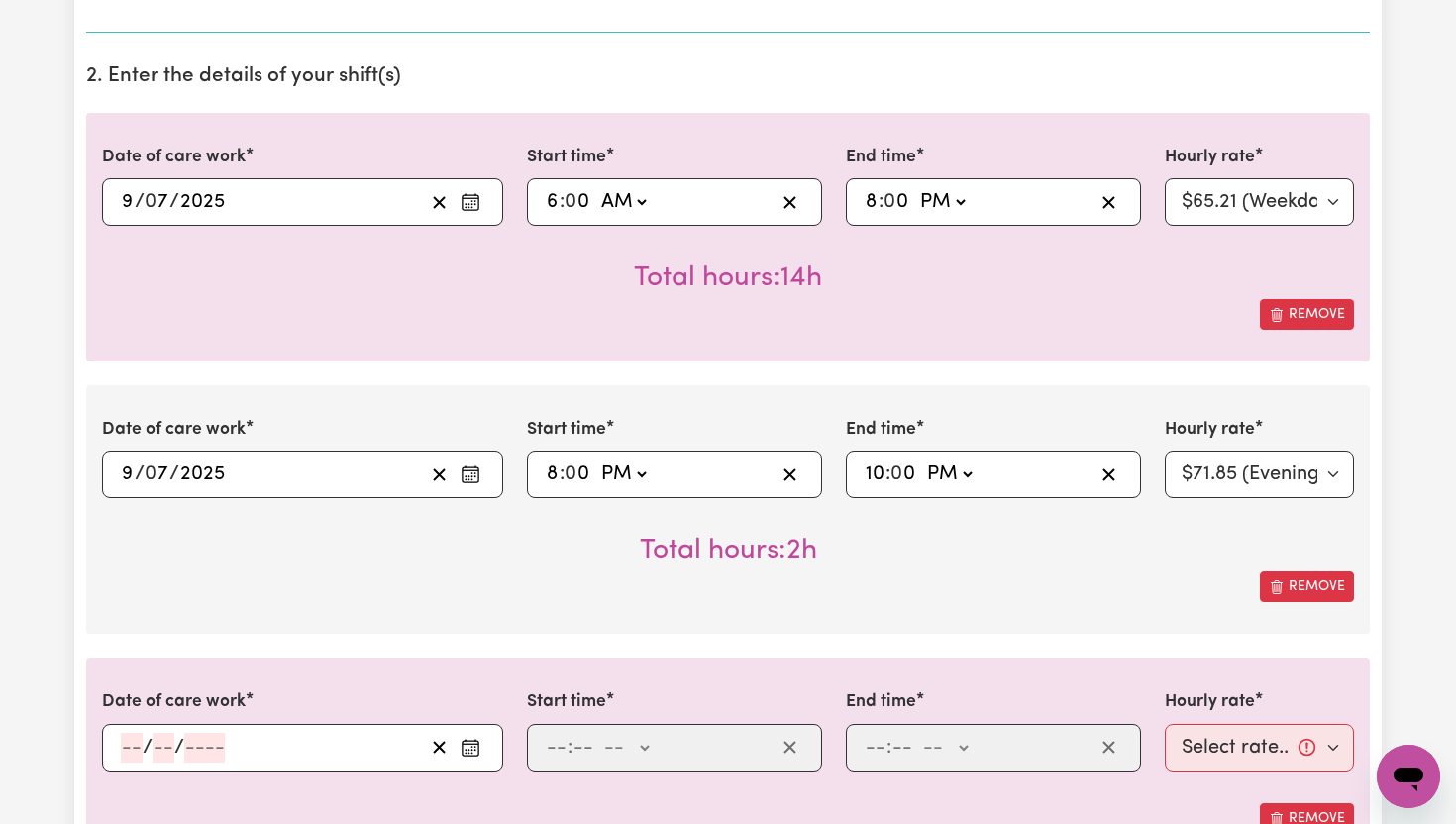 click 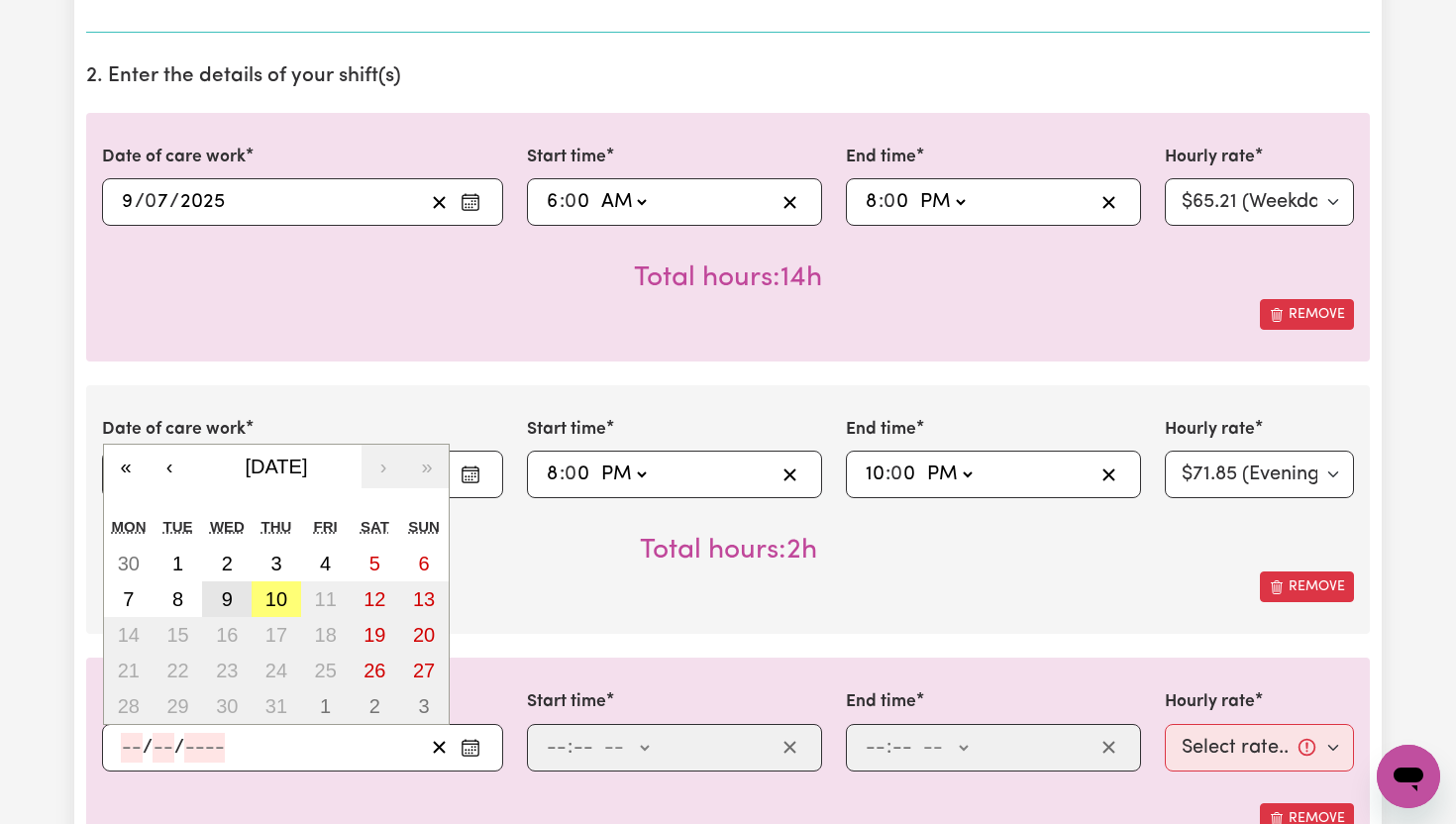 click on "9" at bounding box center [227, 599] 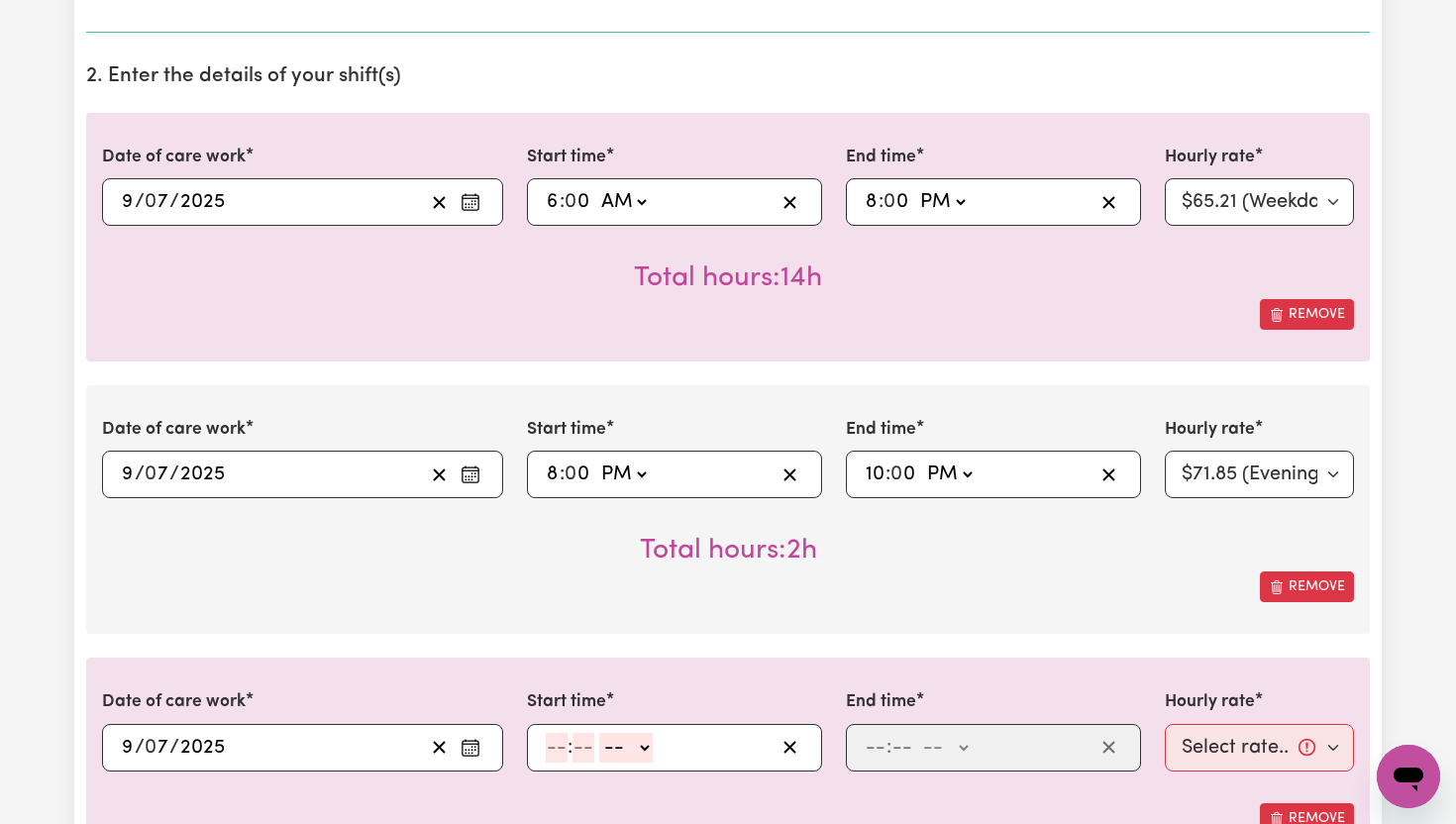 click 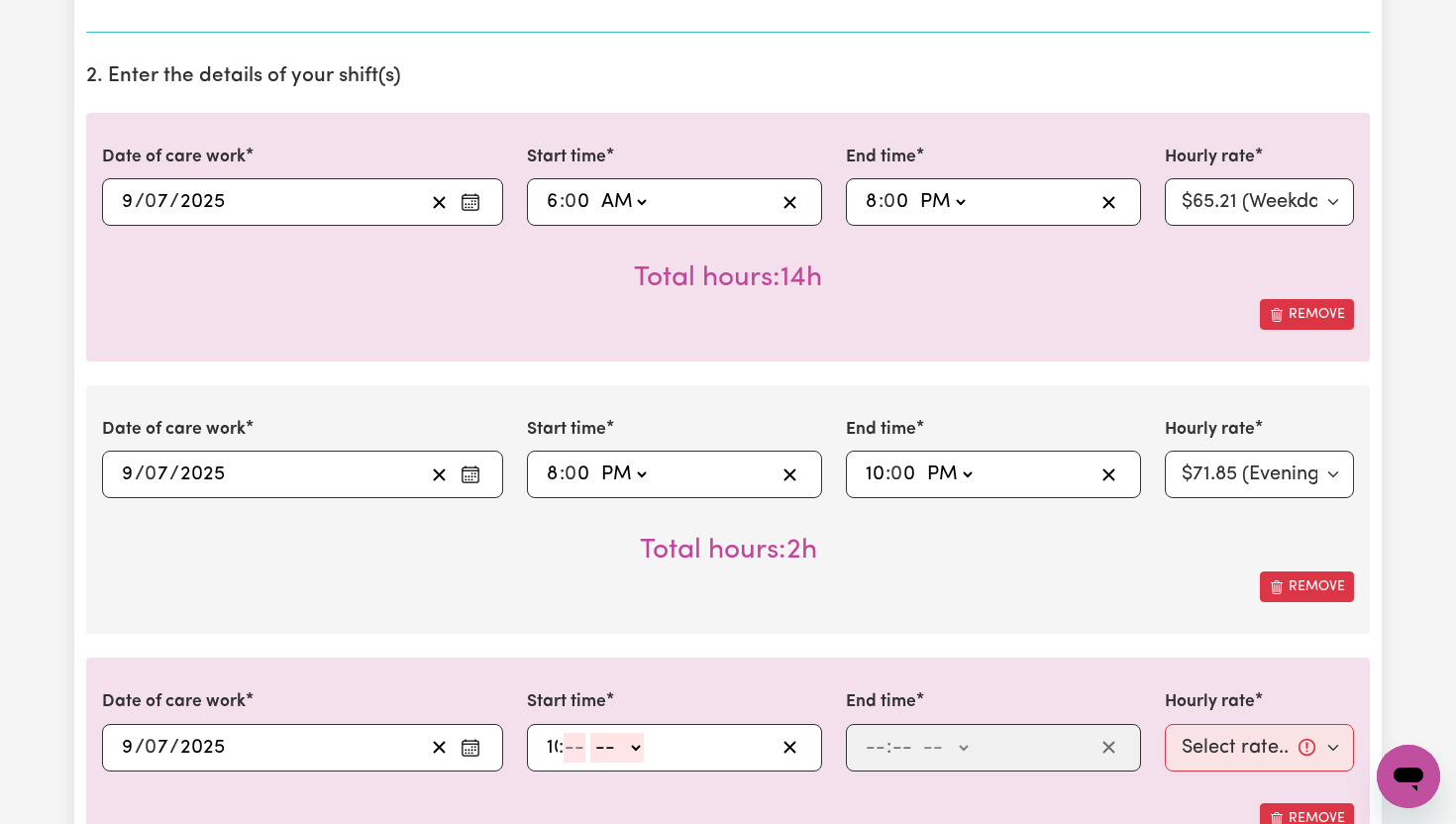 type on "10" 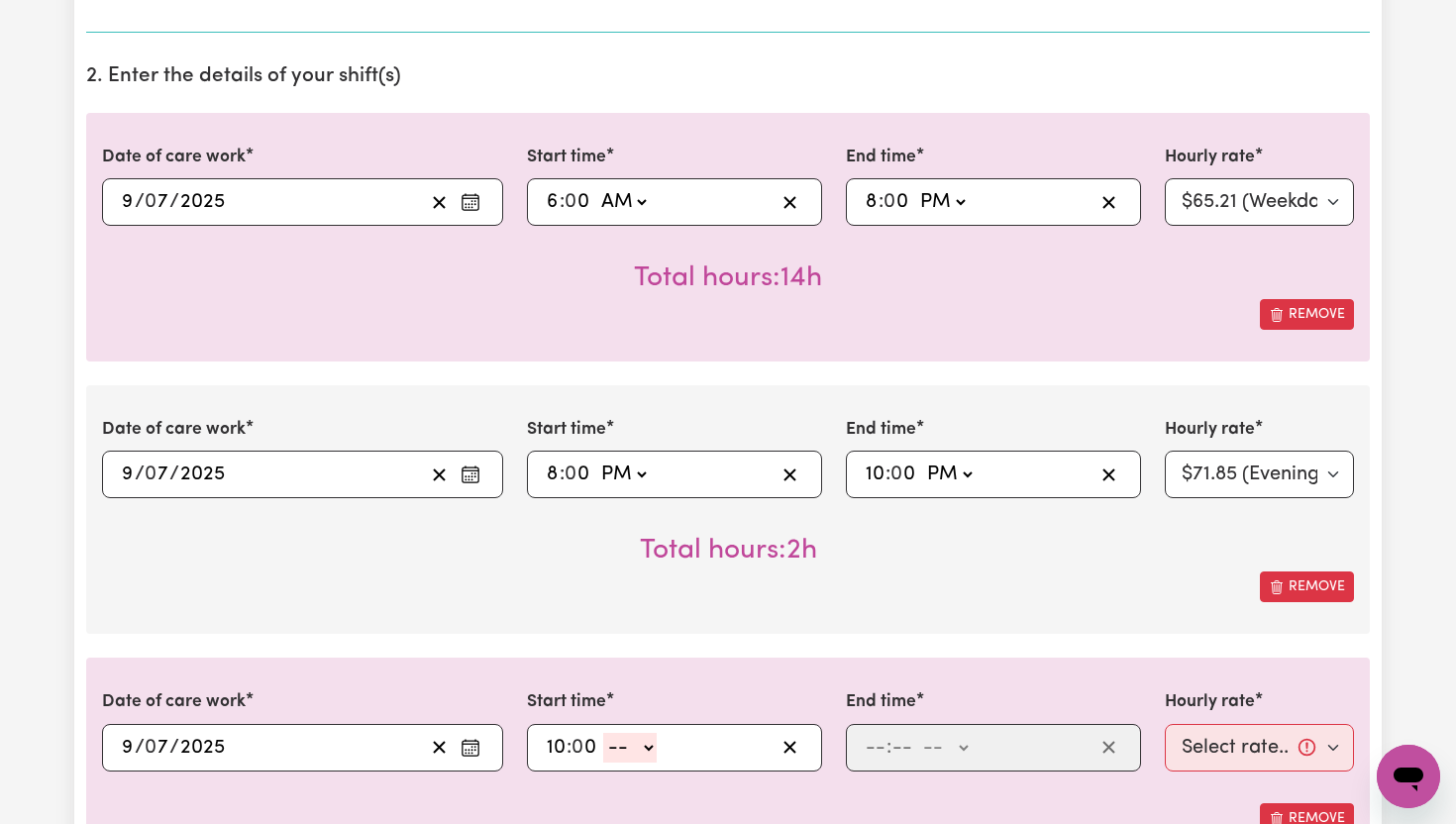 type on "0" 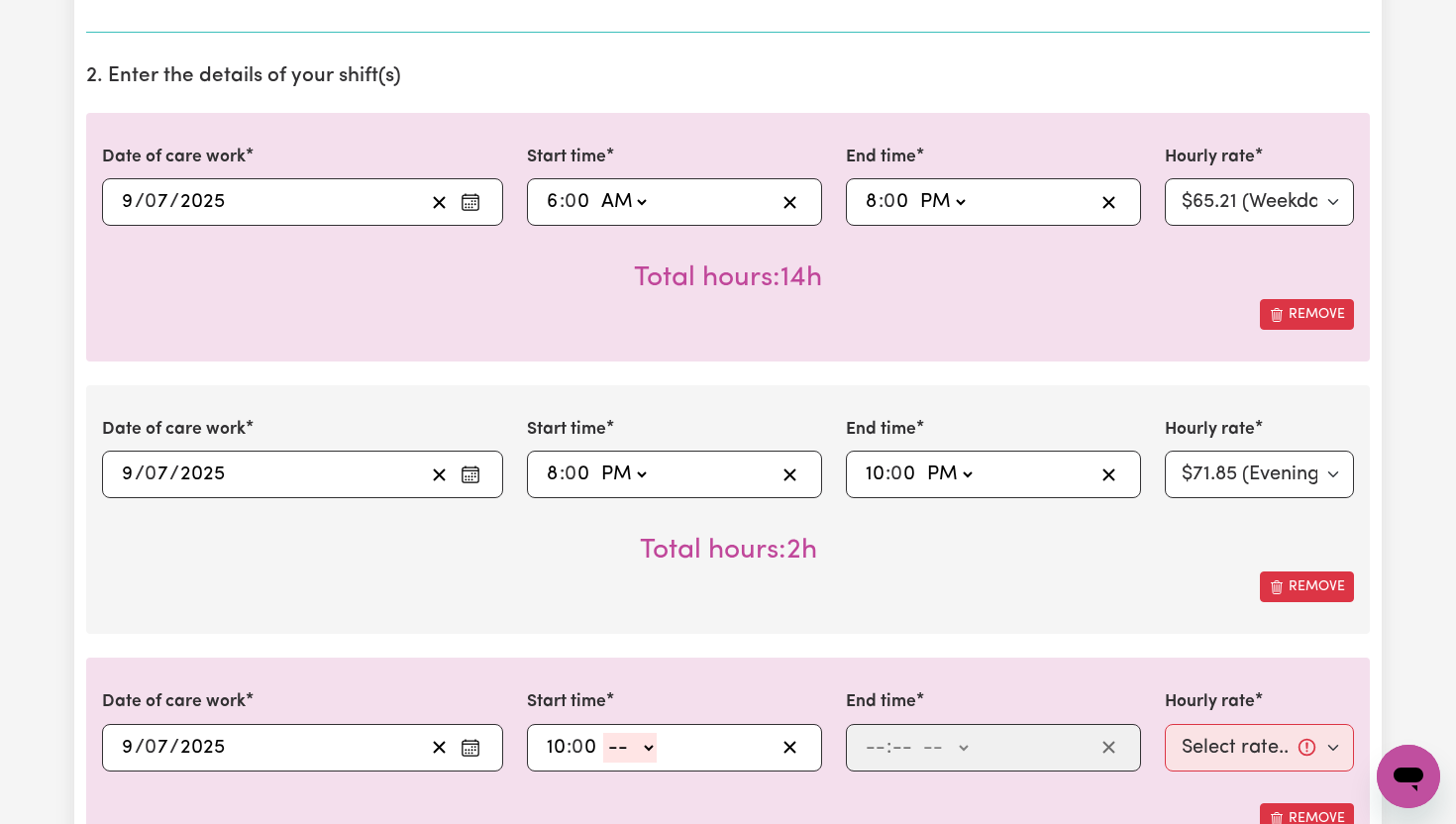click on "-- AM PM" 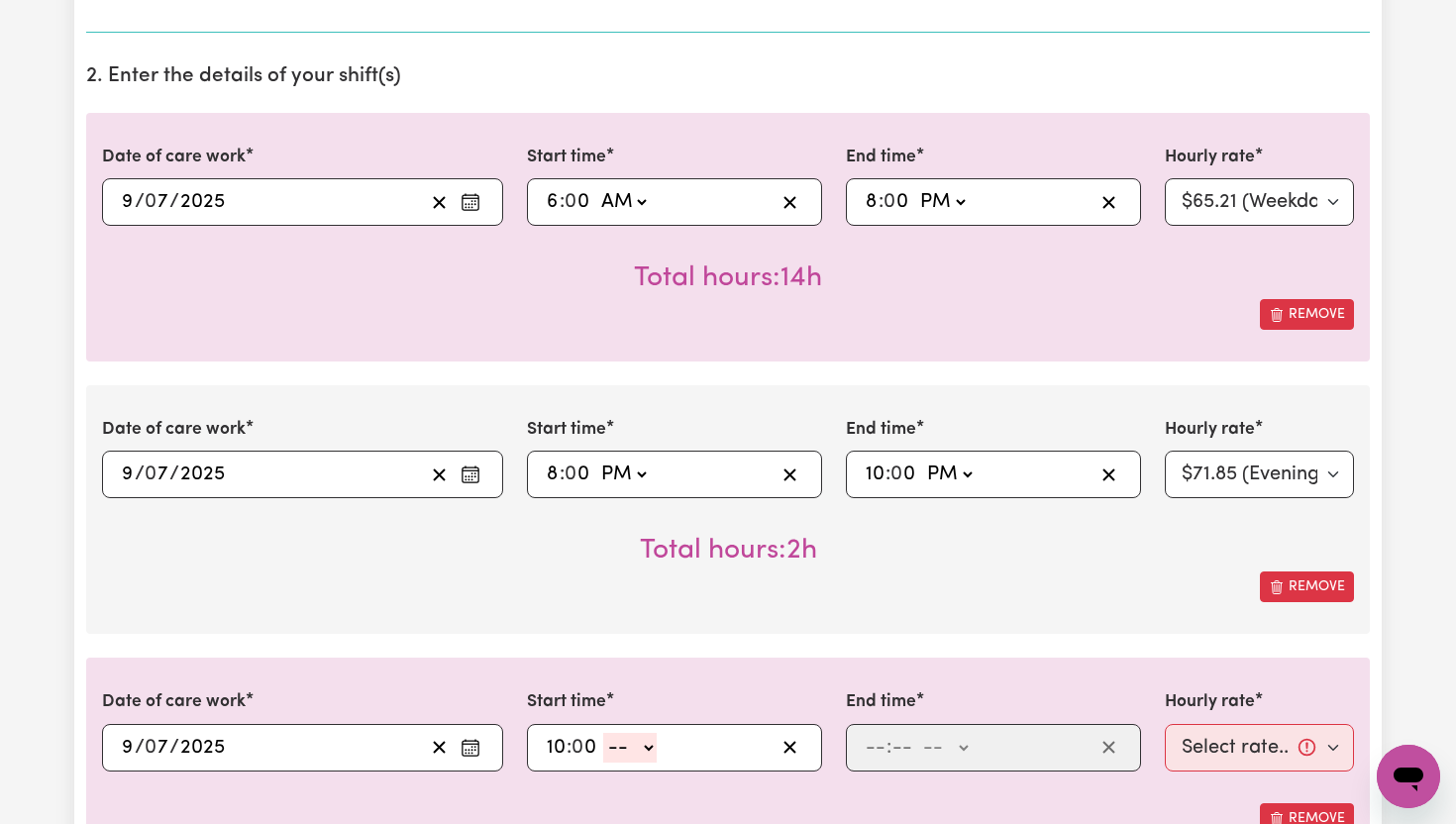 select on "pm" 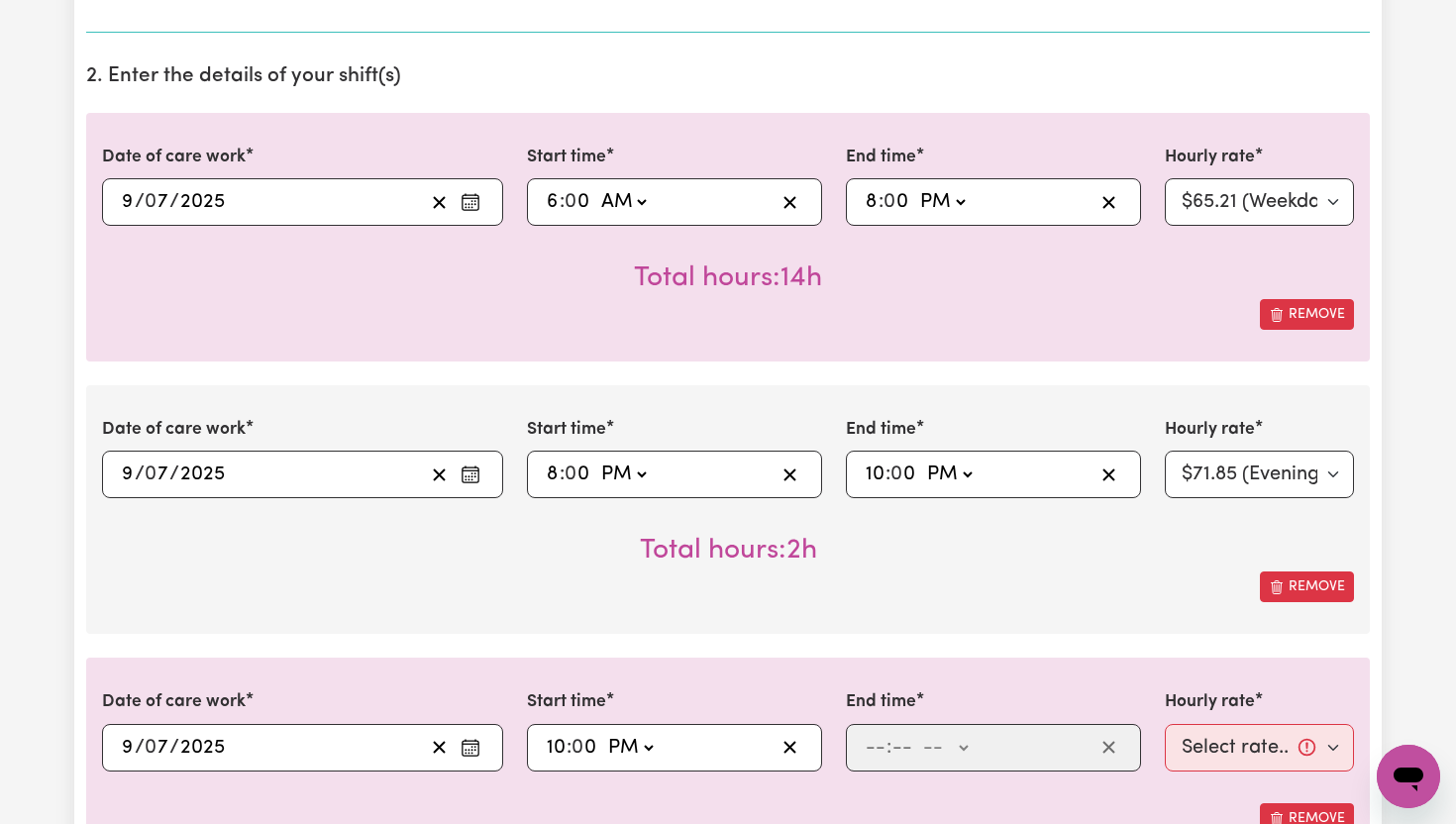 type on "22:00" 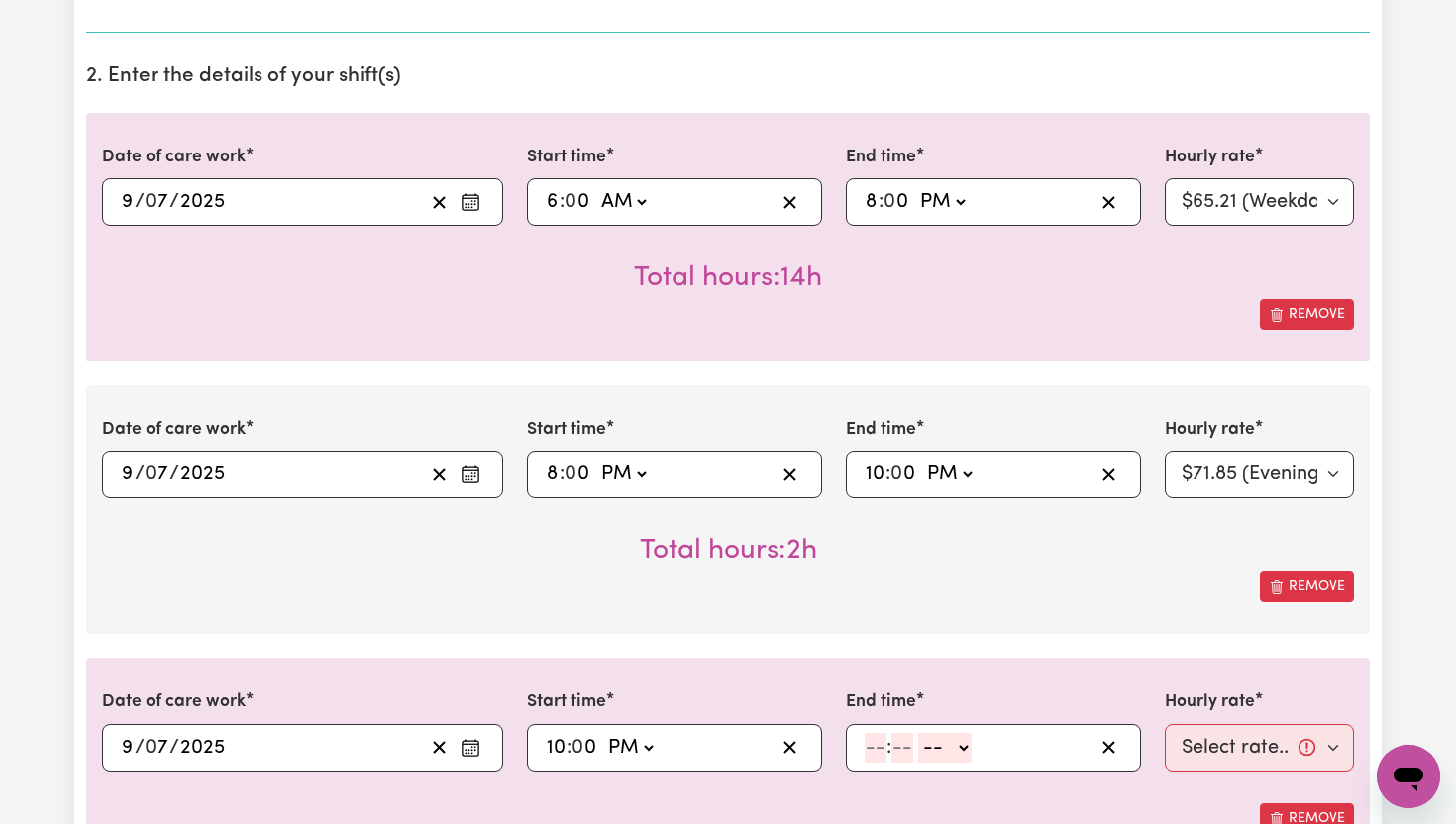 click 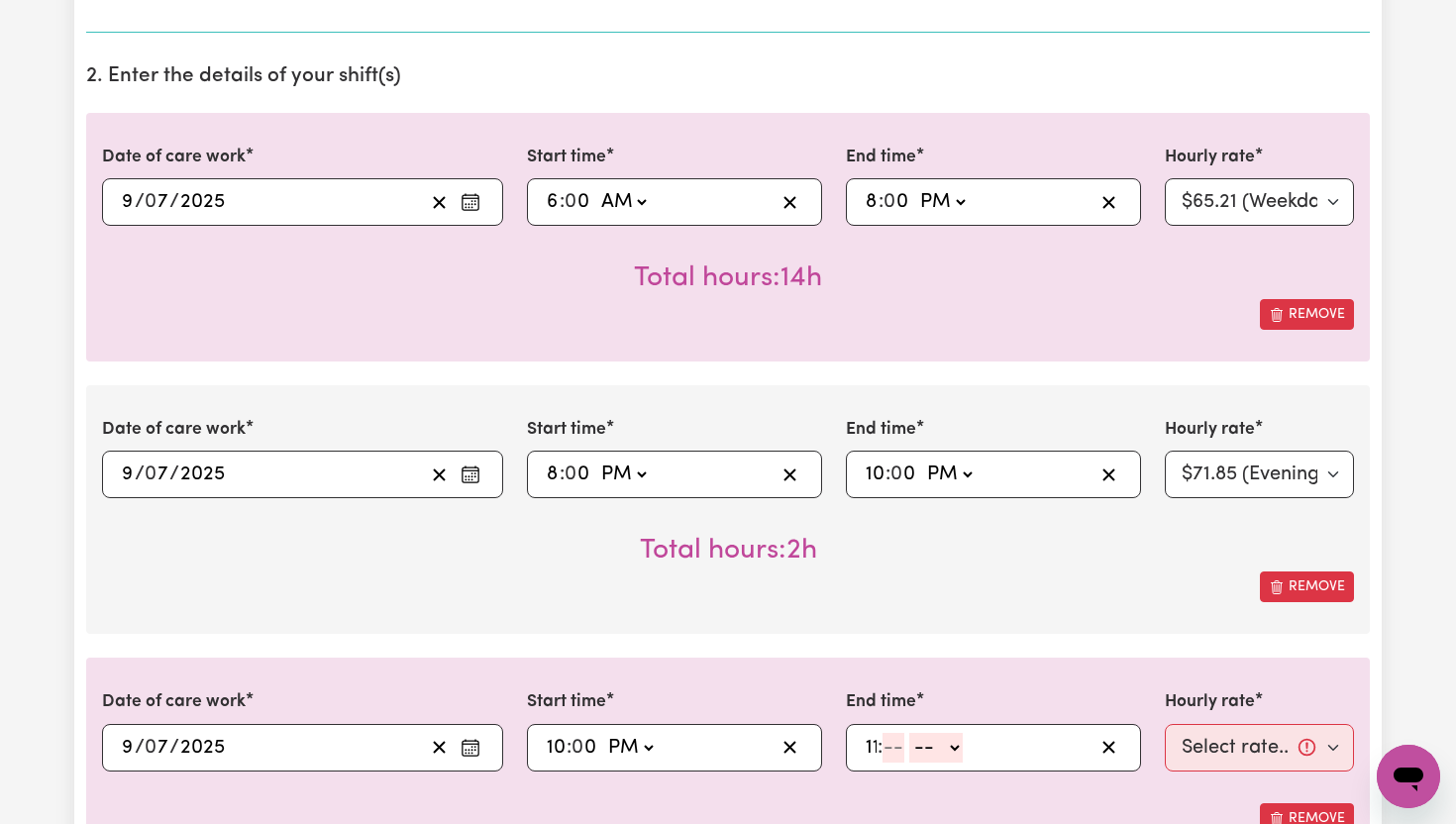 type on "11" 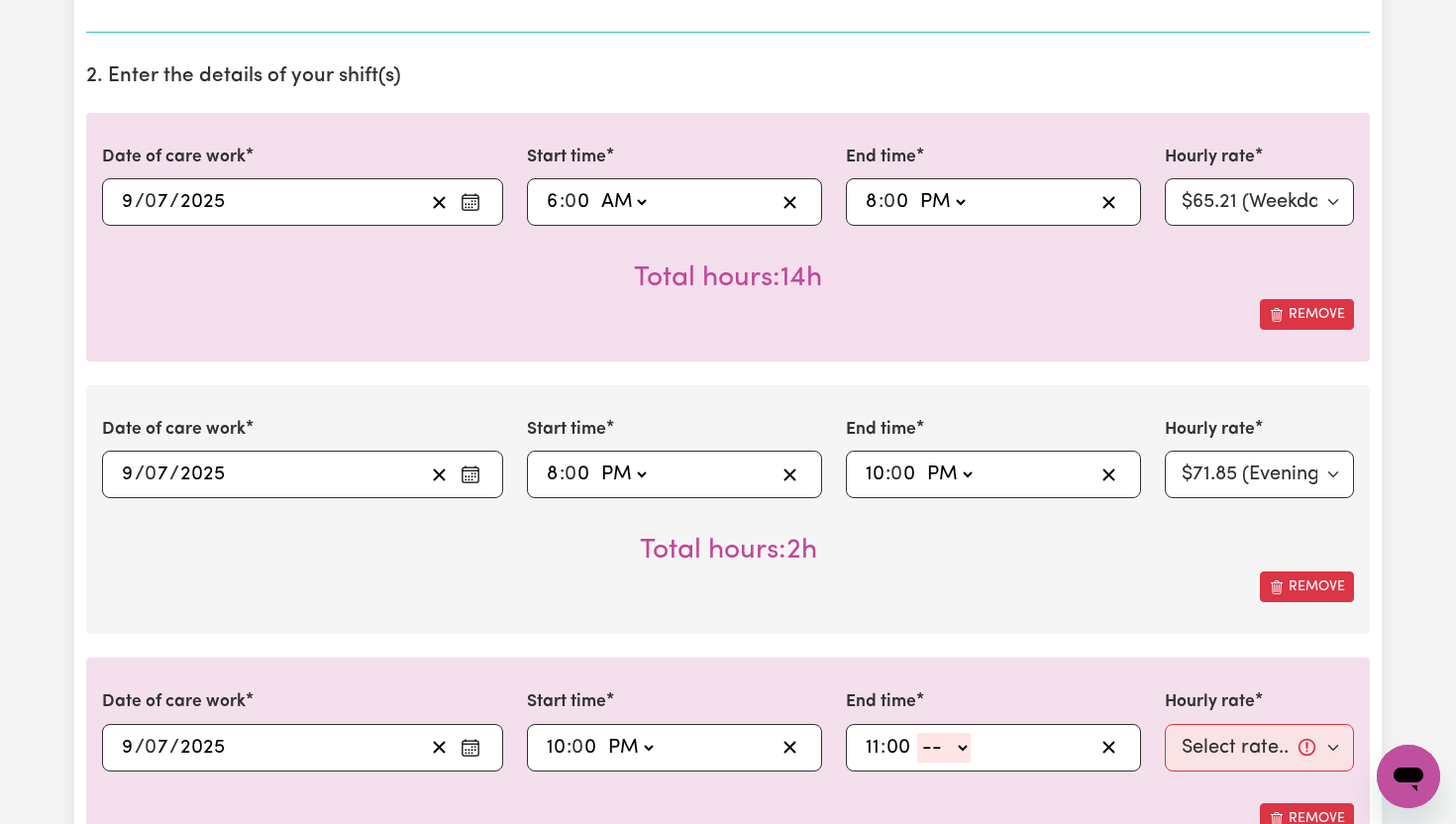type on "00" 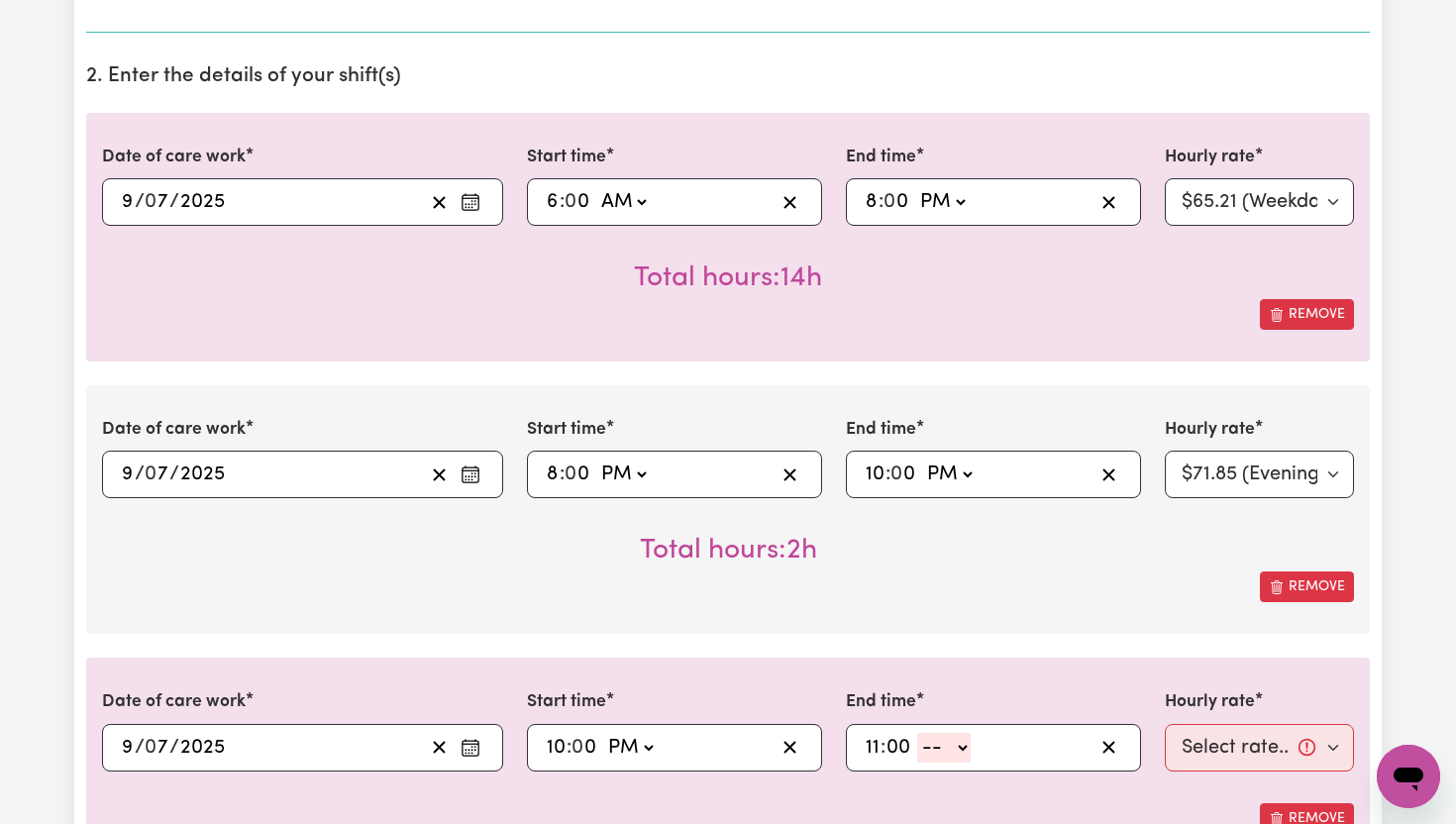 click on "-- AM PM" 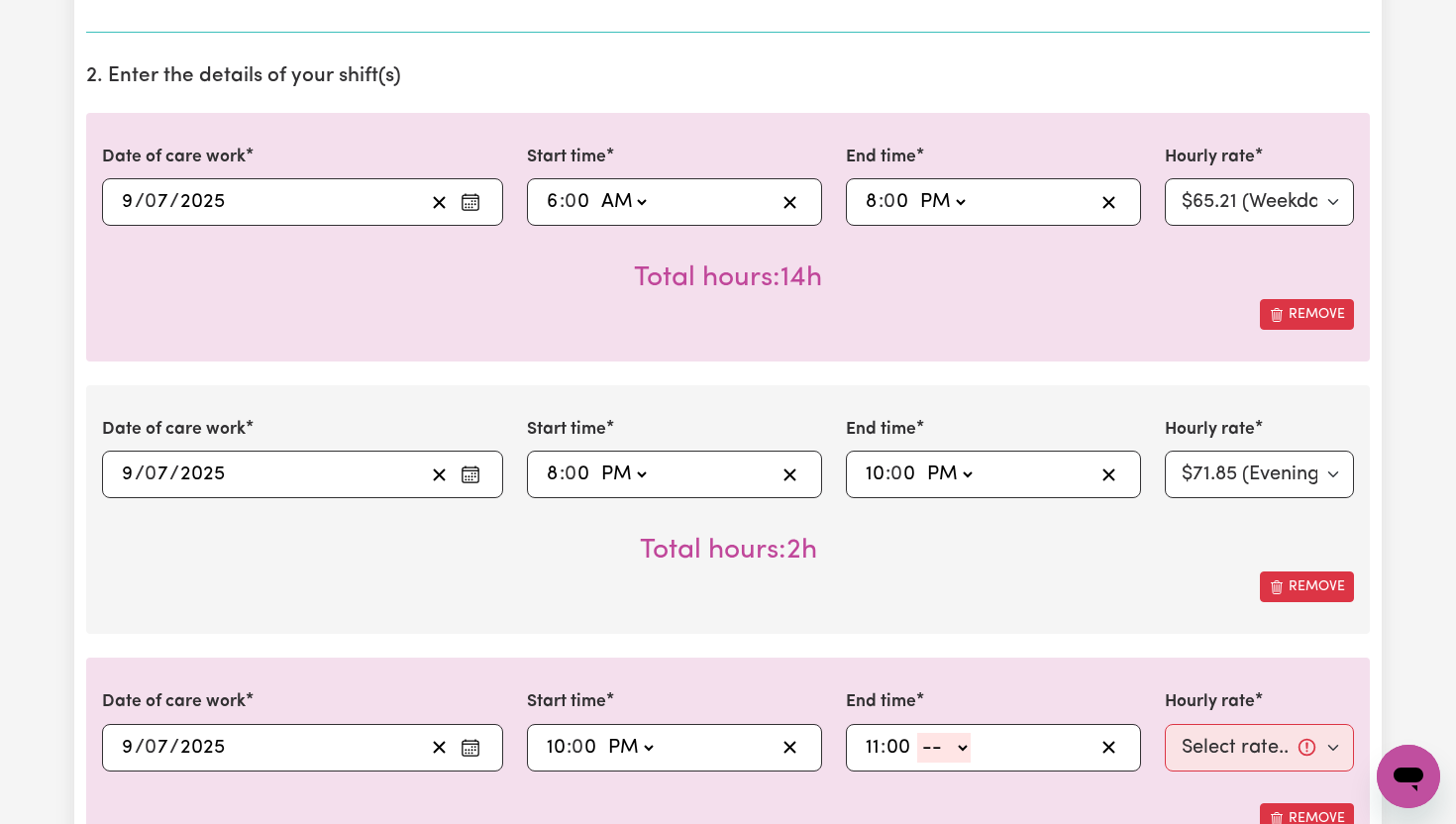 select on "pm" 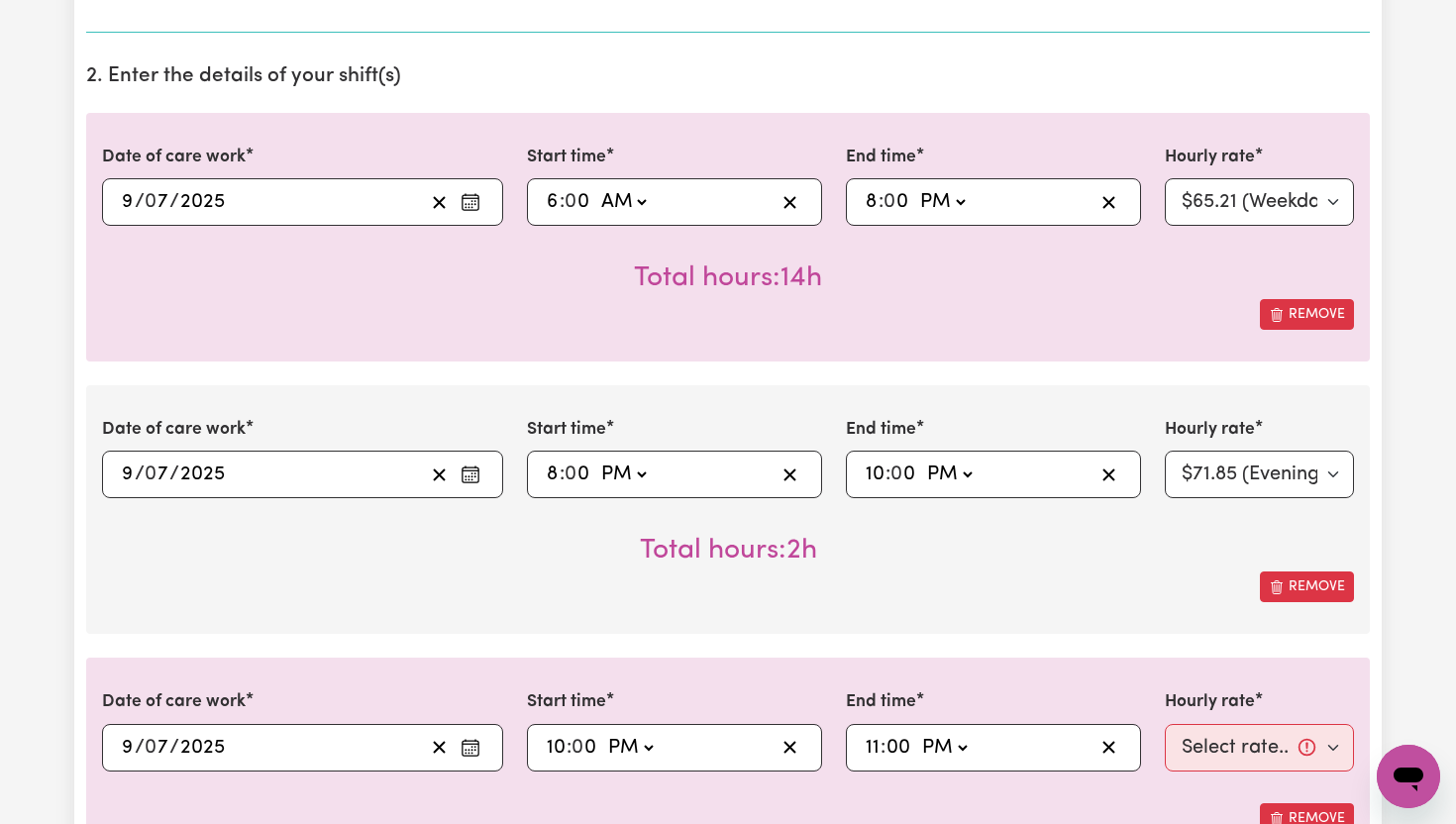 type on "23:00" 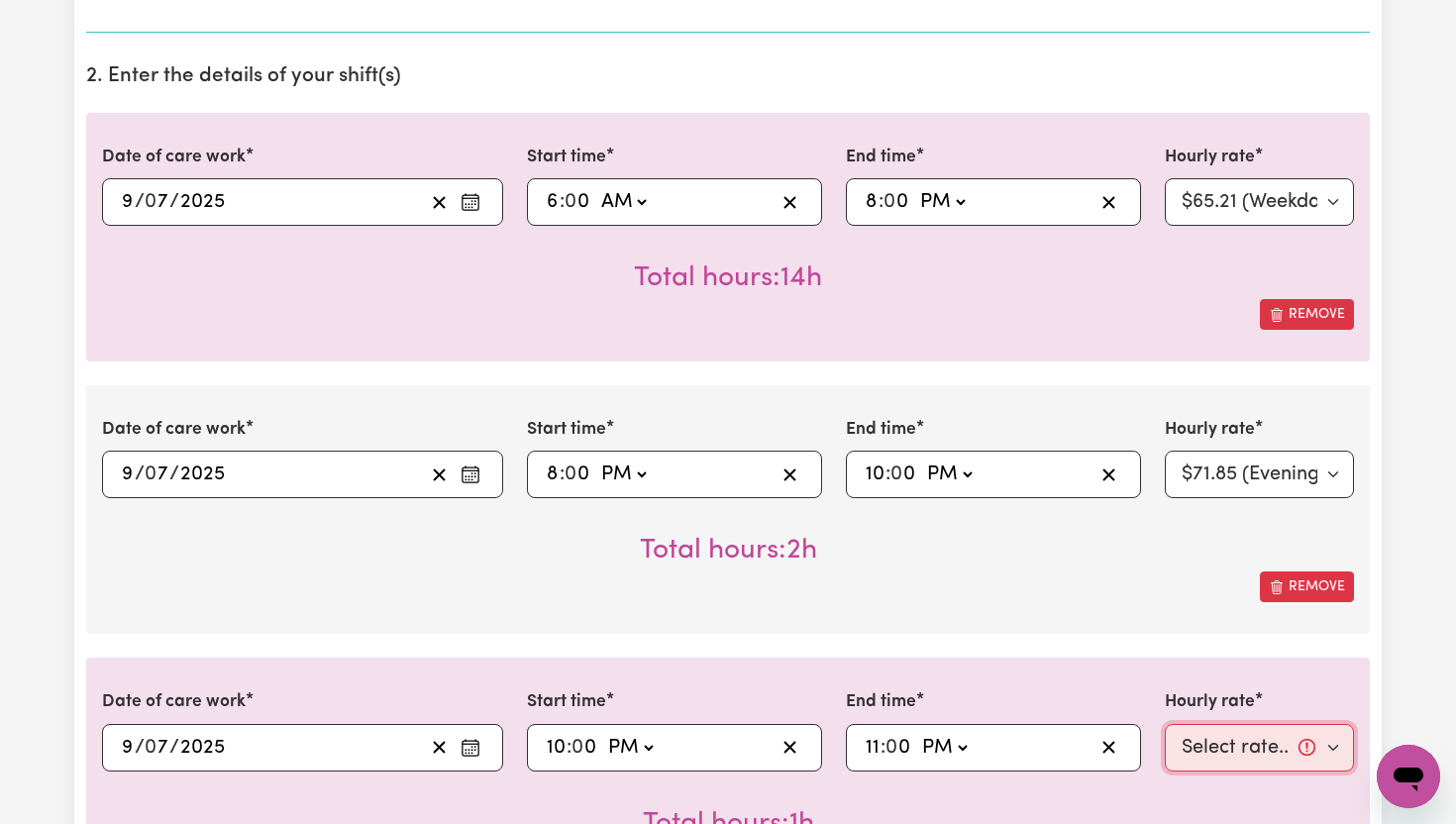 click on "Select rate... $65.21 (Weekday) $91.76 ([DATE]) $118.32 ([DATE]) $144.87 (Public Holiday) $71.85 (Evening Care) $276.32 (Overnight)" at bounding box center (1259, 748) 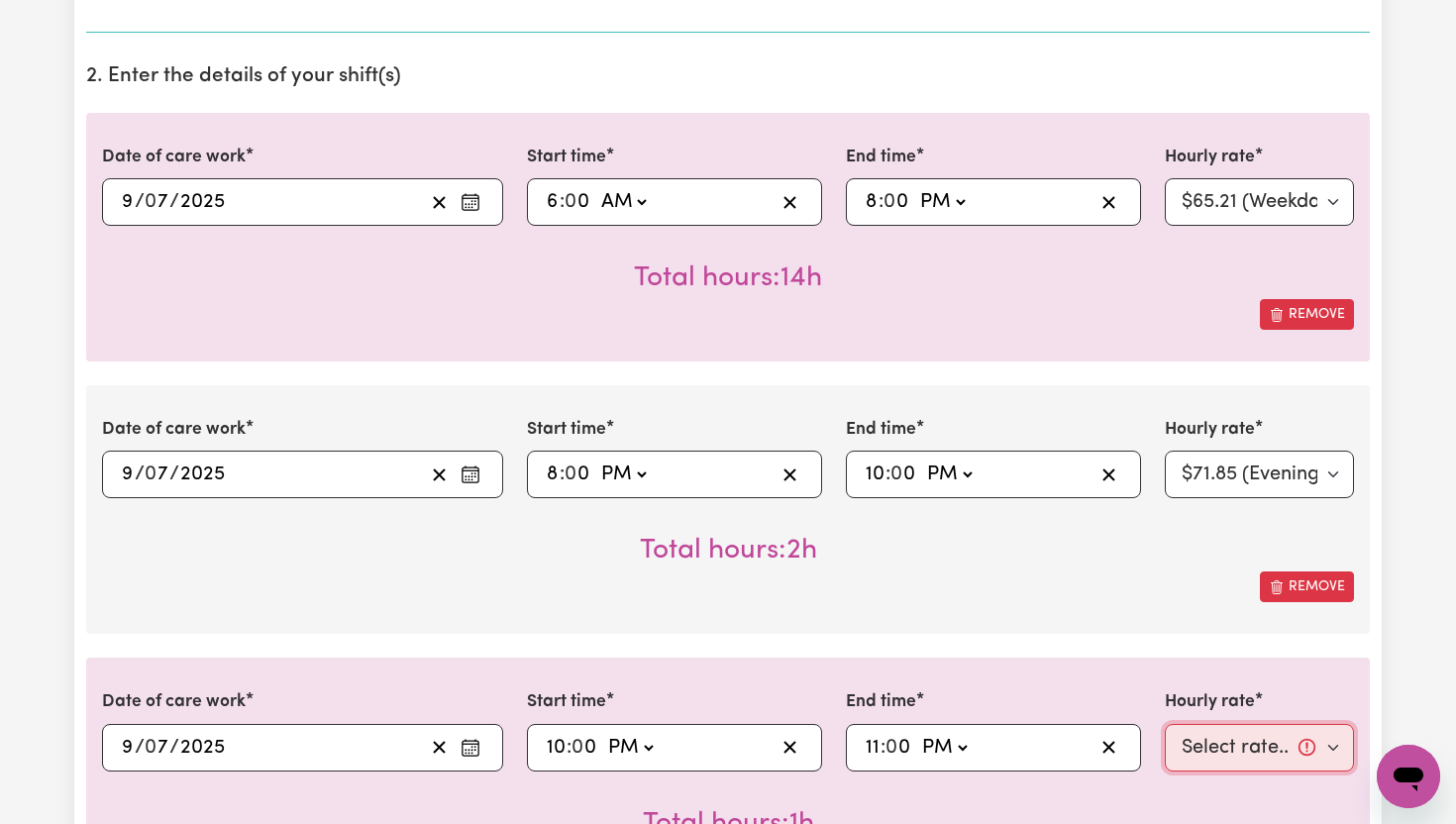 select on "276.32-Overnight" 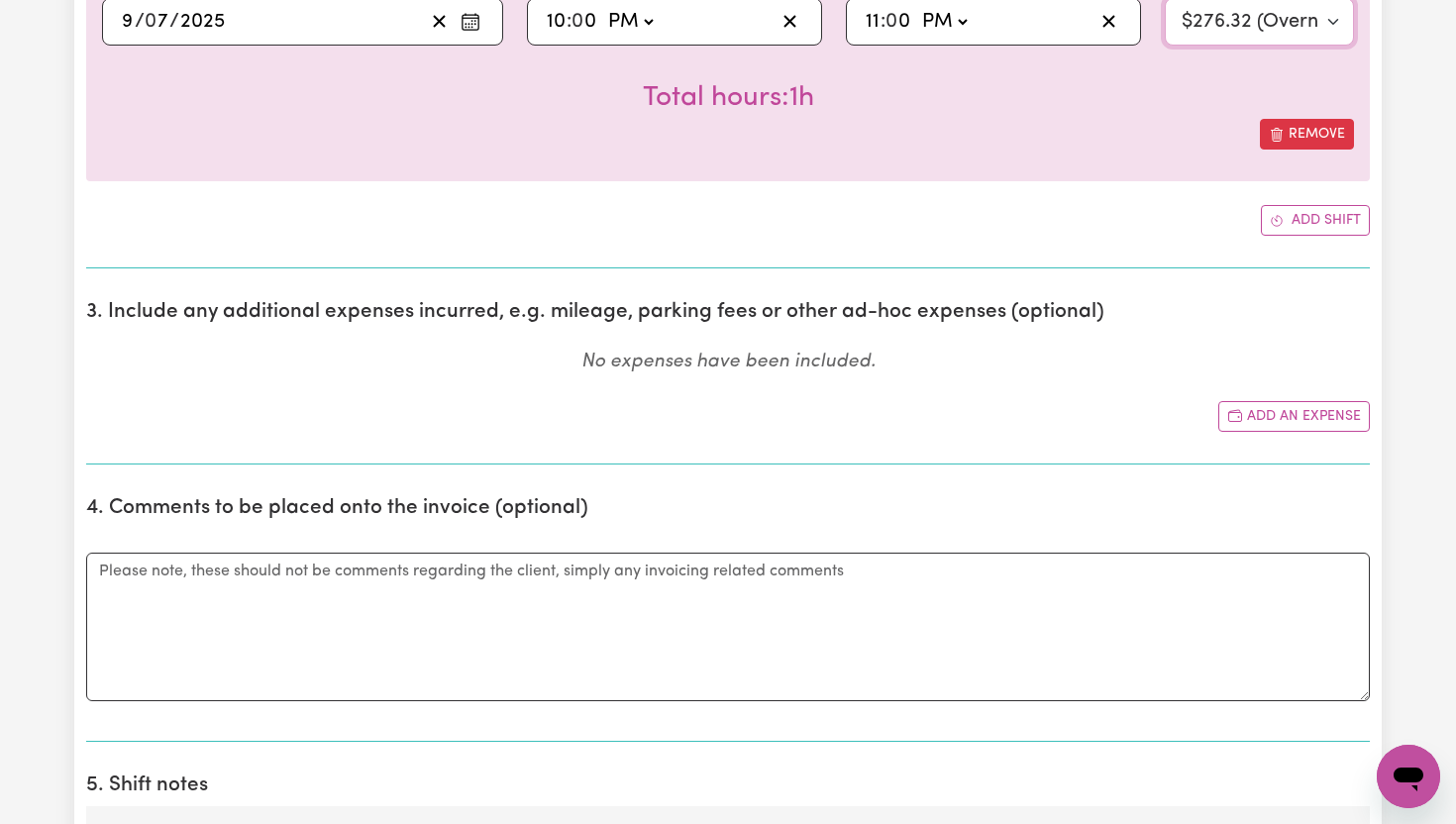 scroll, scrollTop: 1273, scrollLeft: 0, axis: vertical 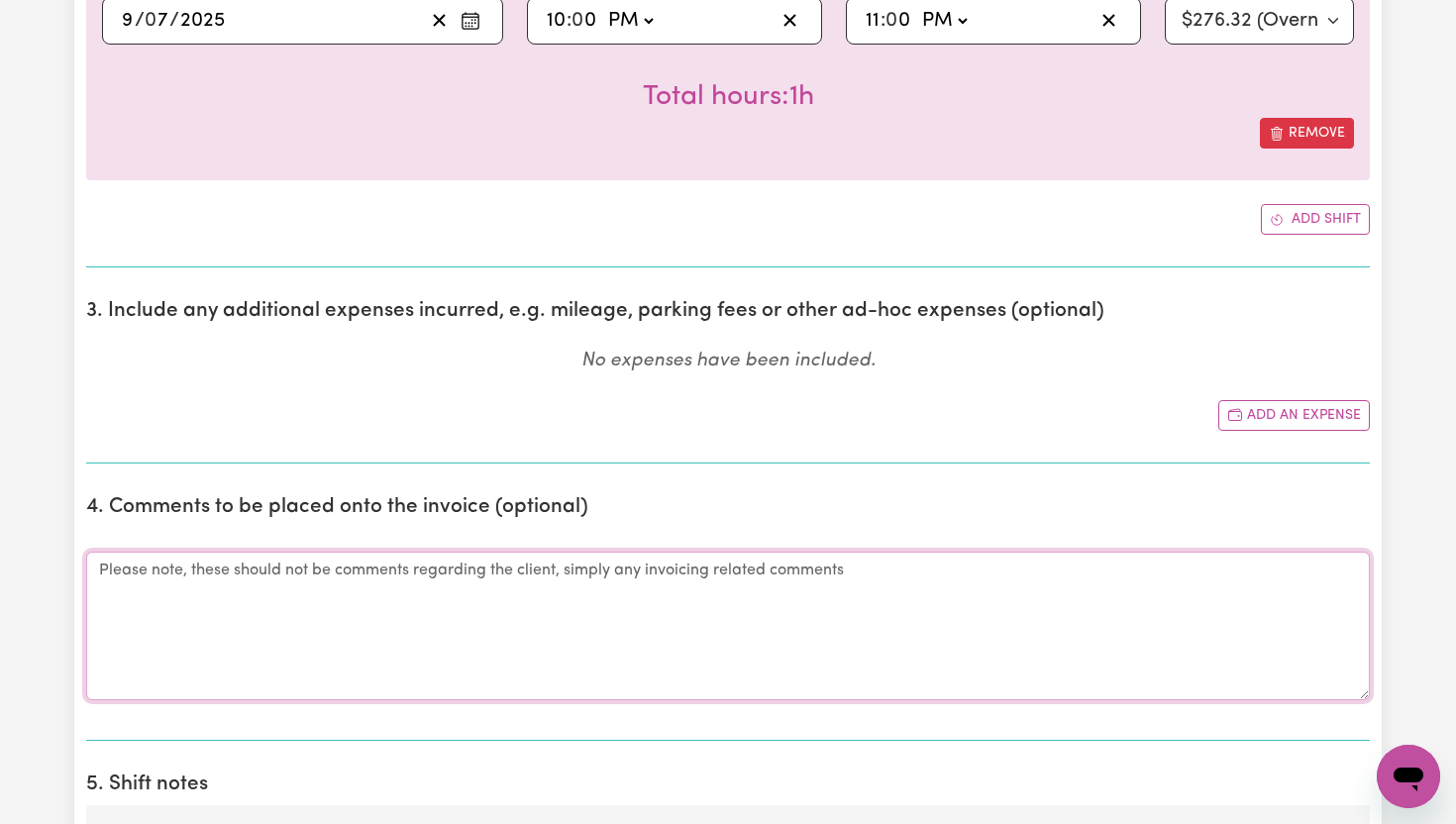 click on "Comments" at bounding box center (728, 626) 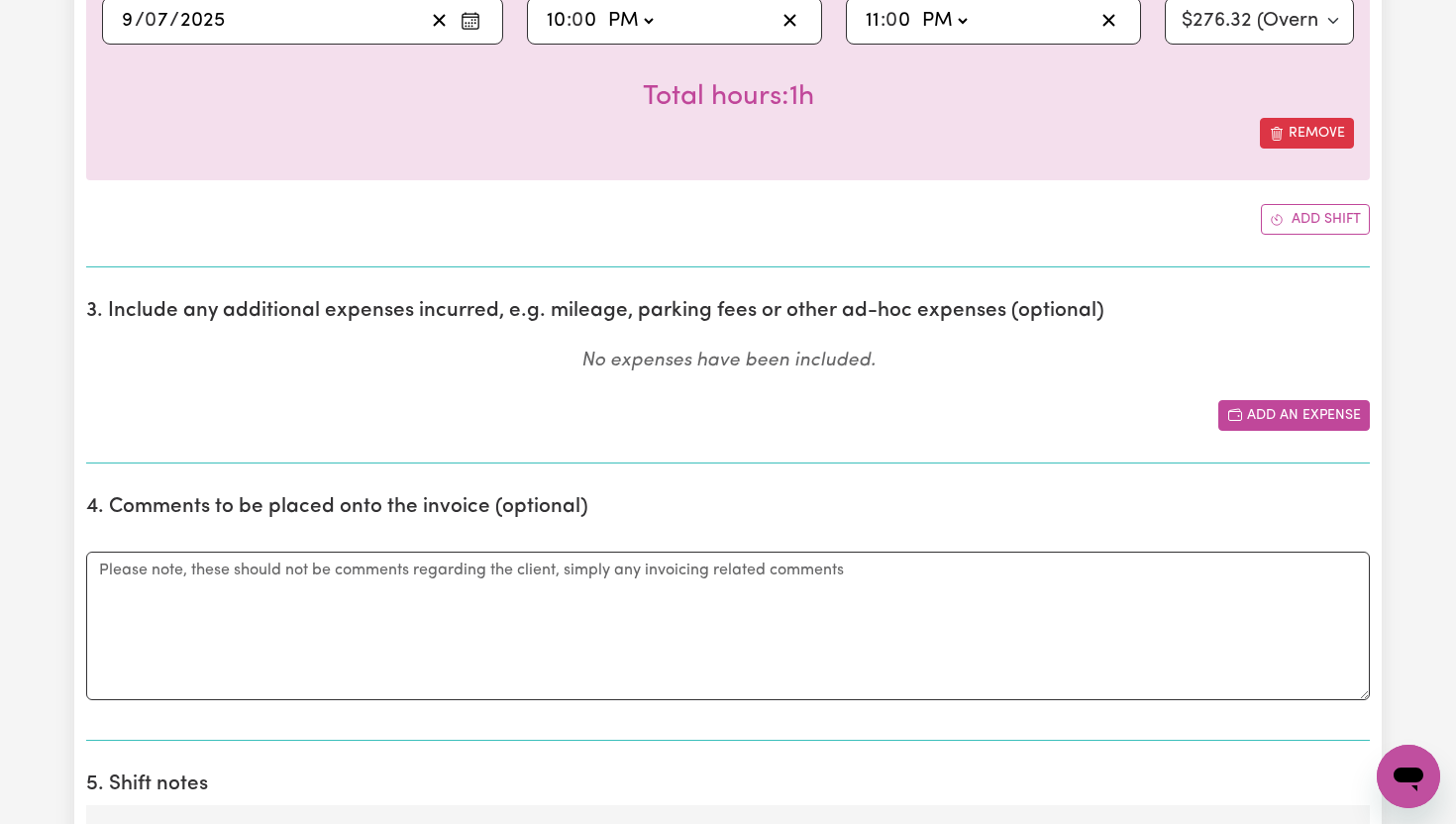 click on "Add an expense" at bounding box center [1294, 415] 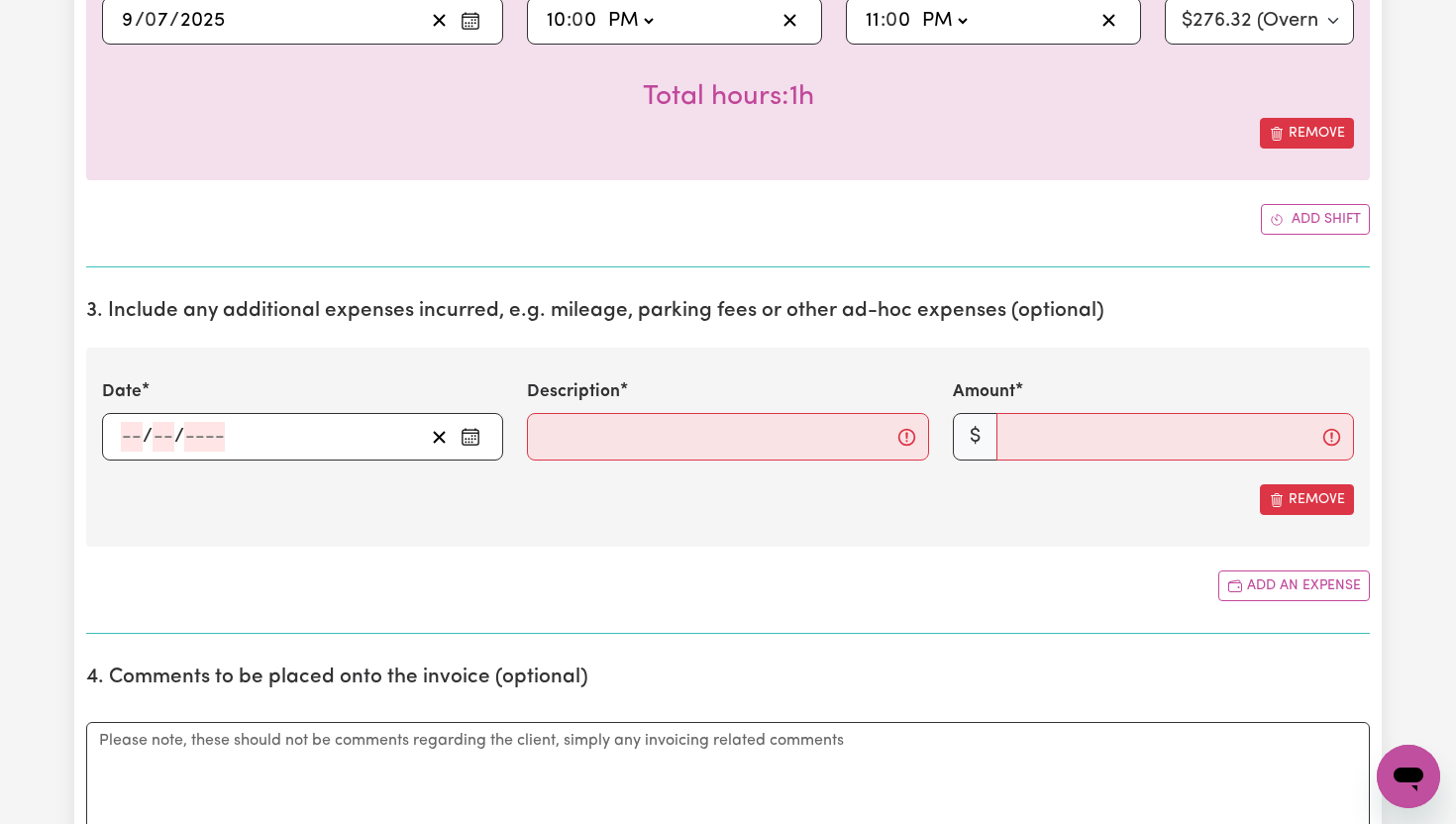 click 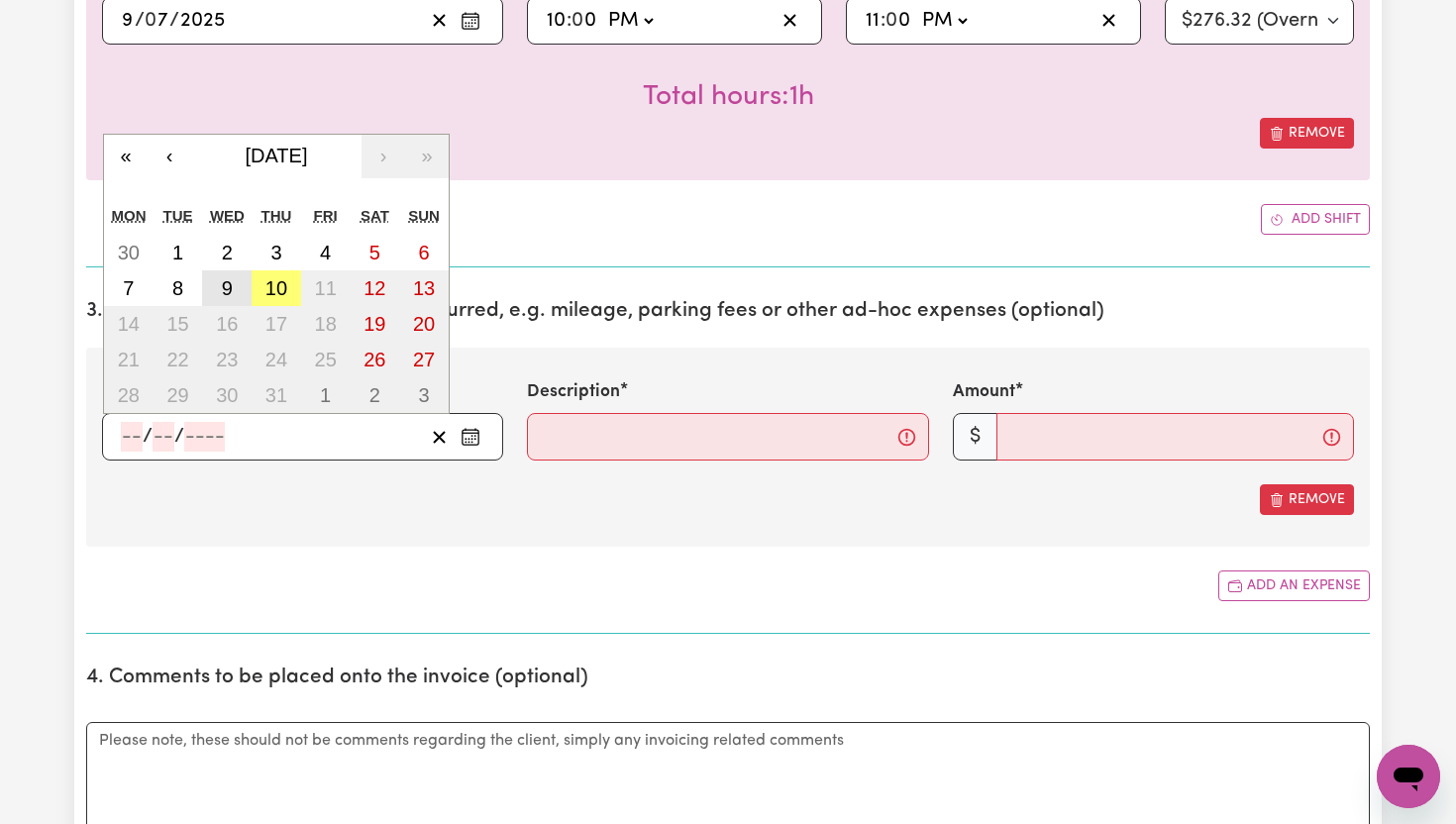 click on "9" at bounding box center (227, 288) 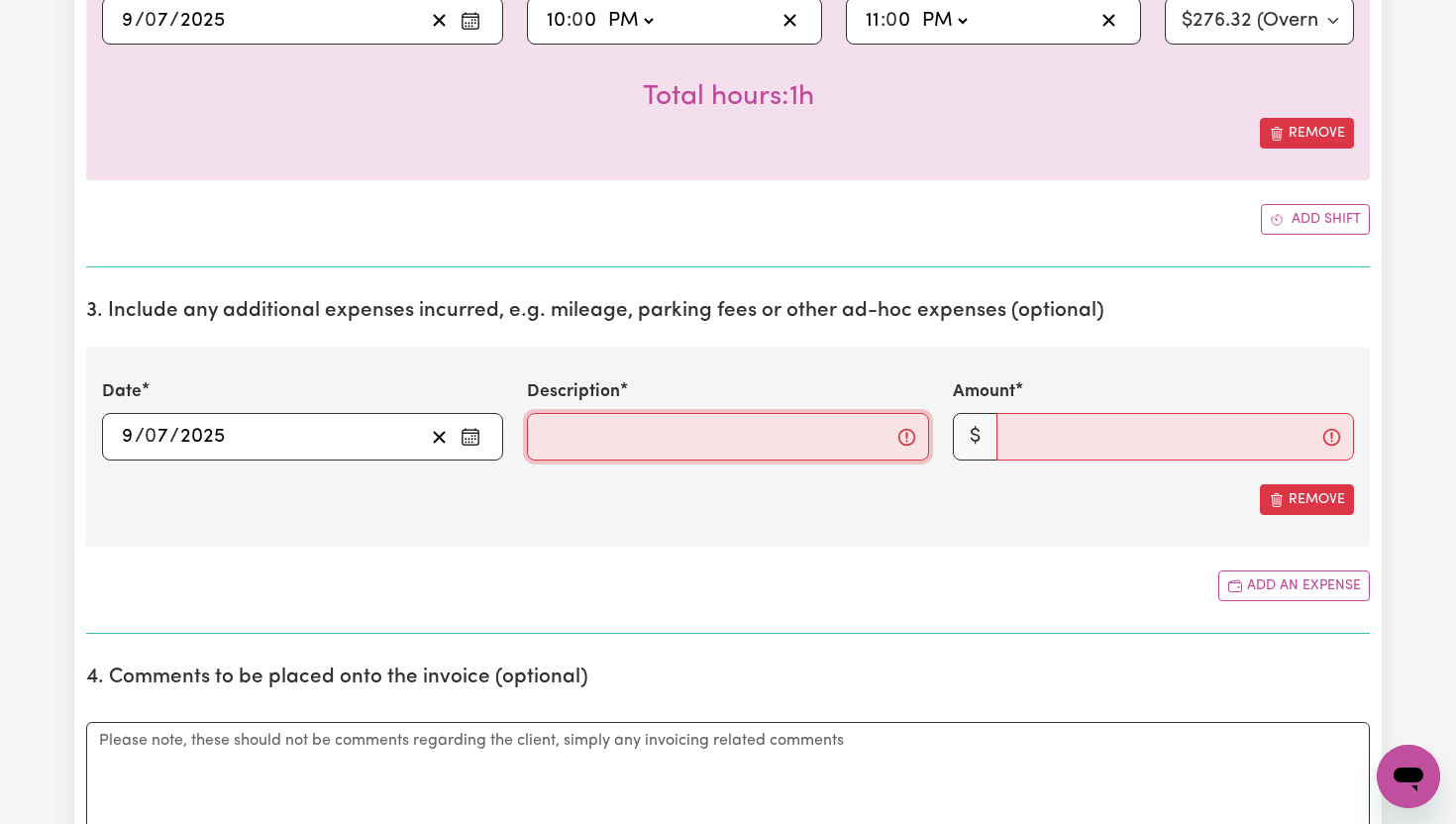 click on "Description" at bounding box center [727, 437] 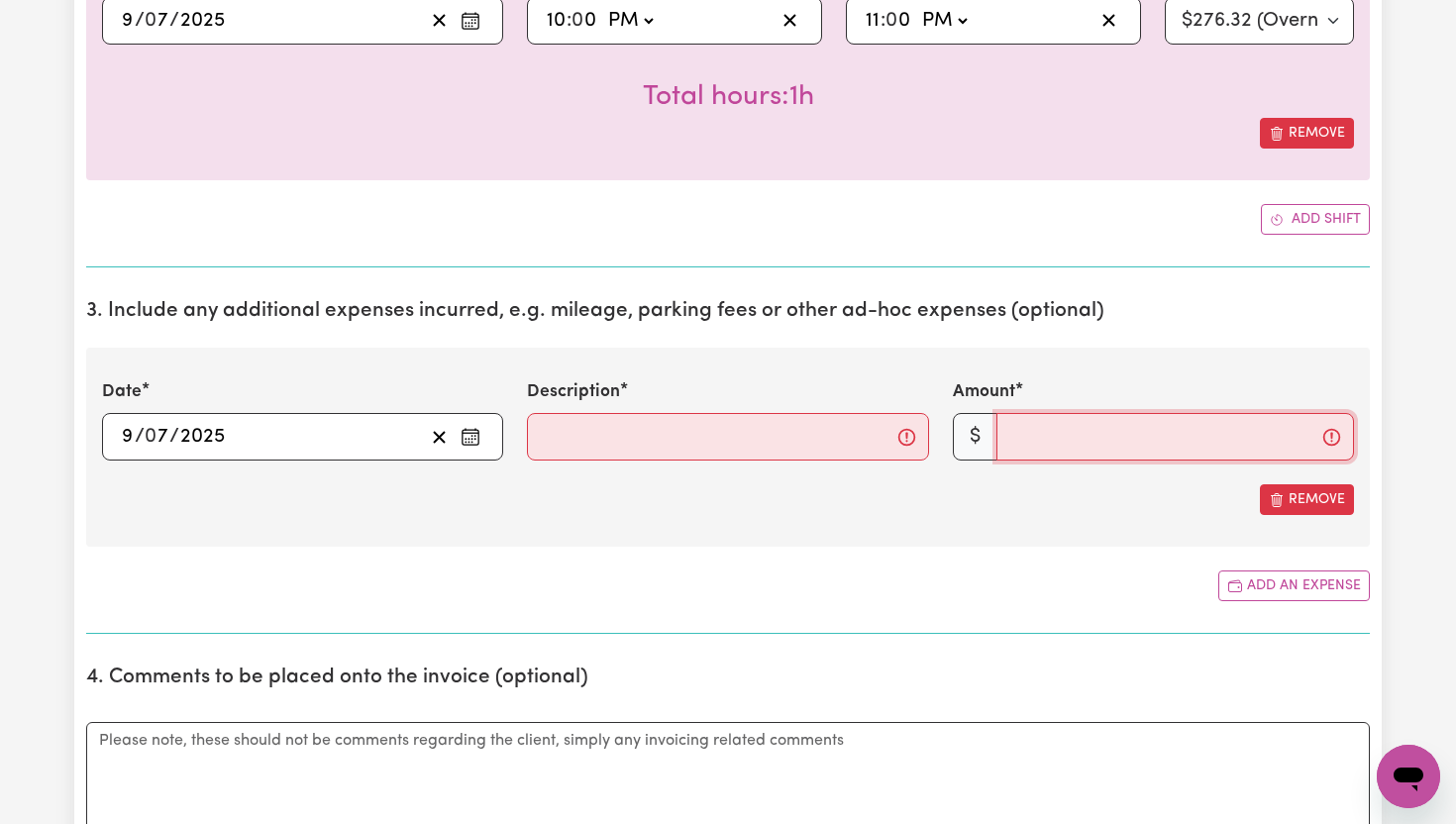 click on "Amount" at bounding box center (1175, 437) 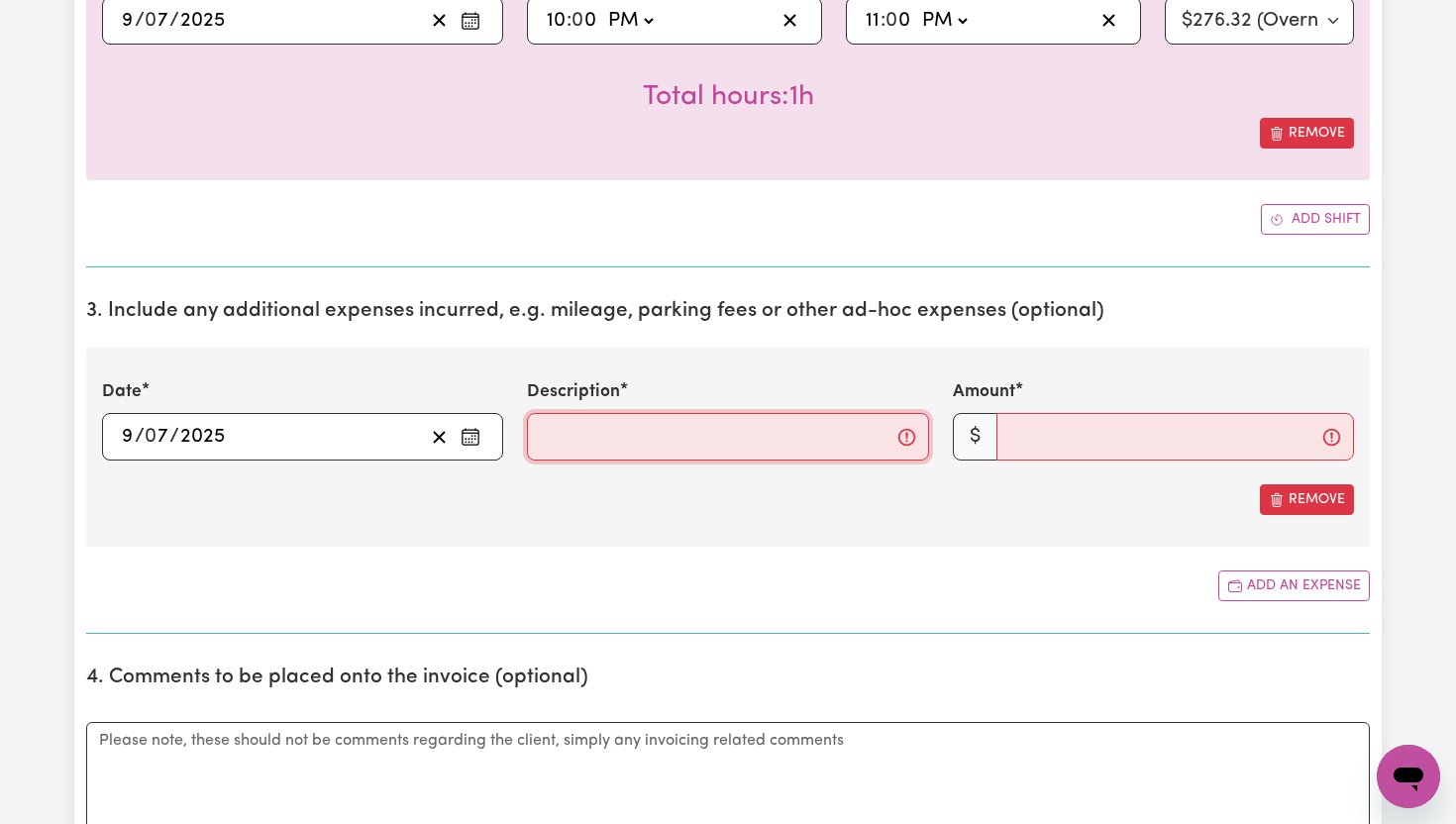 click on "Description" at bounding box center [727, 437] 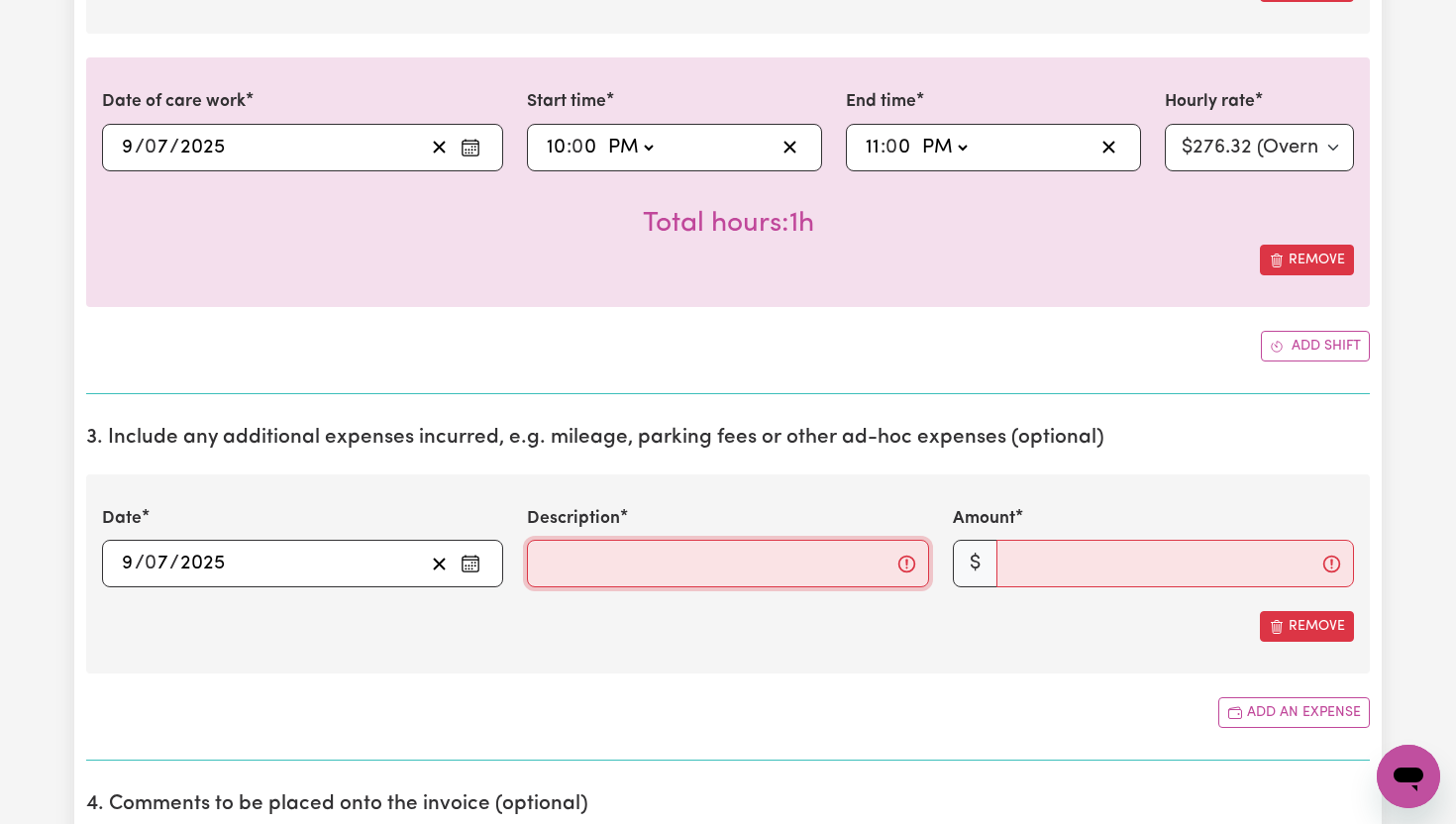 scroll, scrollTop: 1143, scrollLeft: 0, axis: vertical 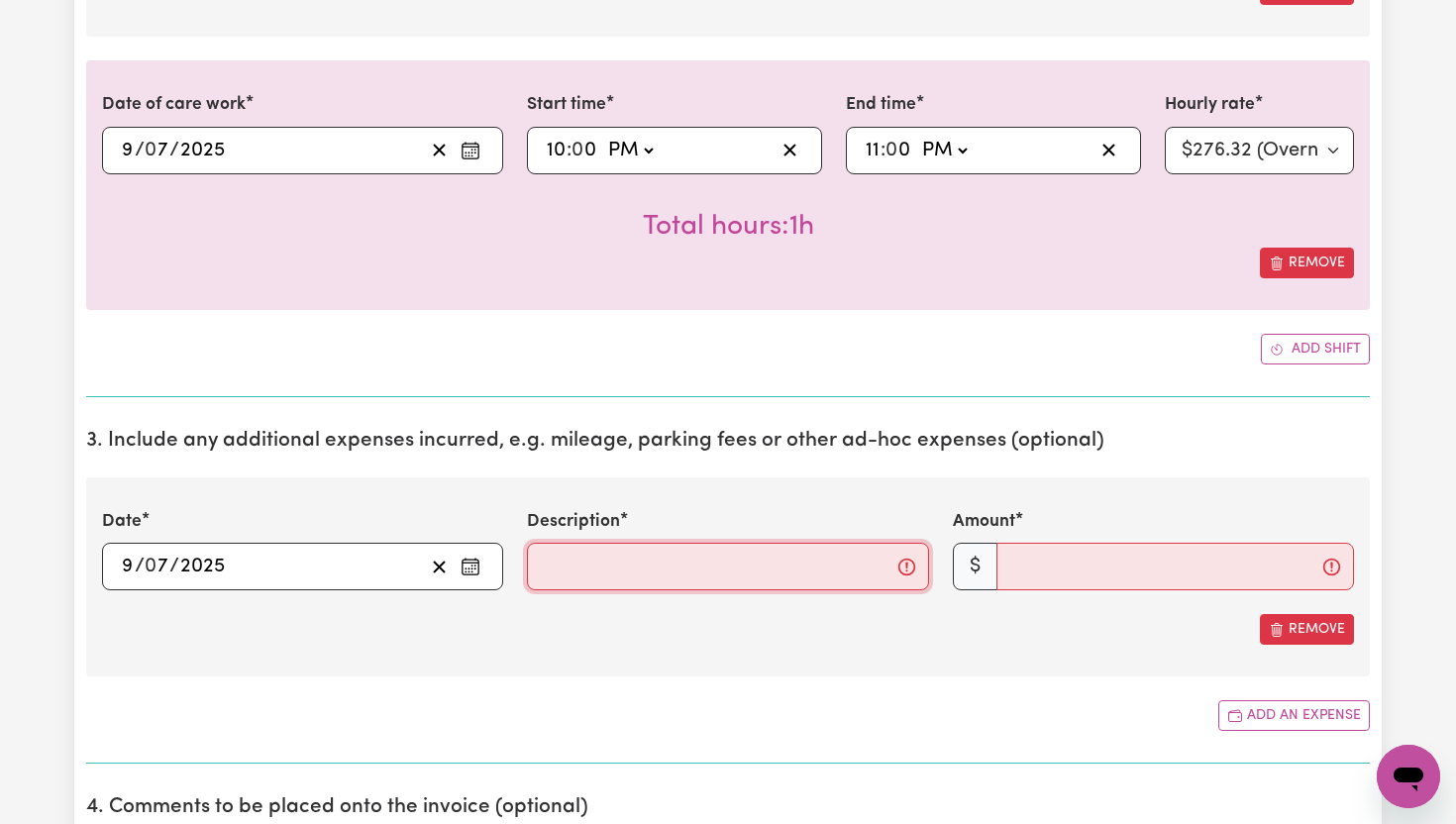 click on "Description" at bounding box center (727, 566) 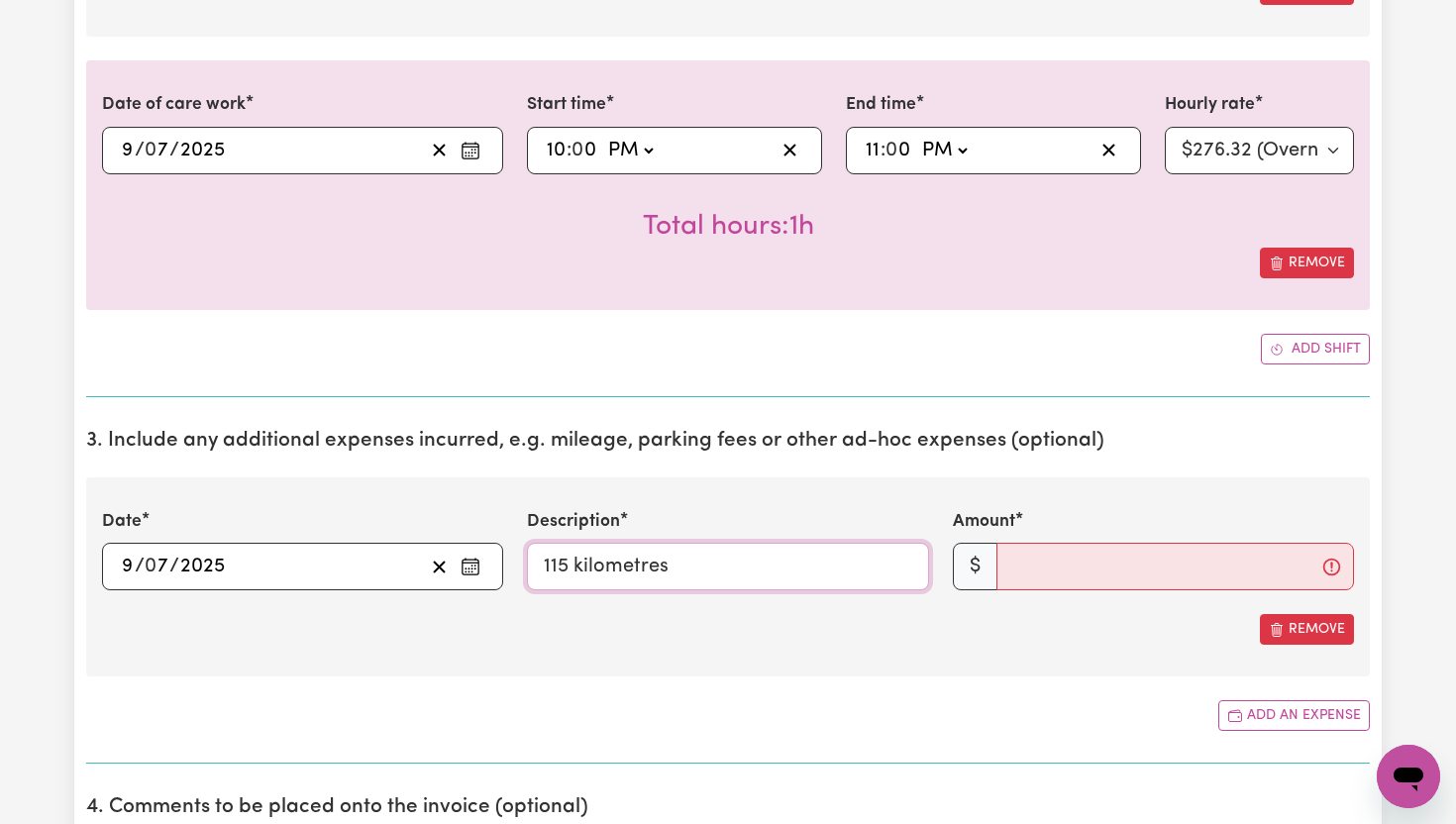 type on "115 kilometres" 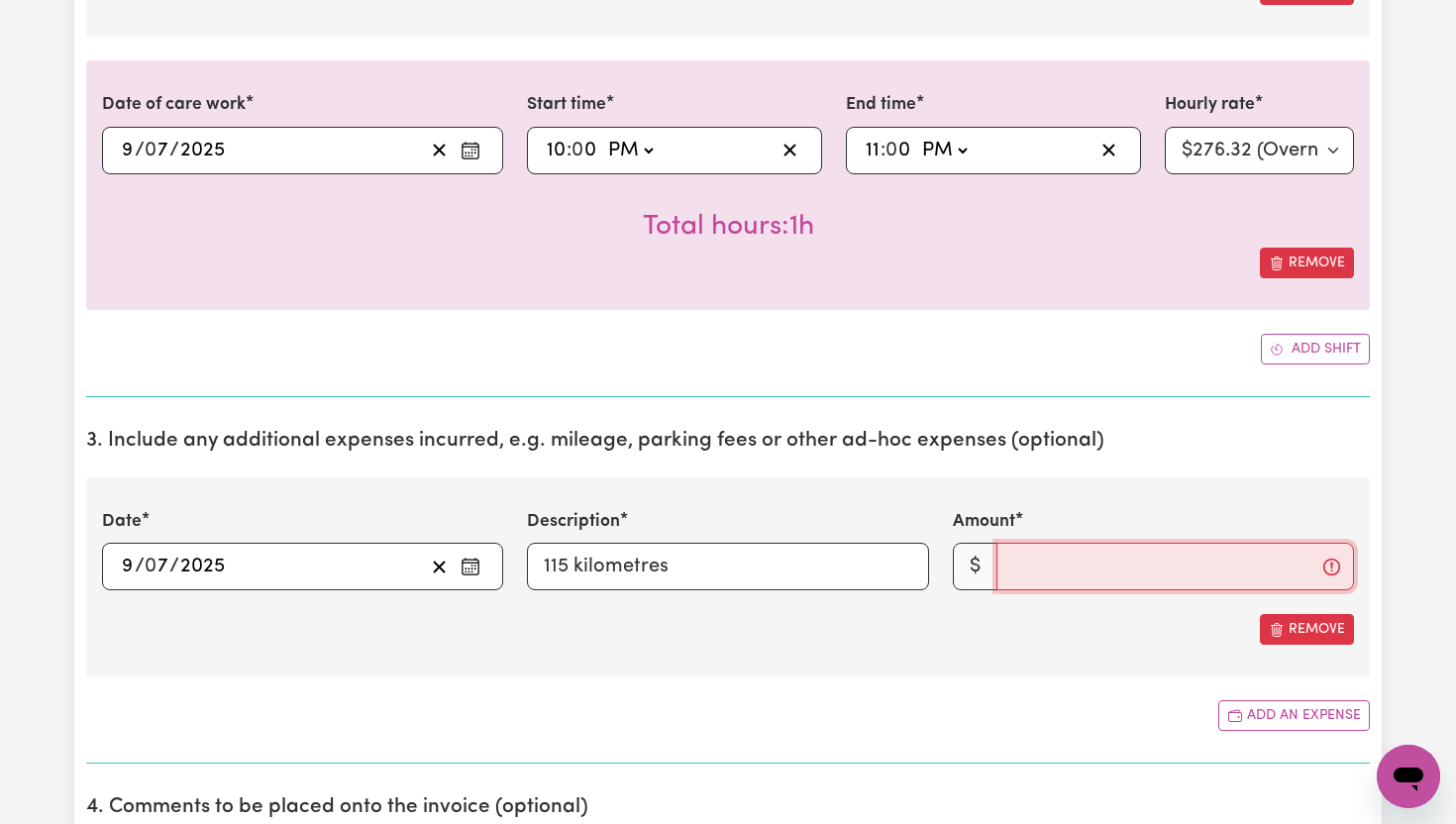 click on "Amount" at bounding box center [1175, 566] 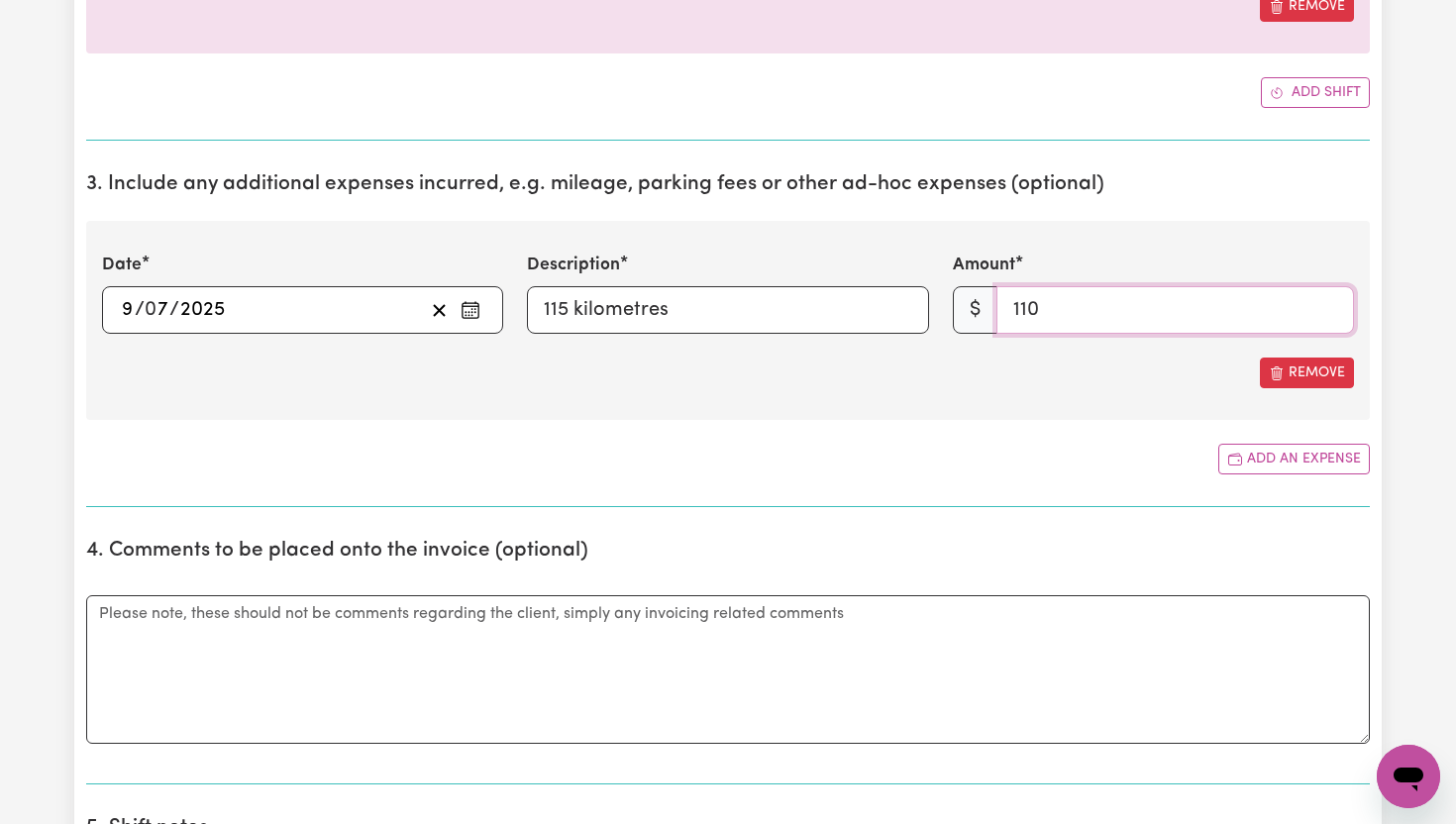 scroll, scrollTop: 1427, scrollLeft: 0, axis: vertical 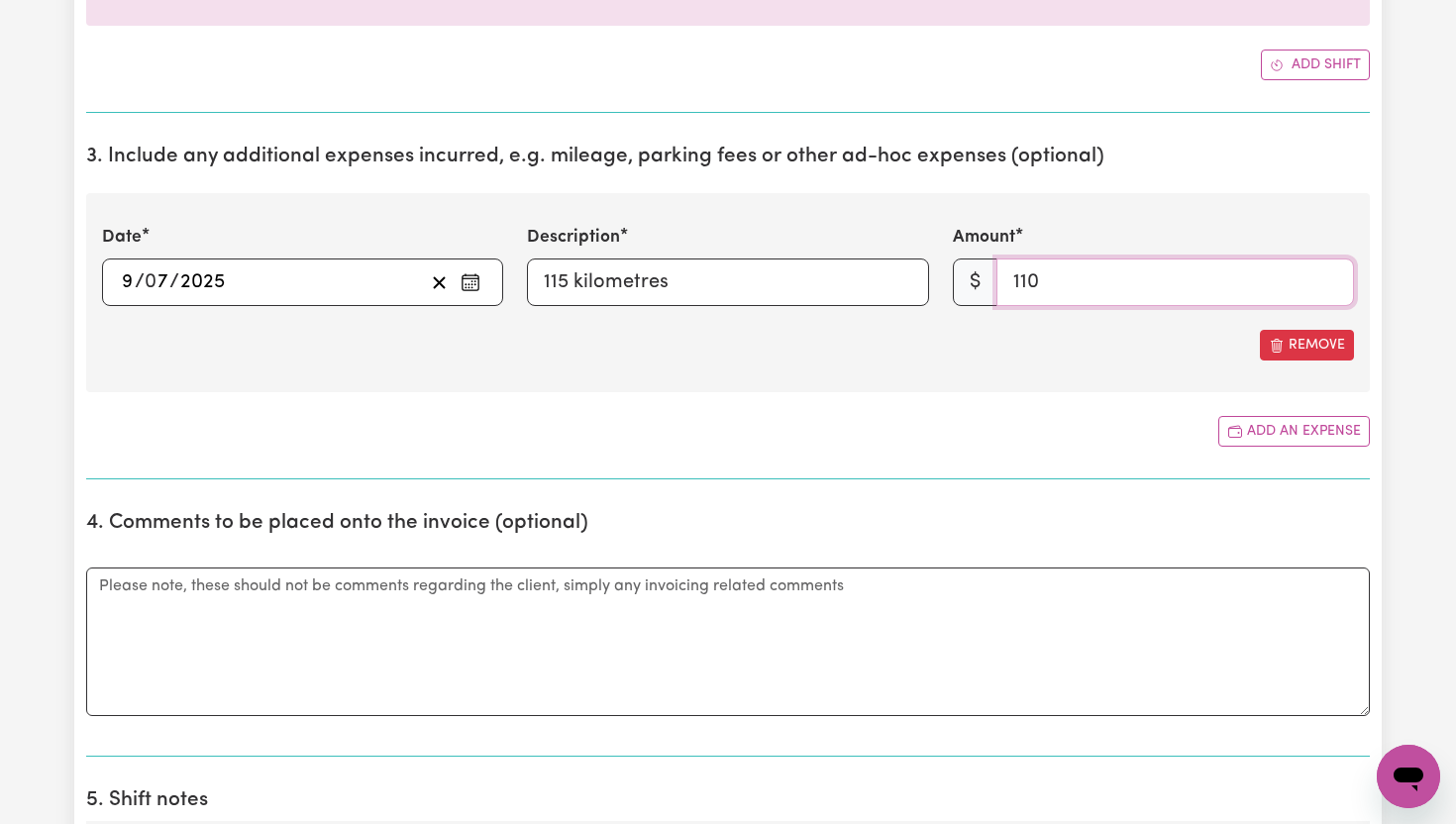 type on "110" 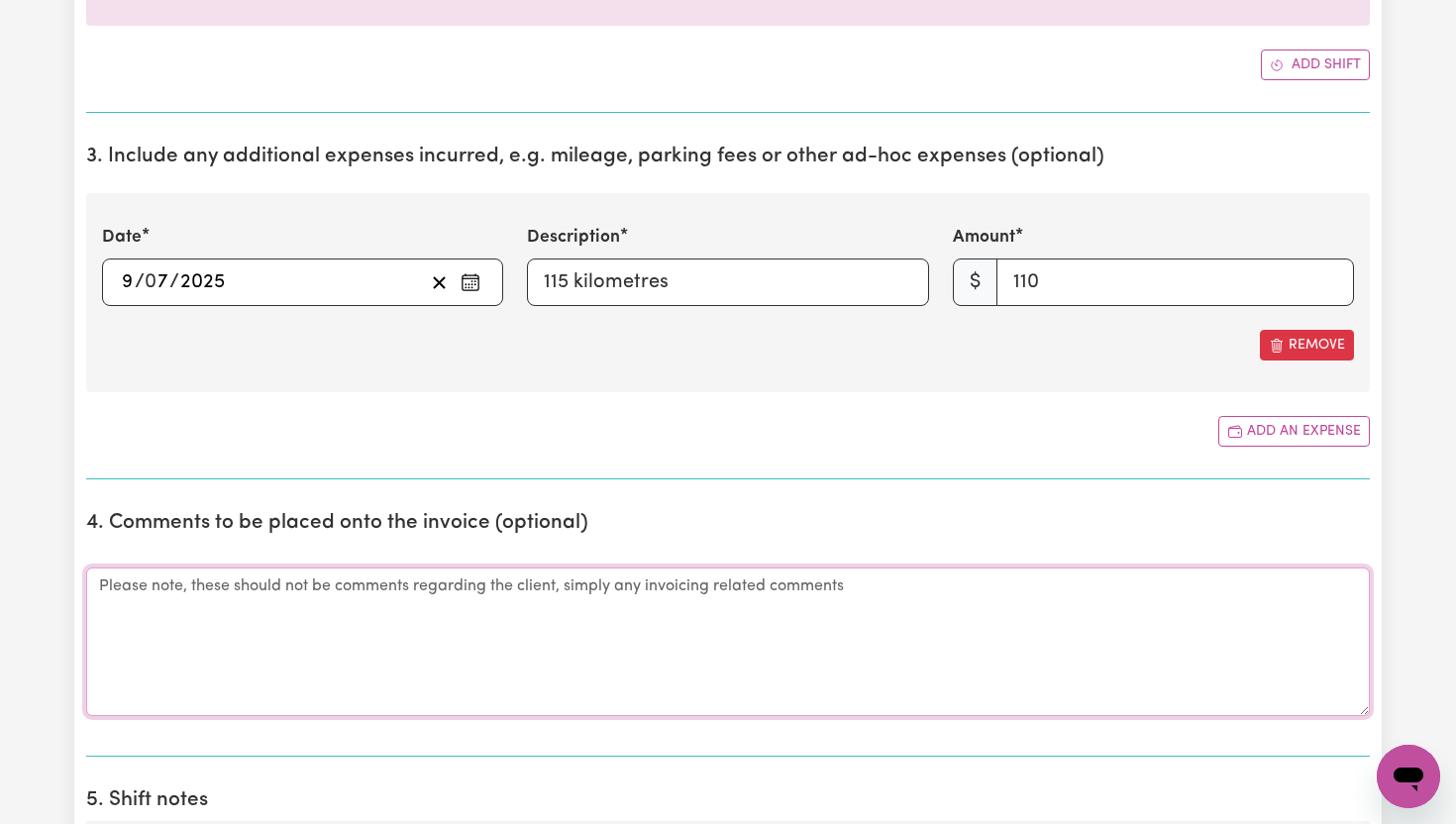click on "Comments" at bounding box center (728, 642) 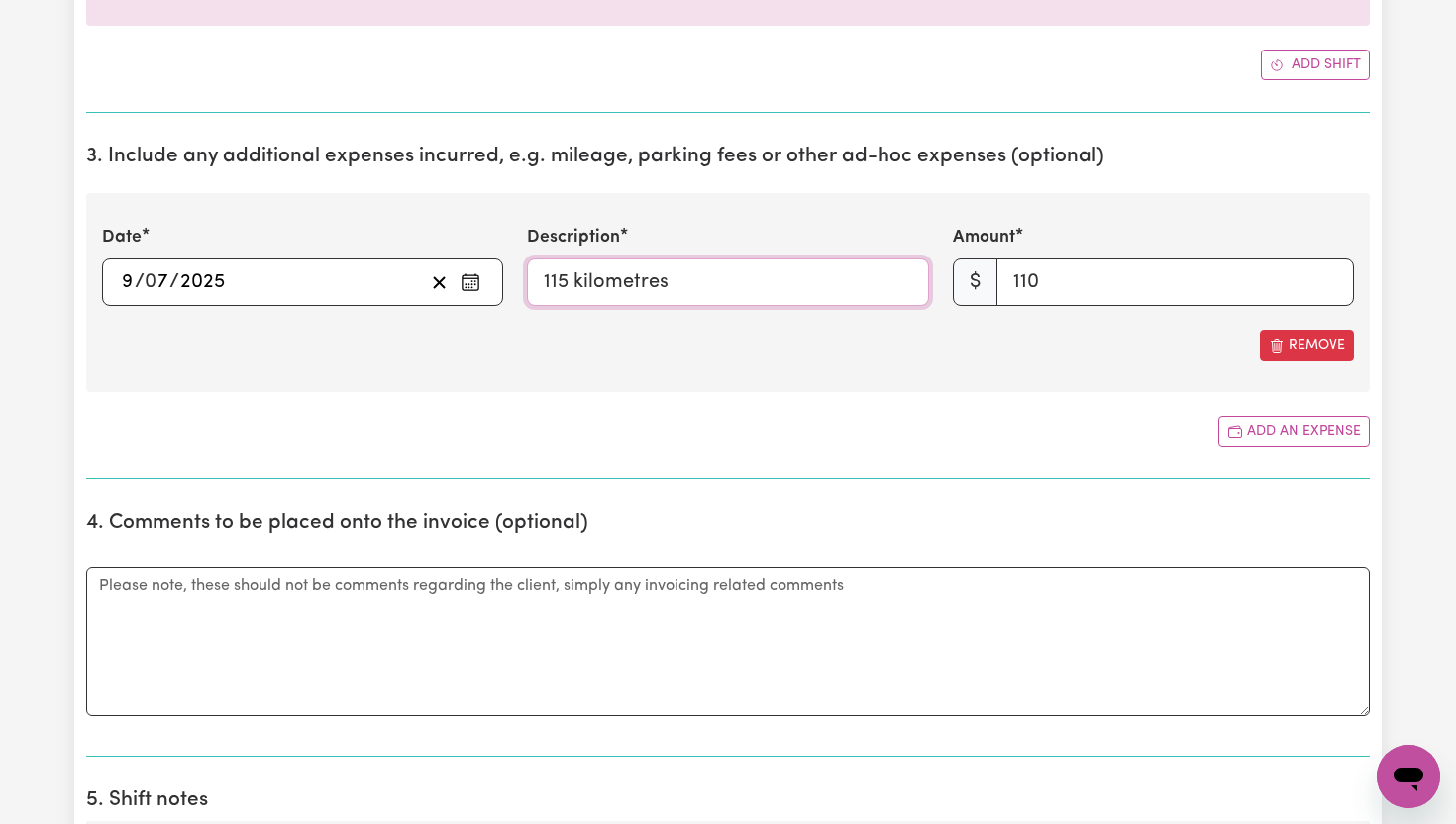 click on "115 kilometres" at bounding box center (727, 282) 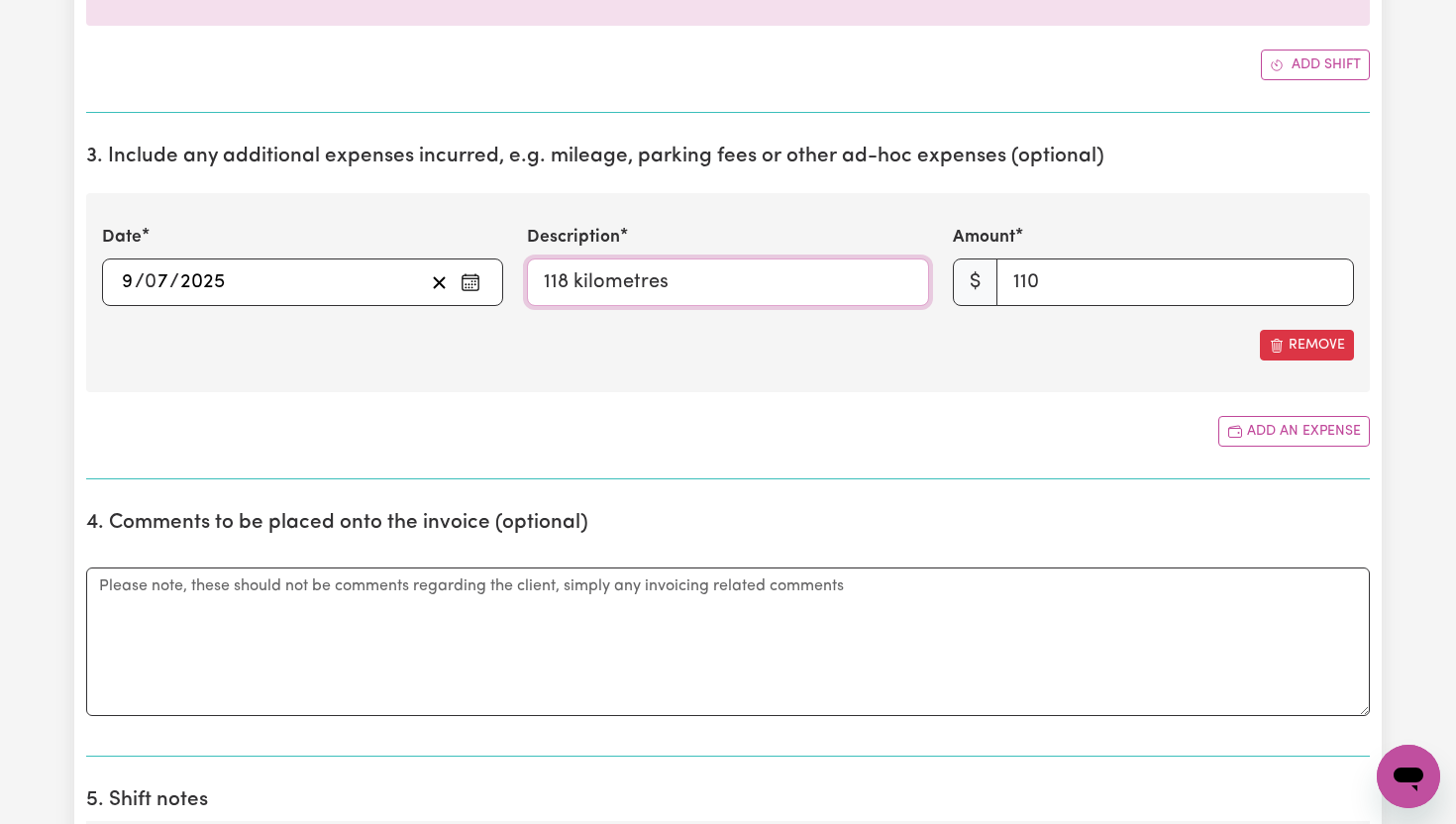type on "118 kilometres" 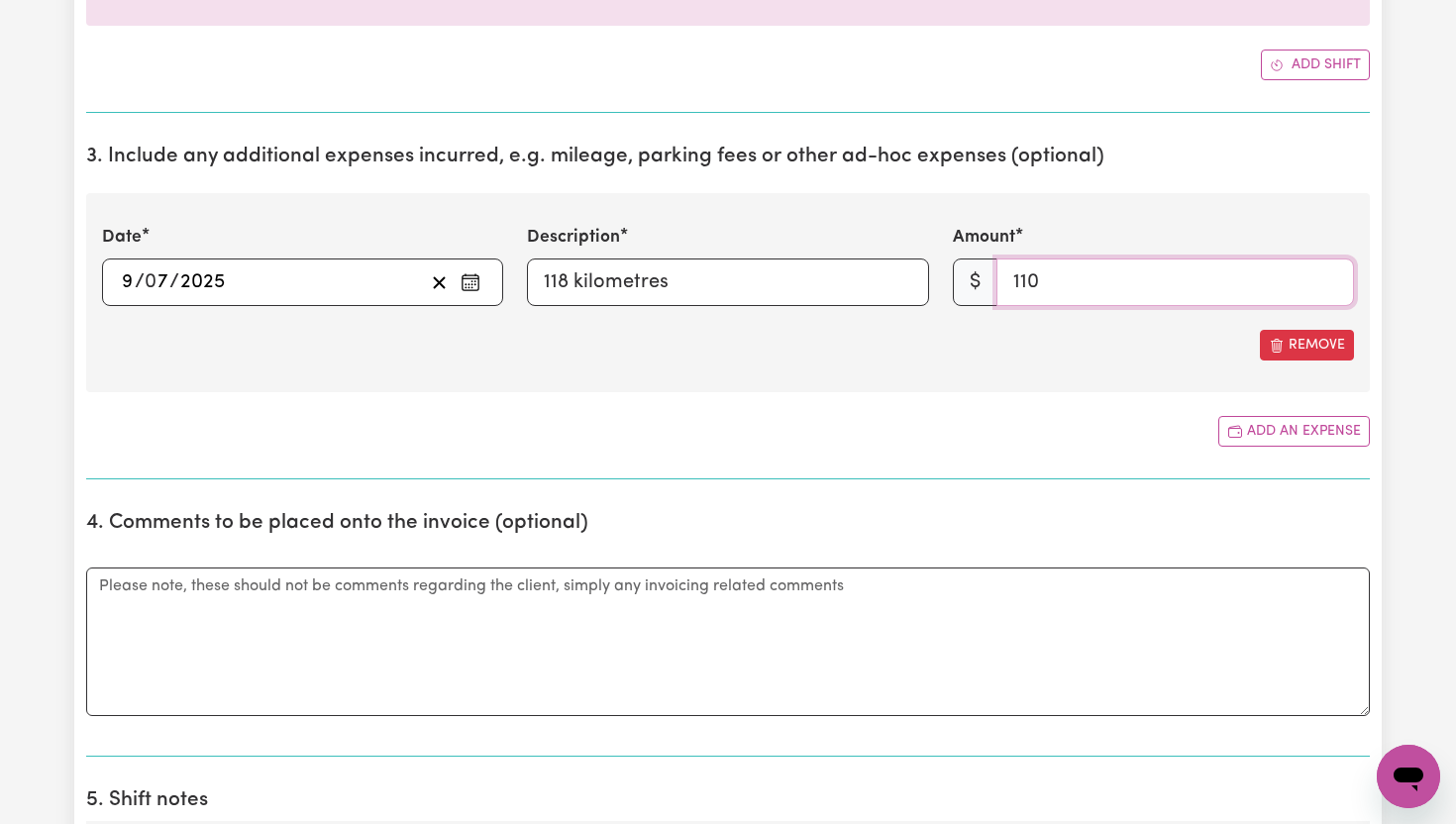click on "110" at bounding box center (1175, 282) 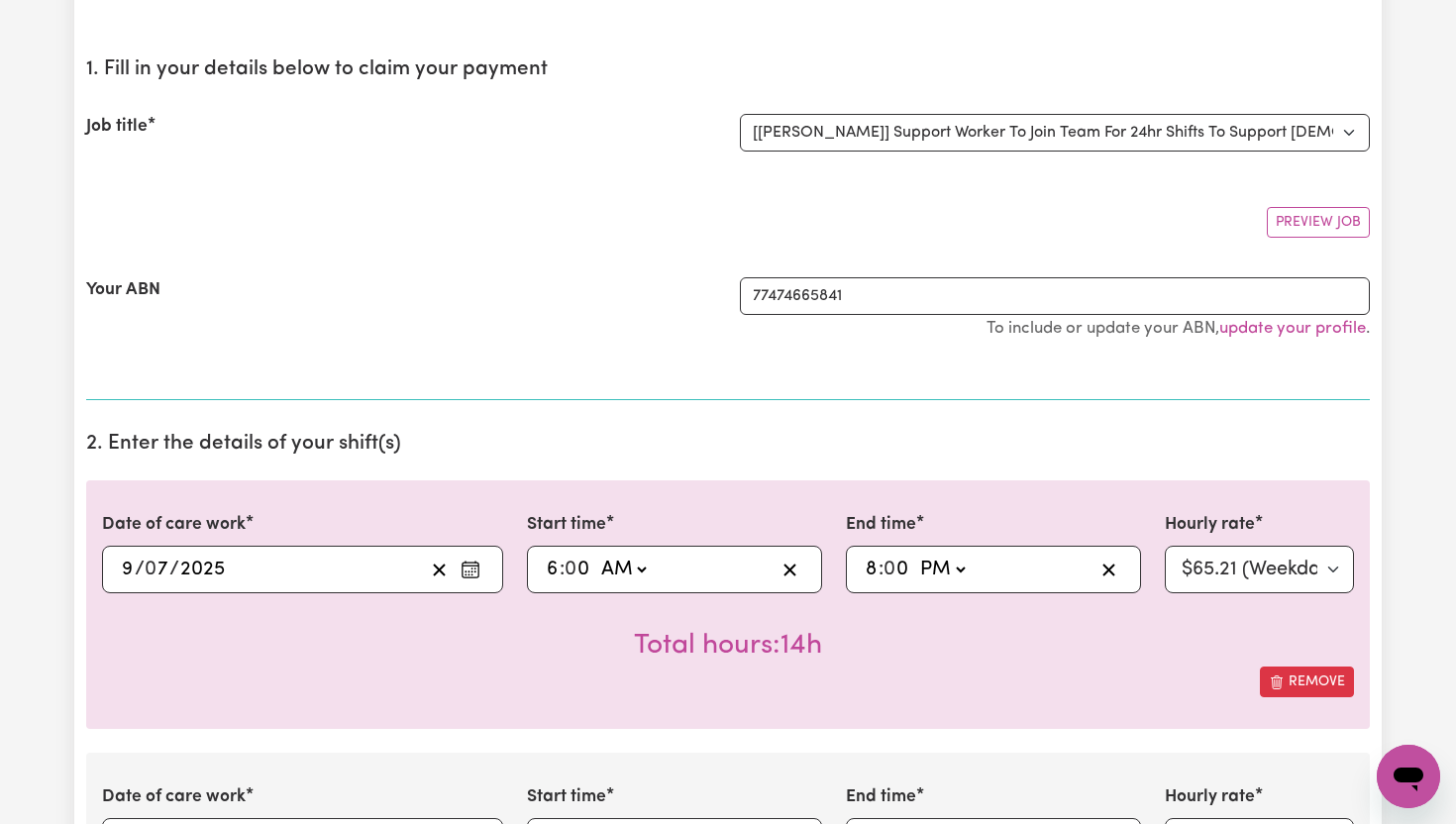 scroll, scrollTop: 0, scrollLeft: 0, axis: both 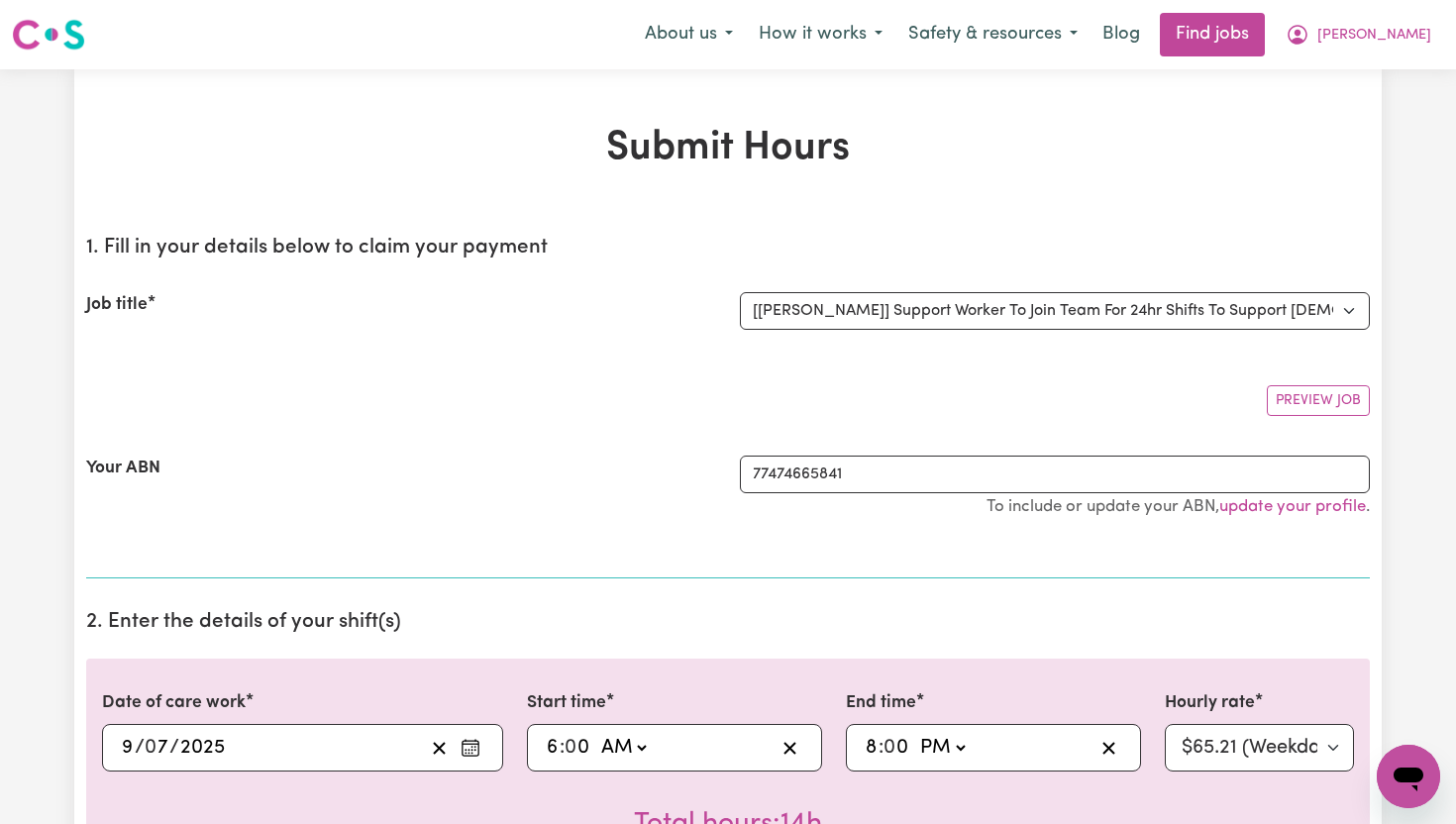 type on "118.00" 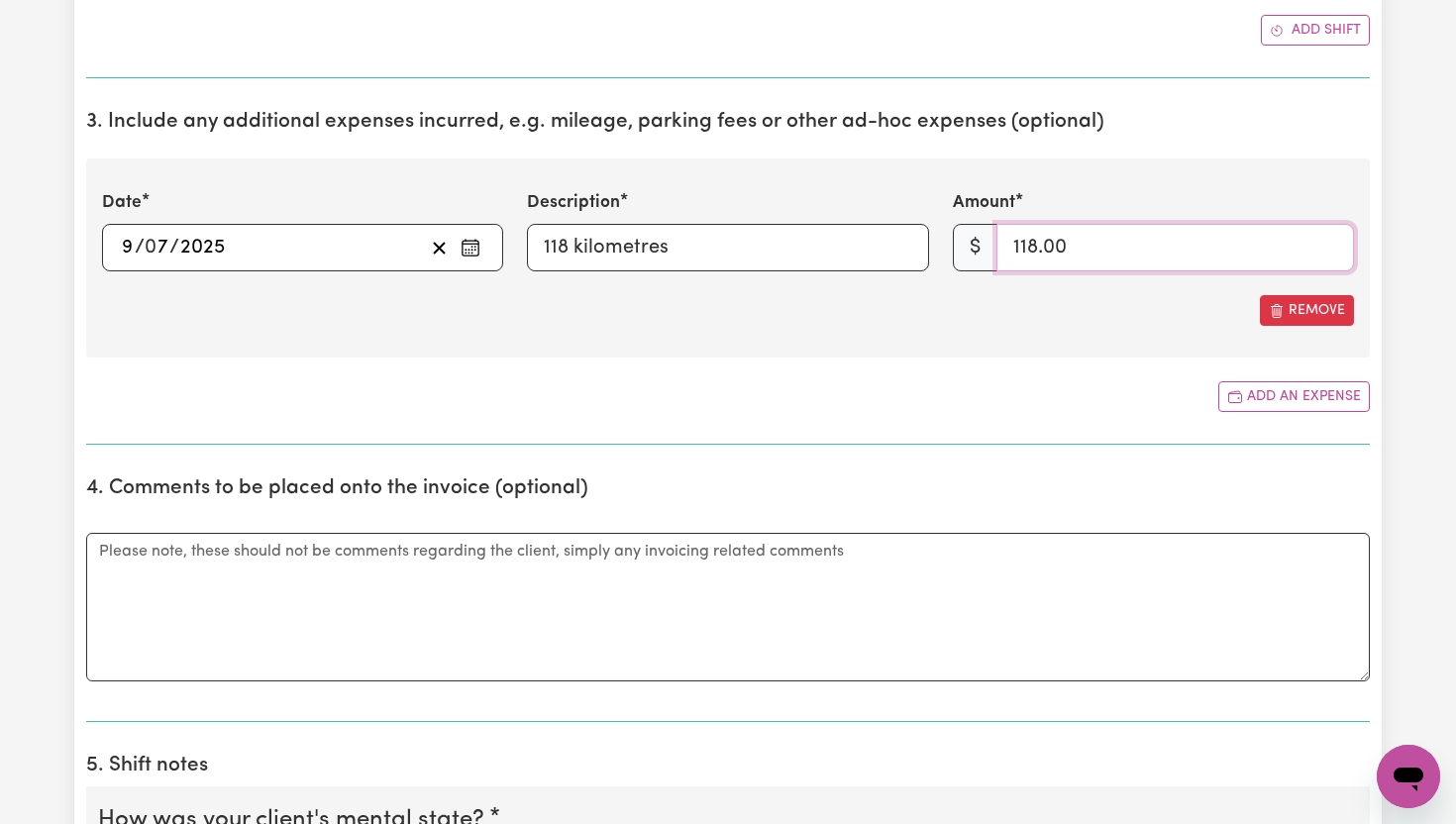 scroll, scrollTop: 1470, scrollLeft: 0, axis: vertical 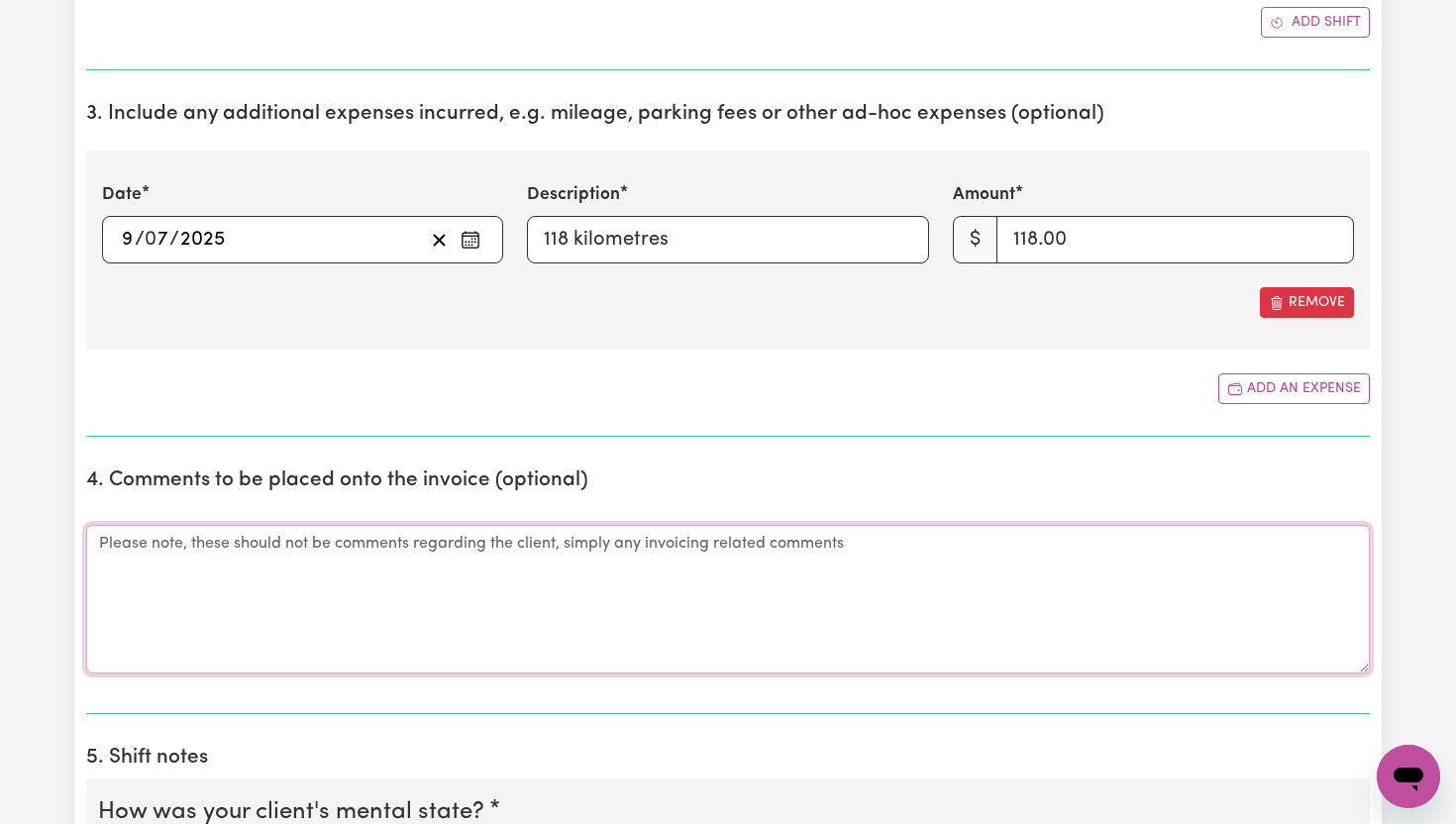 click on "Comments" at bounding box center (728, 599) 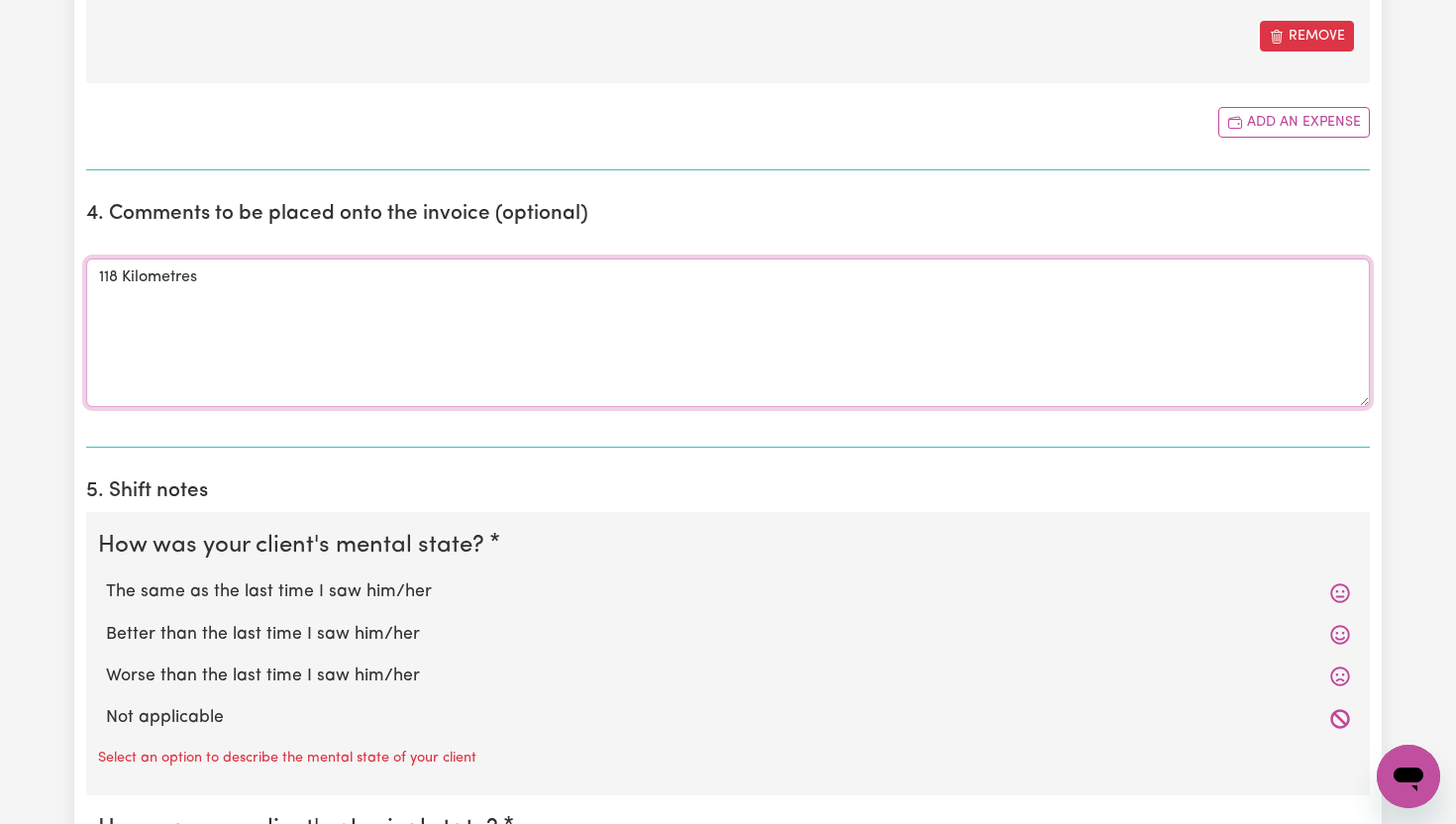 scroll, scrollTop: 1740, scrollLeft: 0, axis: vertical 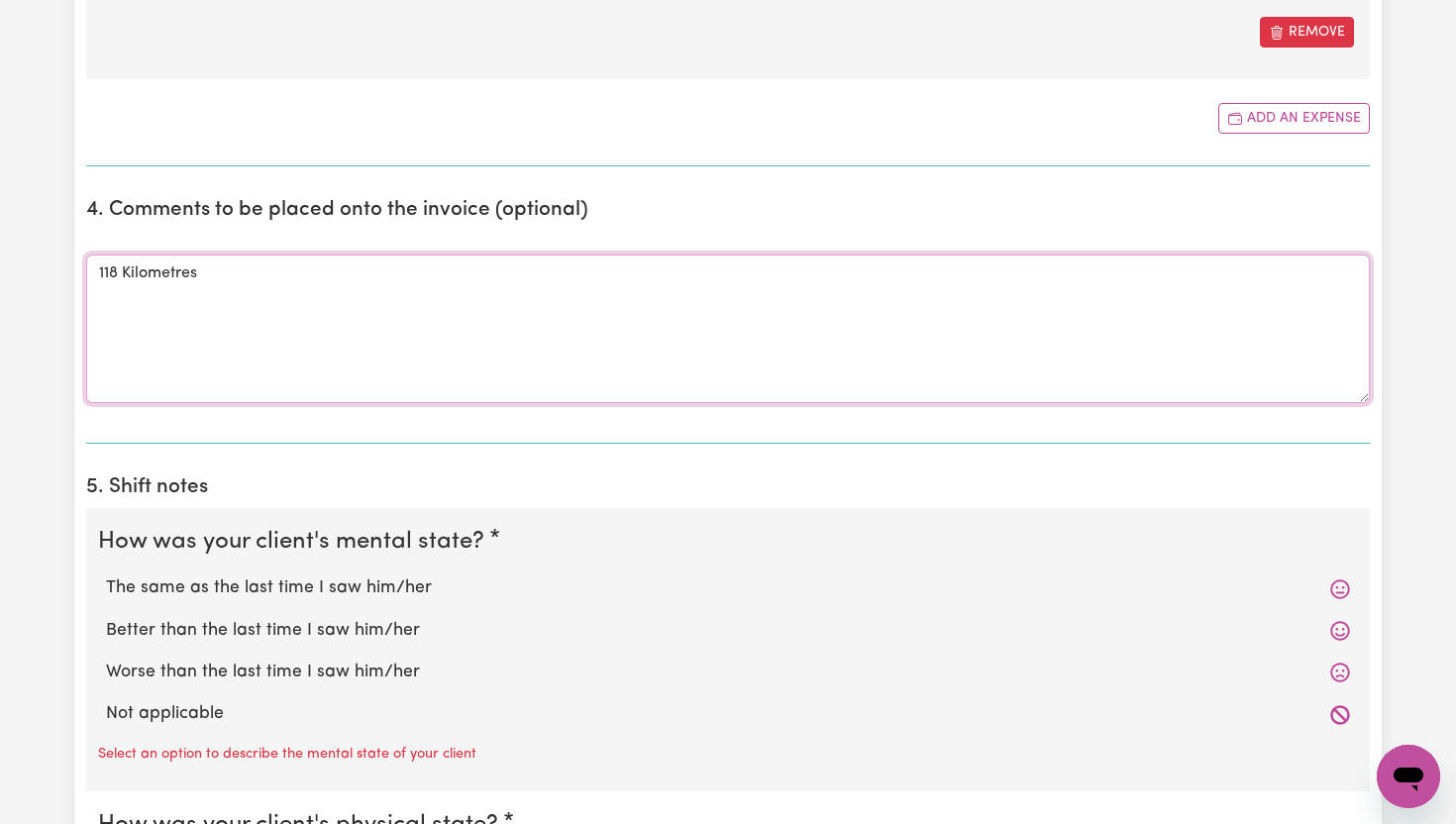 type on "118 Kilometres" 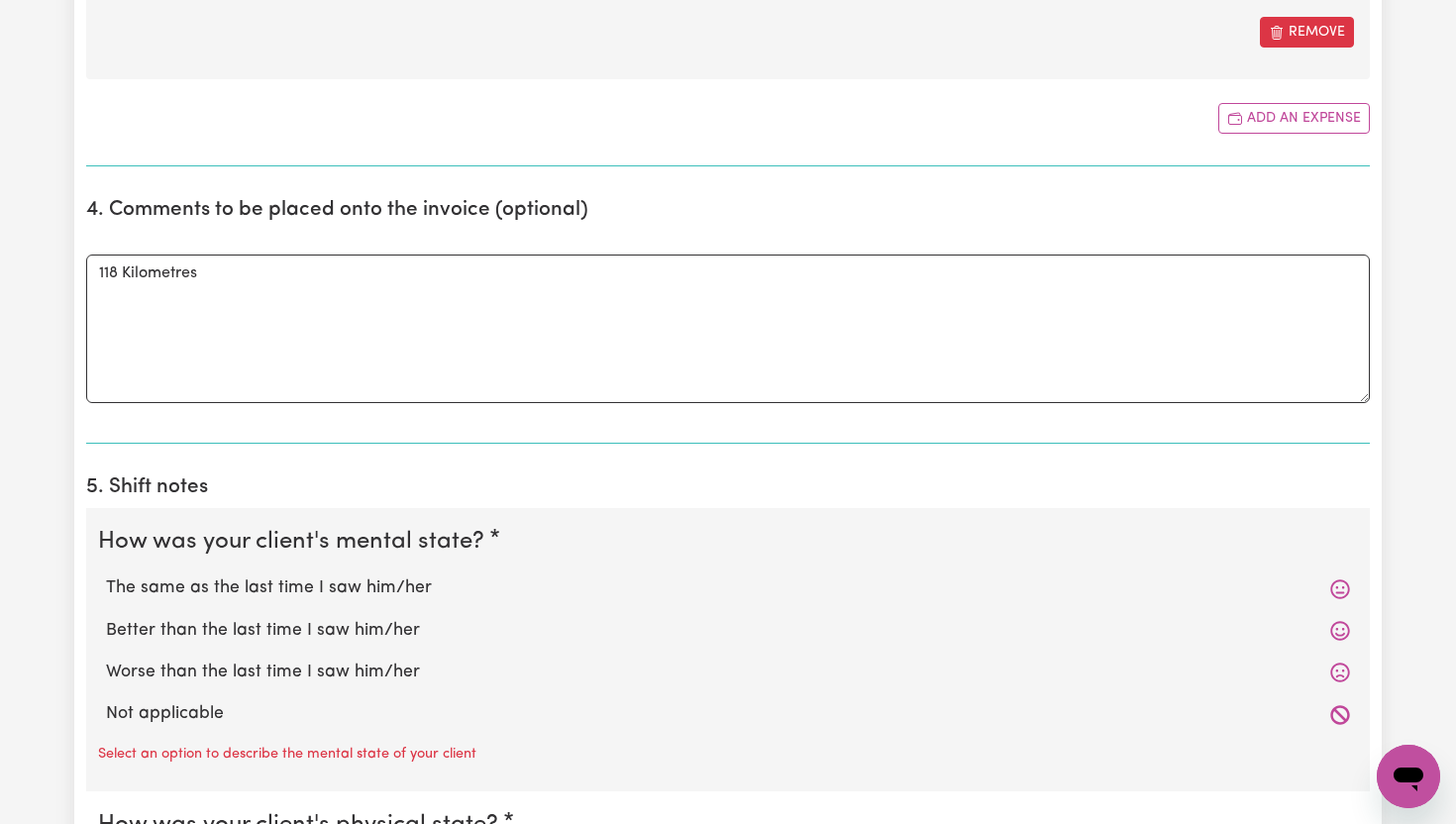 click on "The same as the last time I saw him/her" at bounding box center (728, 588) 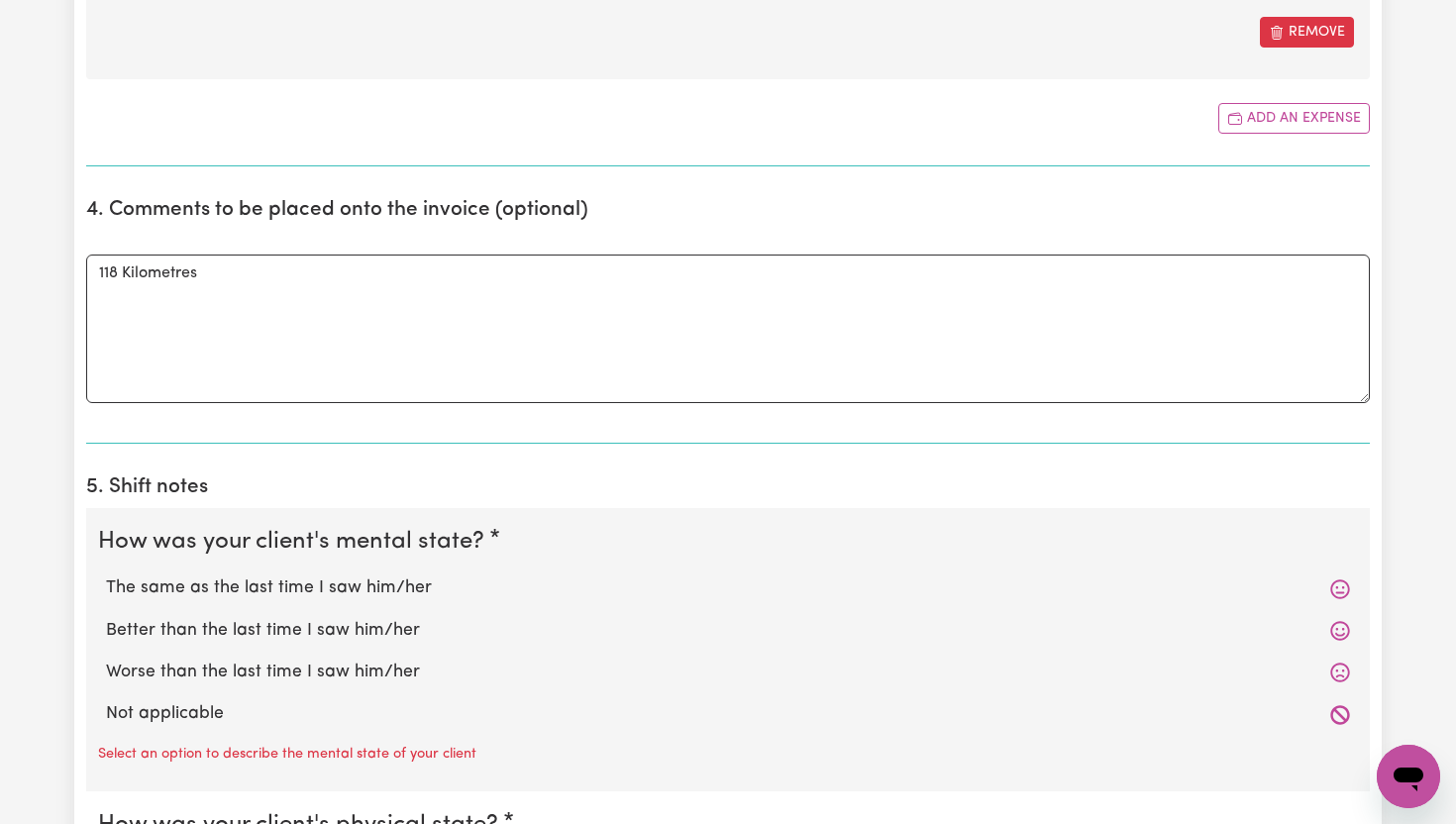 click on "The same as the last time I saw him/her" at bounding box center (105, 574) 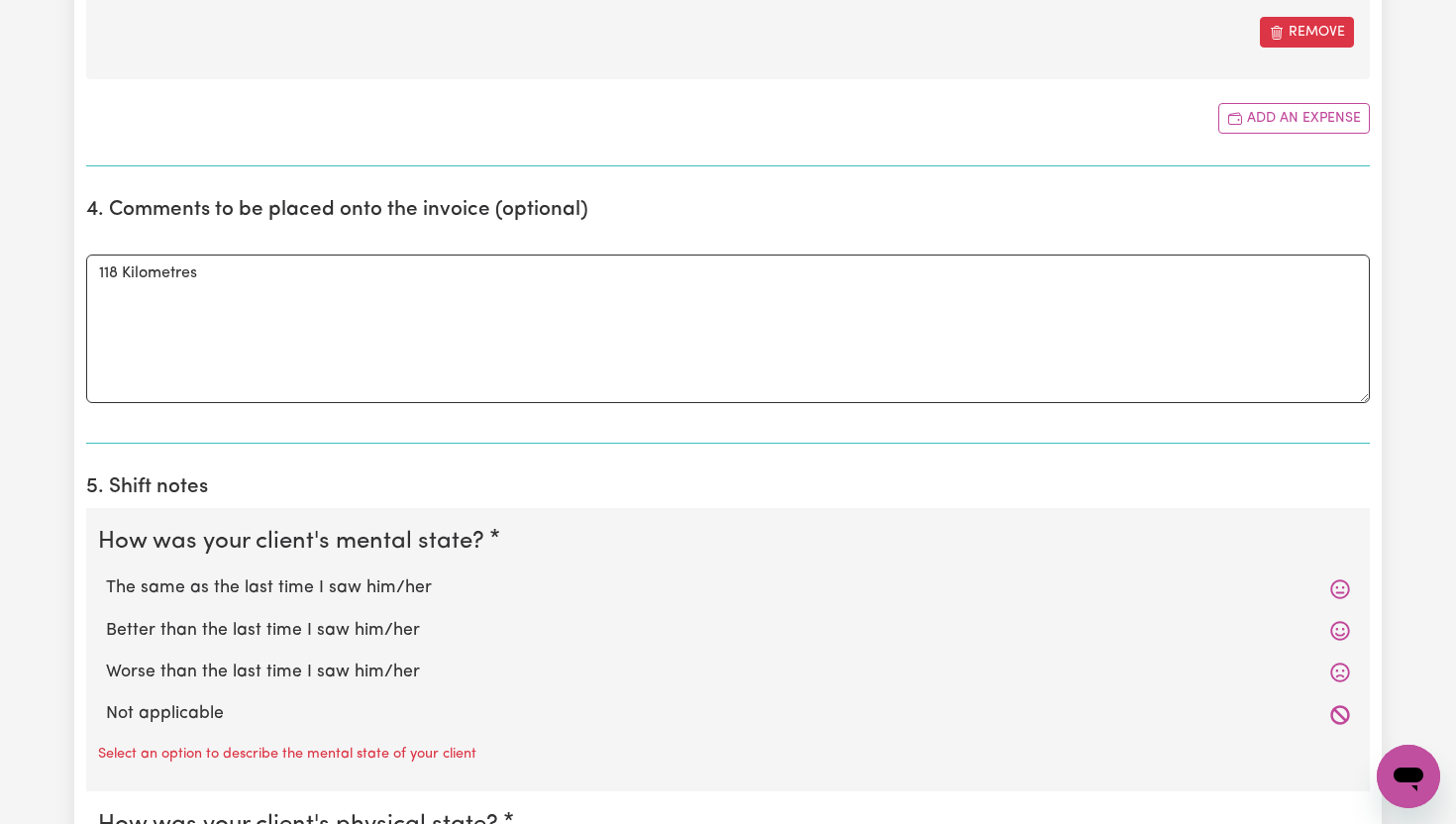 radio on "true" 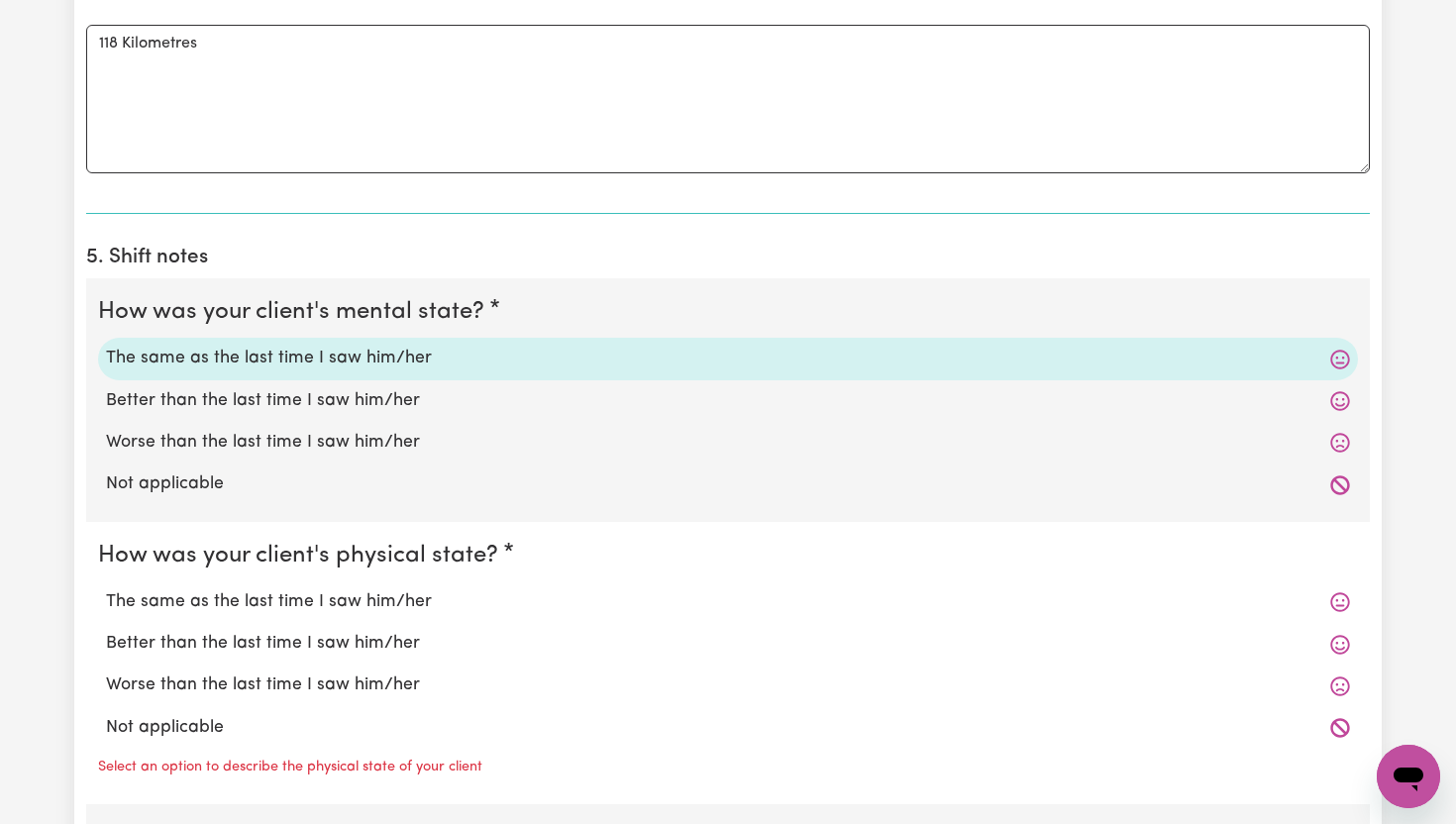 scroll, scrollTop: 2038, scrollLeft: 0, axis: vertical 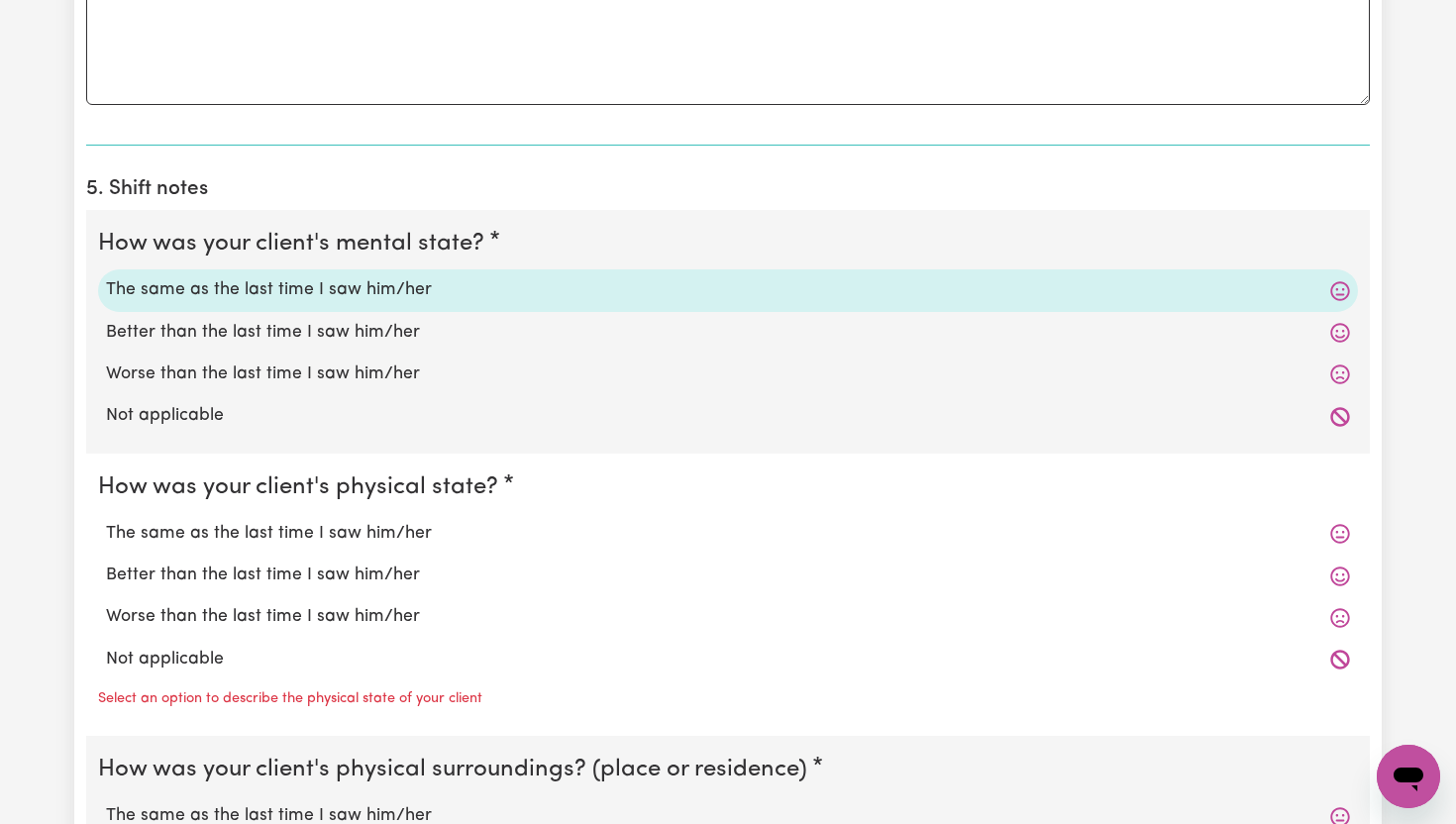 click on "The same as the last time I saw him/her" at bounding box center [728, 534] 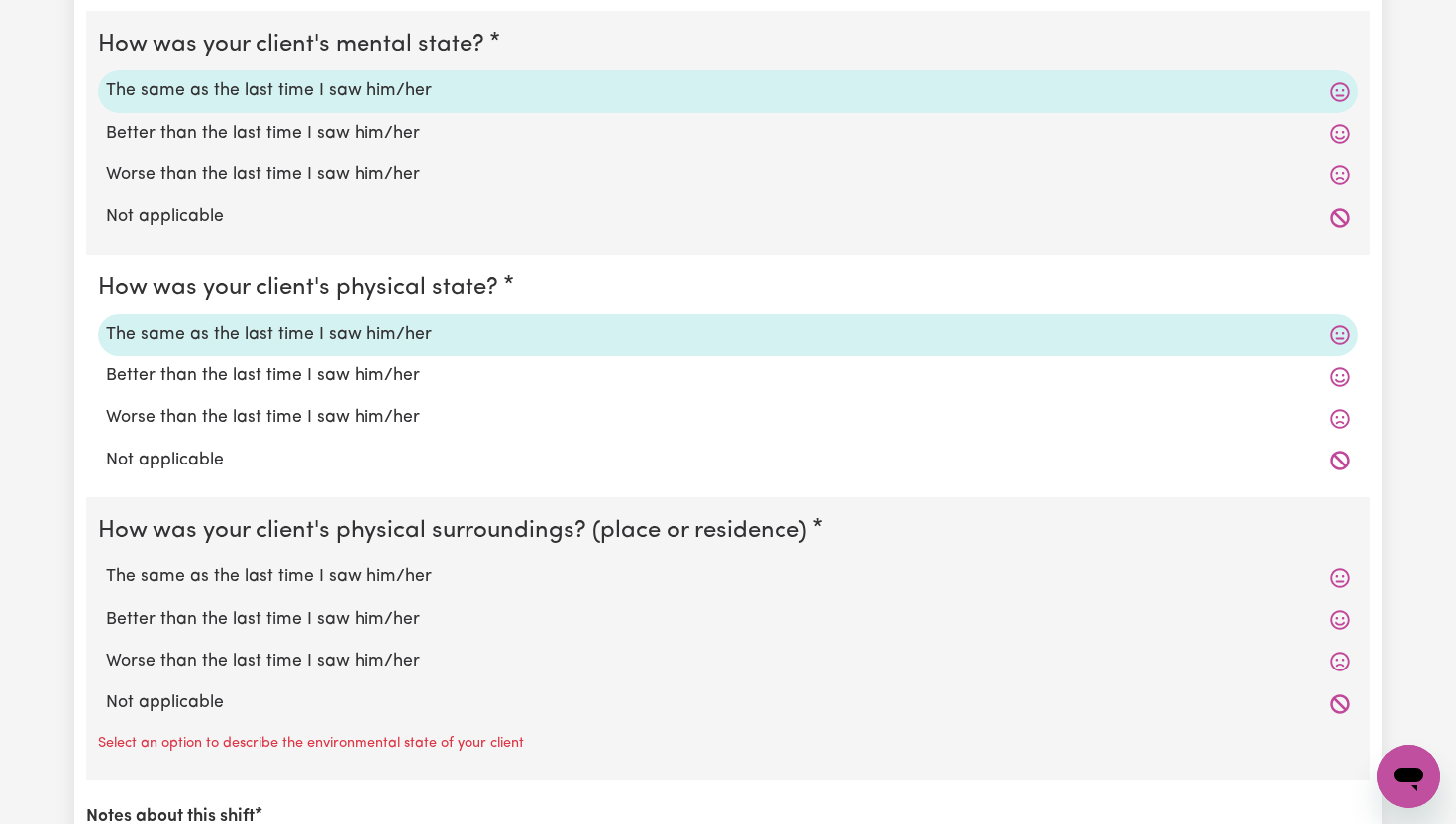 scroll, scrollTop: 2244, scrollLeft: 0, axis: vertical 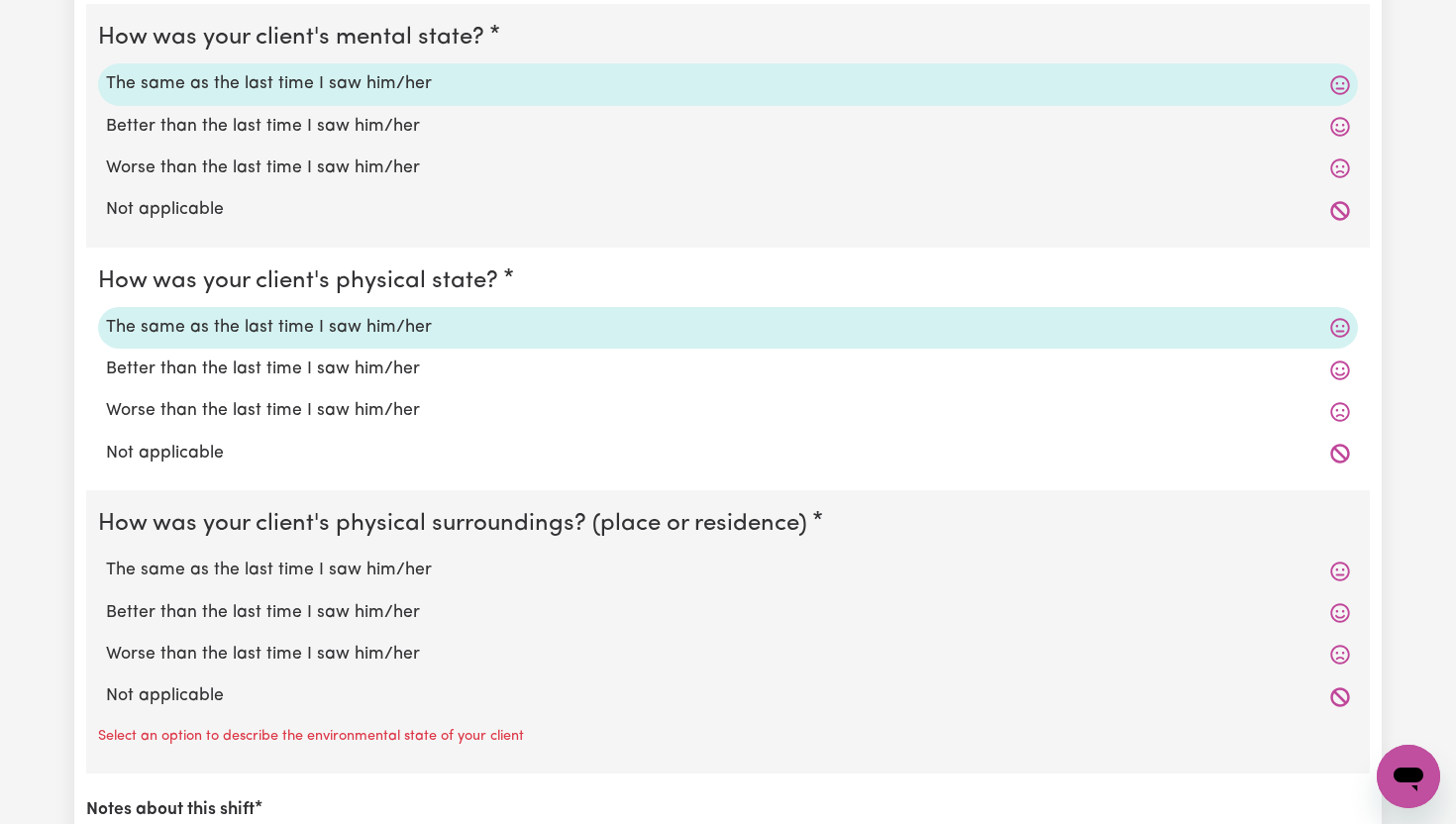 click on "The same as the last time I saw him/her" at bounding box center [728, 570] 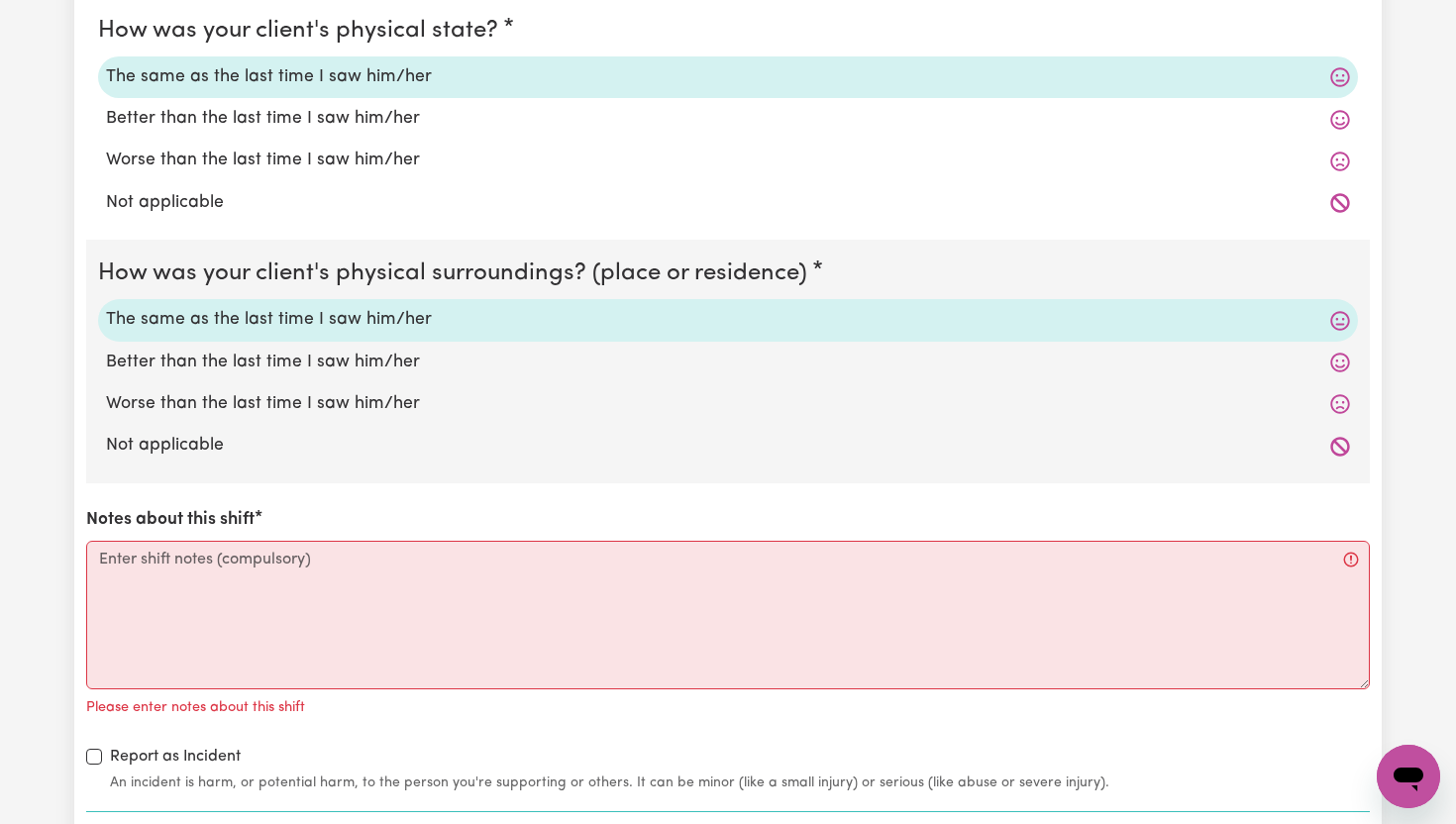 scroll, scrollTop: 2498, scrollLeft: 0, axis: vertical 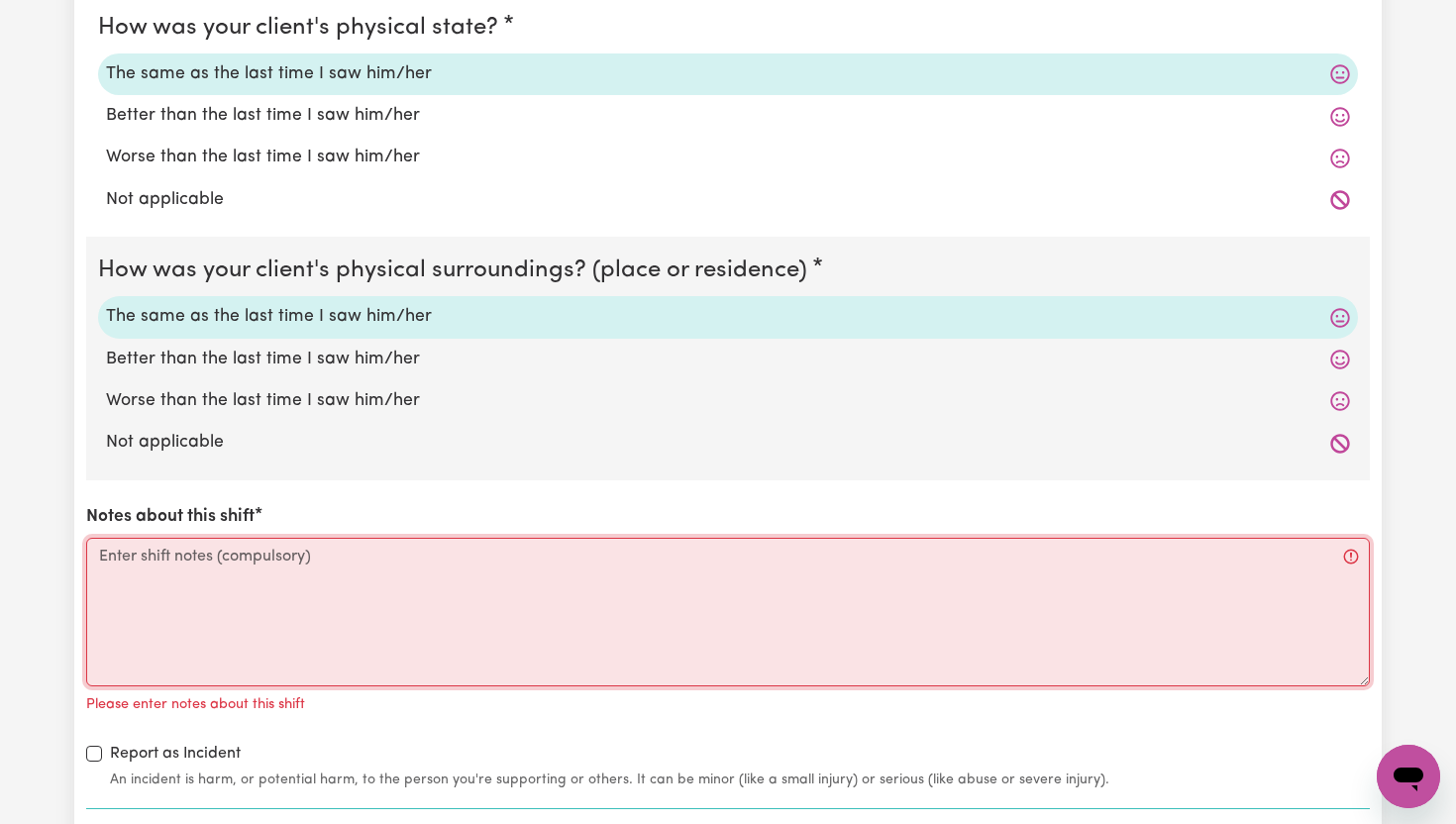 click on "Notes about this shift" at bounding box center [728, 612] 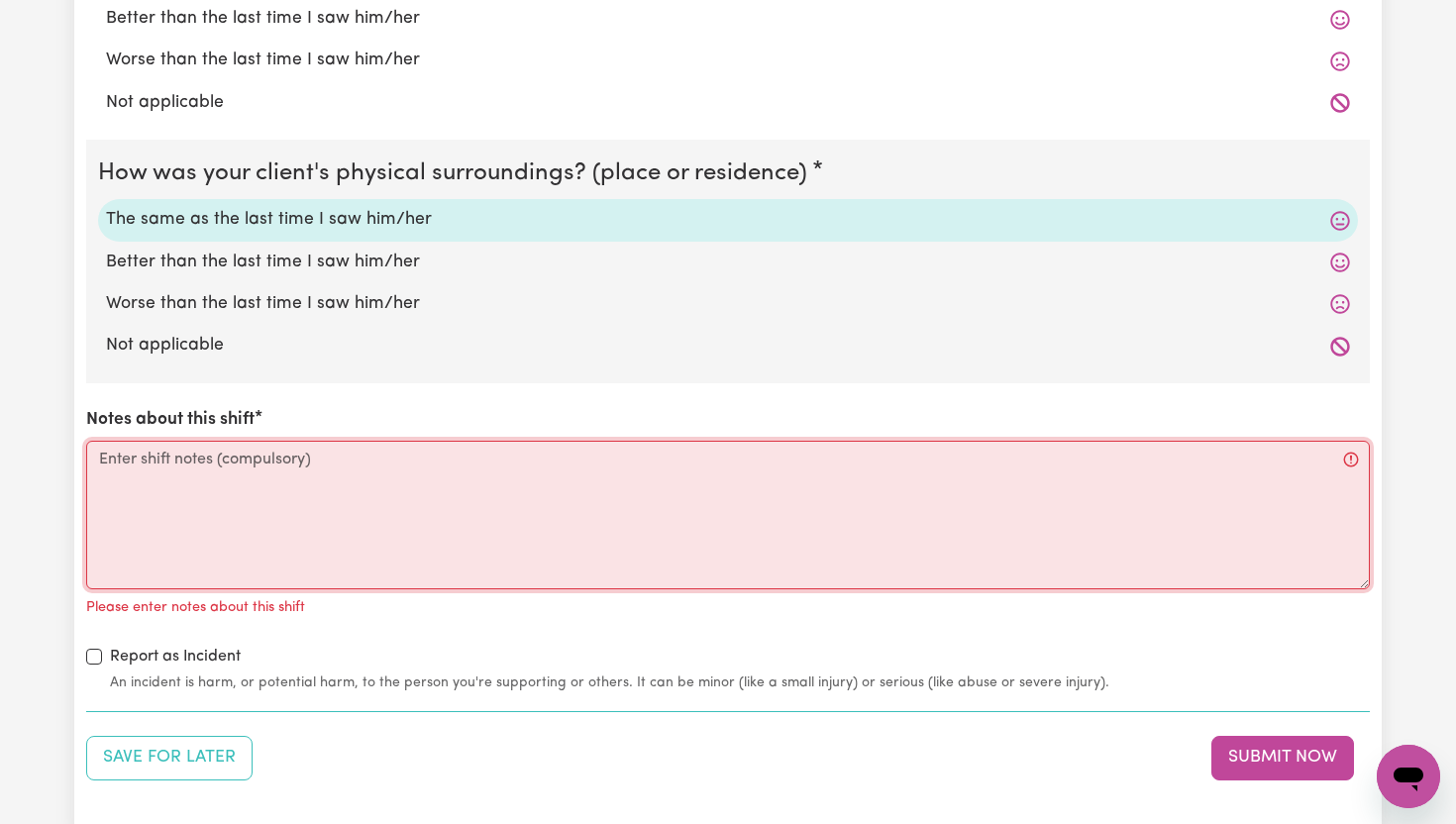 scroll, scrollTop: 2609, scrollLeft: 0, axis: vertical 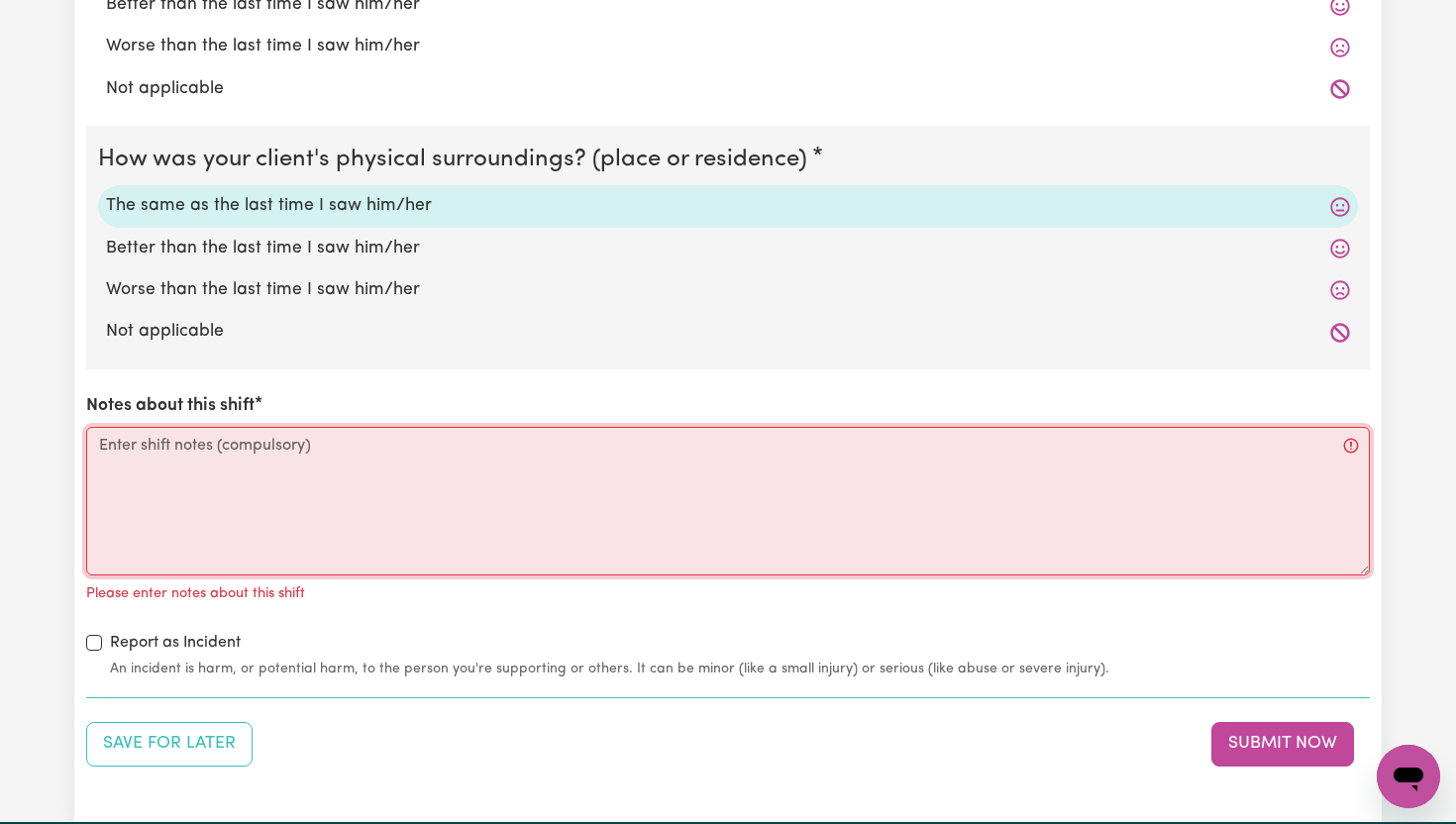 click on "Notes about this shift" at bounding box center [728, 501] 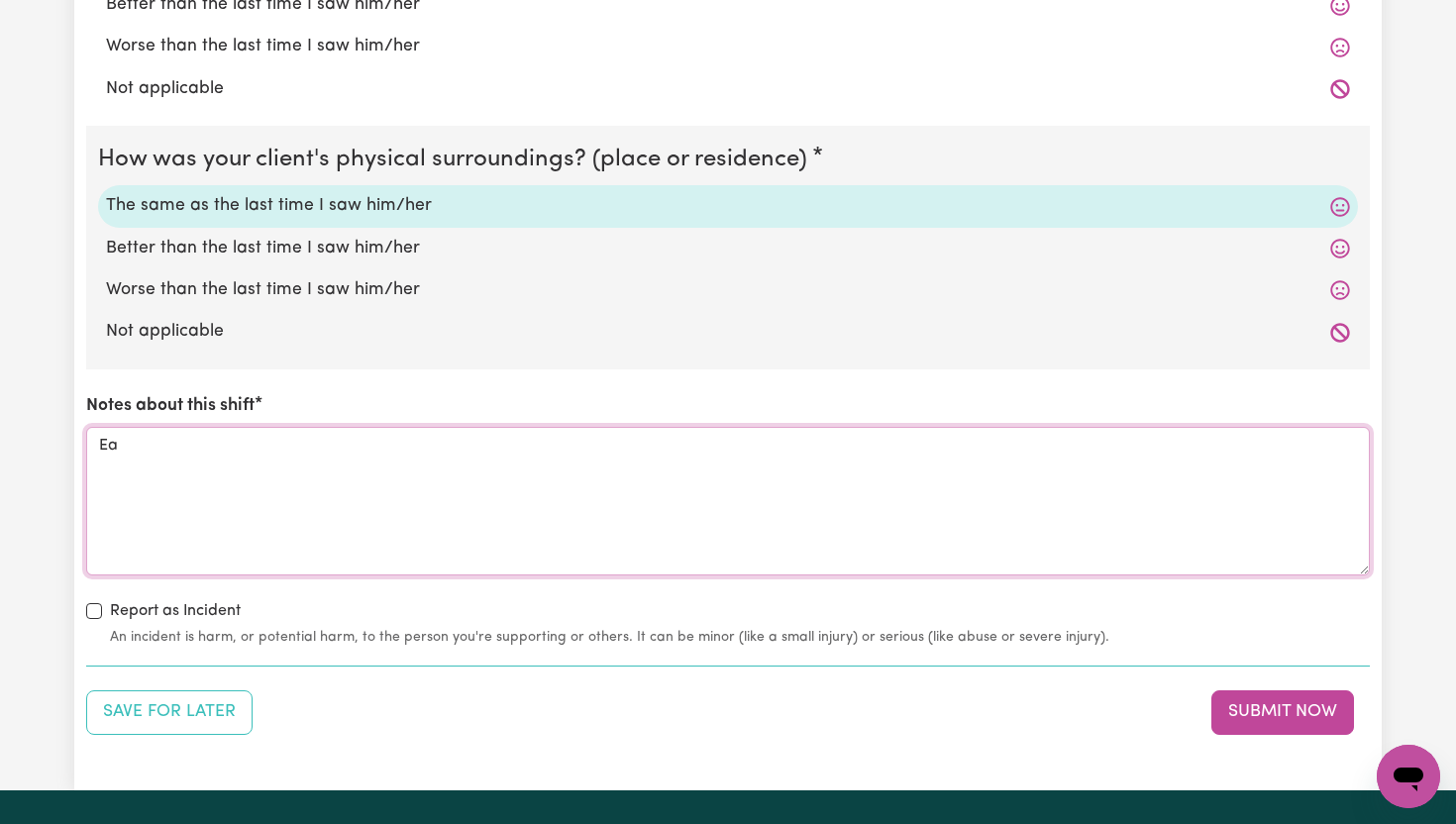 type on "E" 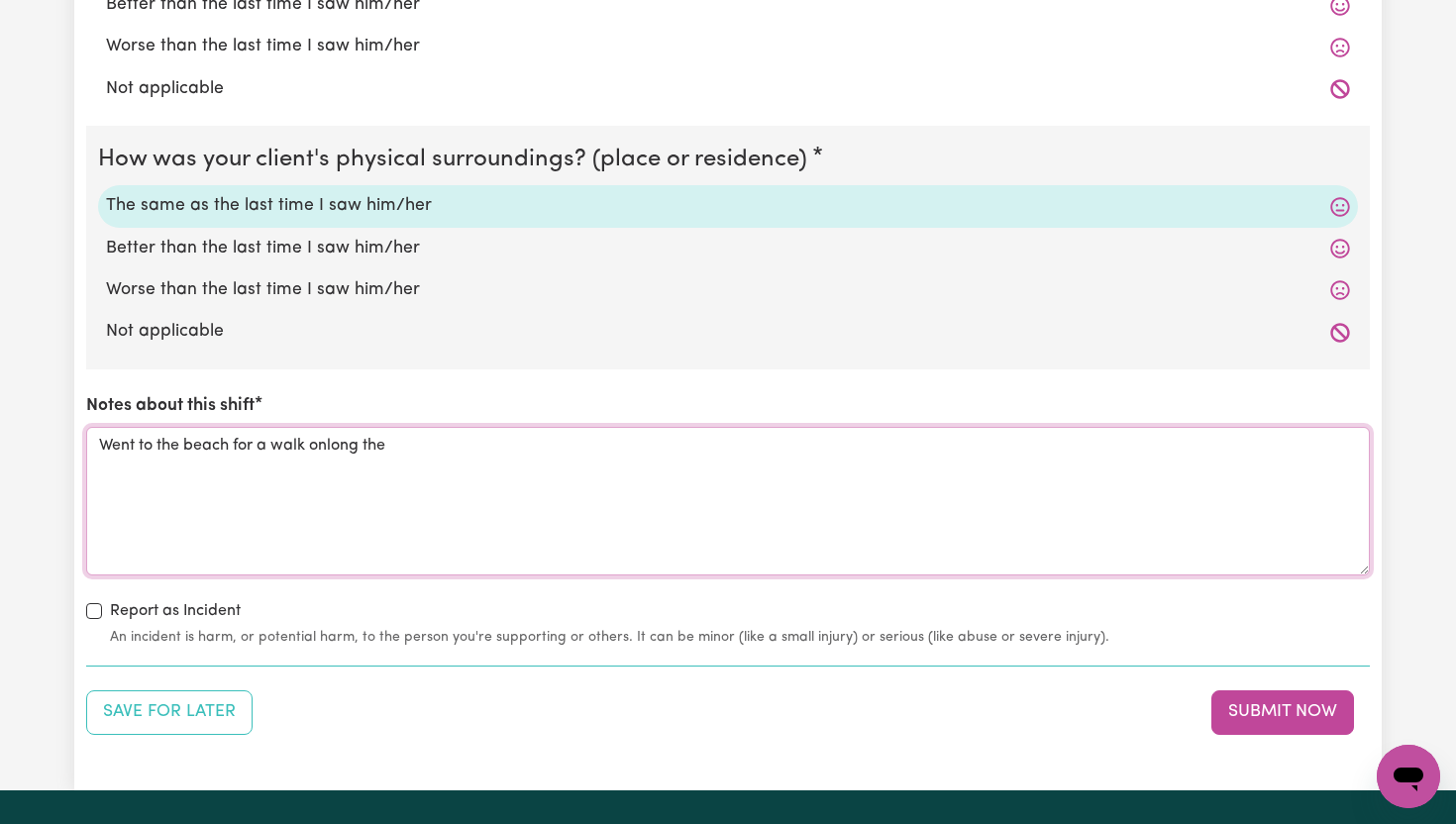 click on "Went to the beach for a walk onlong the" at bounding box center [728, 501] 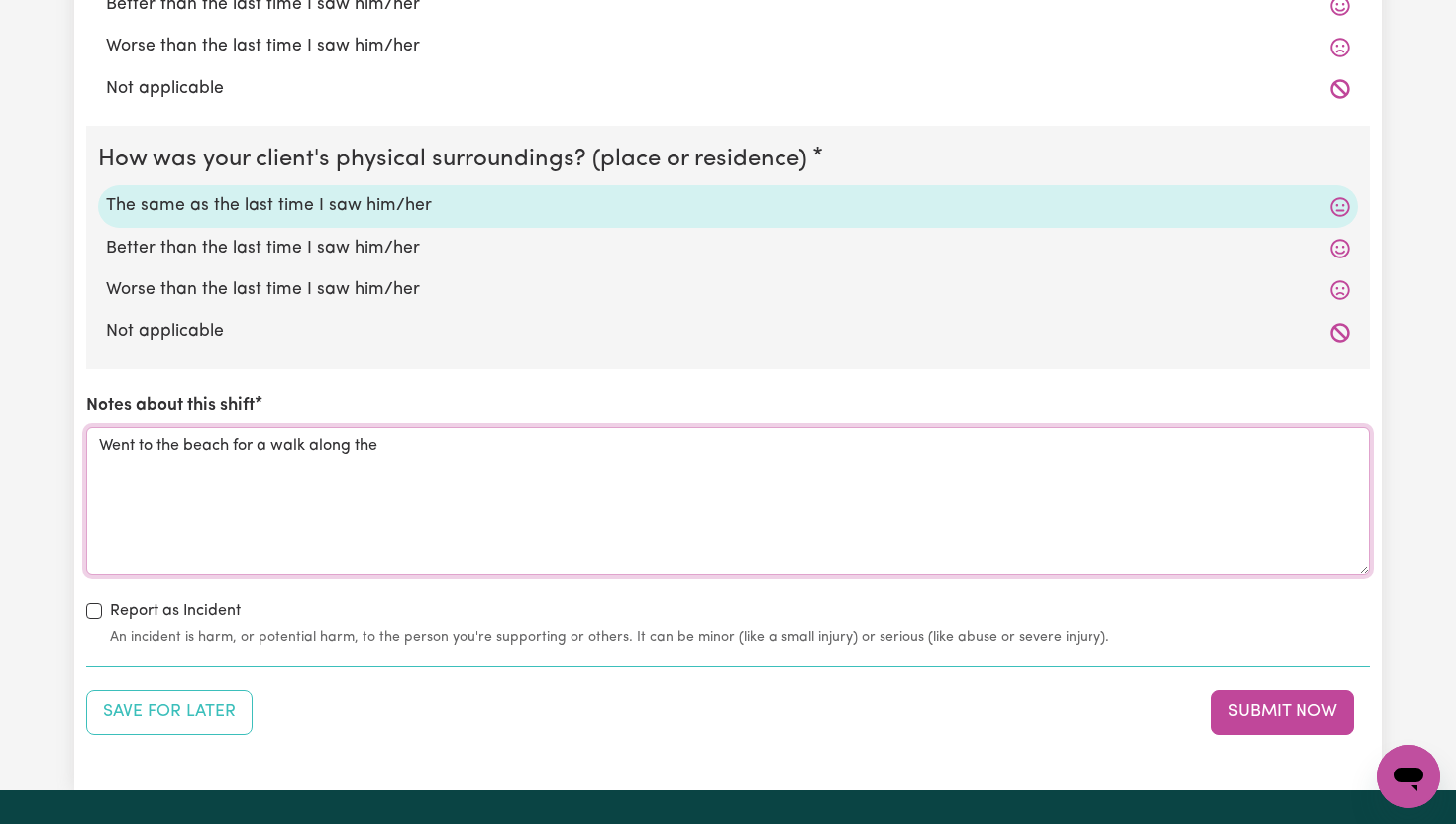 click on "Went to the beach for a walk along the" at bounding box center (728, 501) 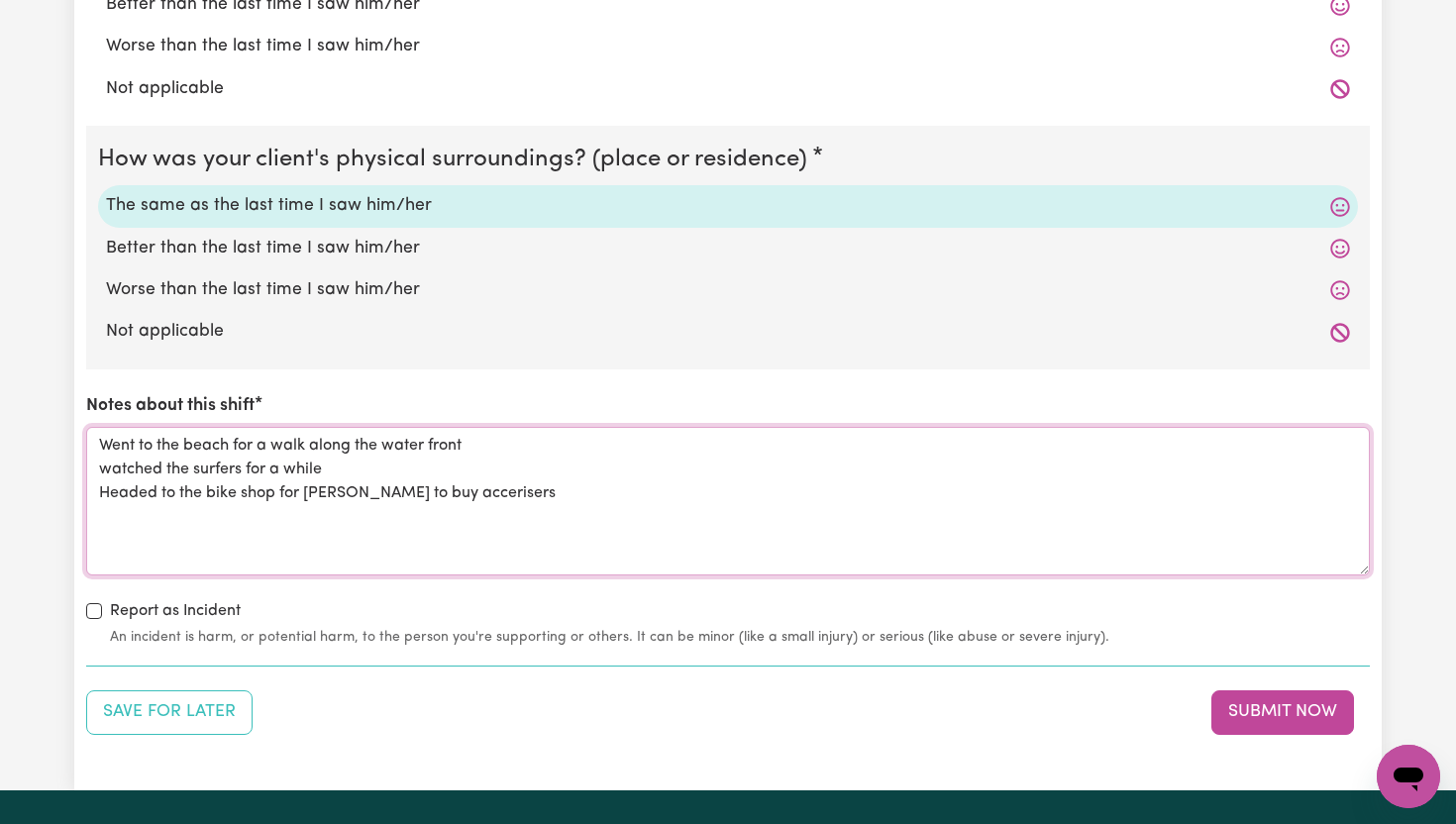 click on "Went to the beach for a walk along the water front
watched the surfers for a while
Headed to the bike shop for [PERSON_NAME] to buy accerisers" at bounding box center (728, 501) 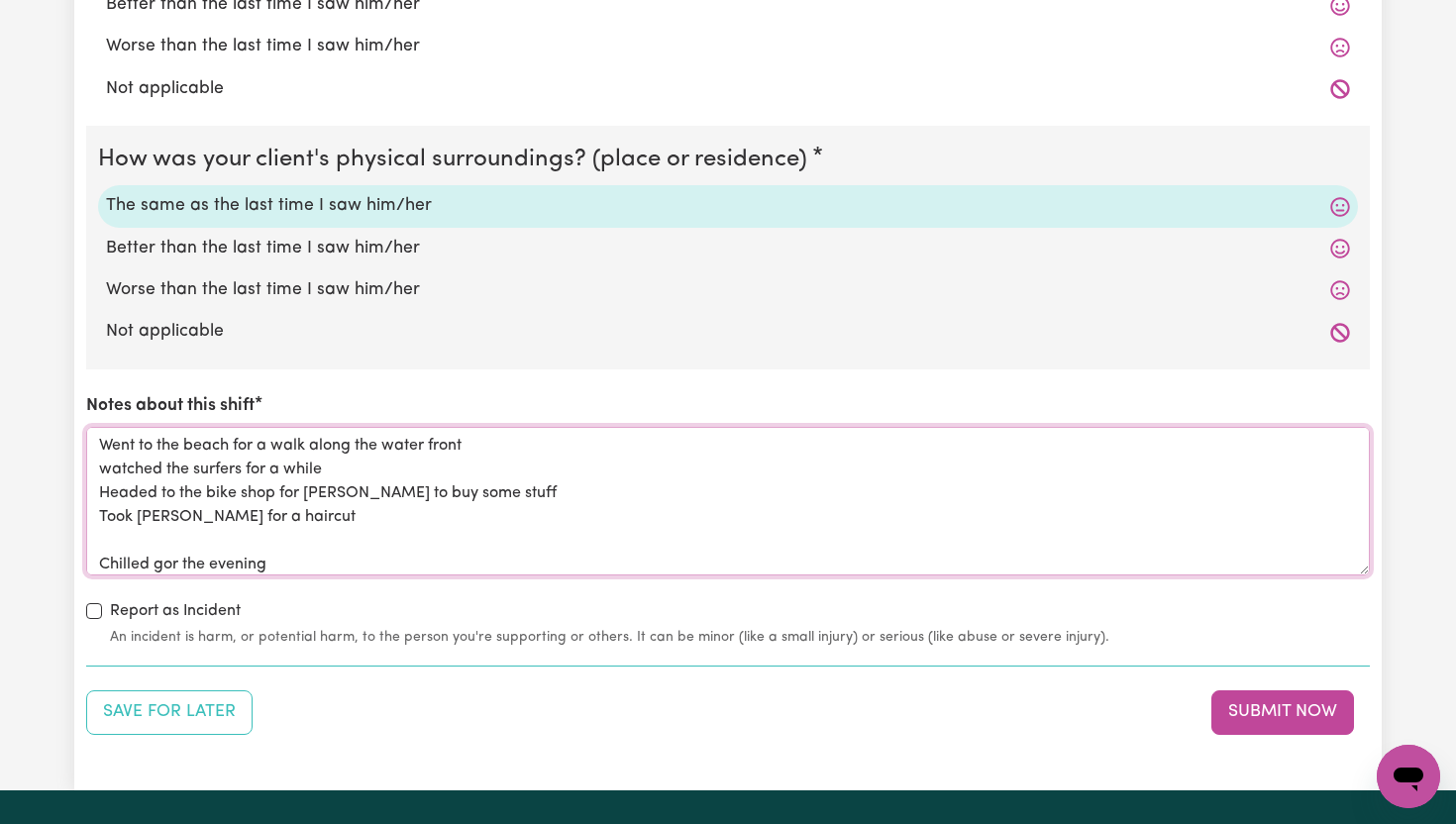 click on "Went to the beach for a walk along the water front
watched the surfers for a while
Headed to the bike shop for [PERSON_NAME] to buy some stuff
Took [PERSON_NAME] for a haircut
Chilled gor the evening" at bounding box center [728, 501] 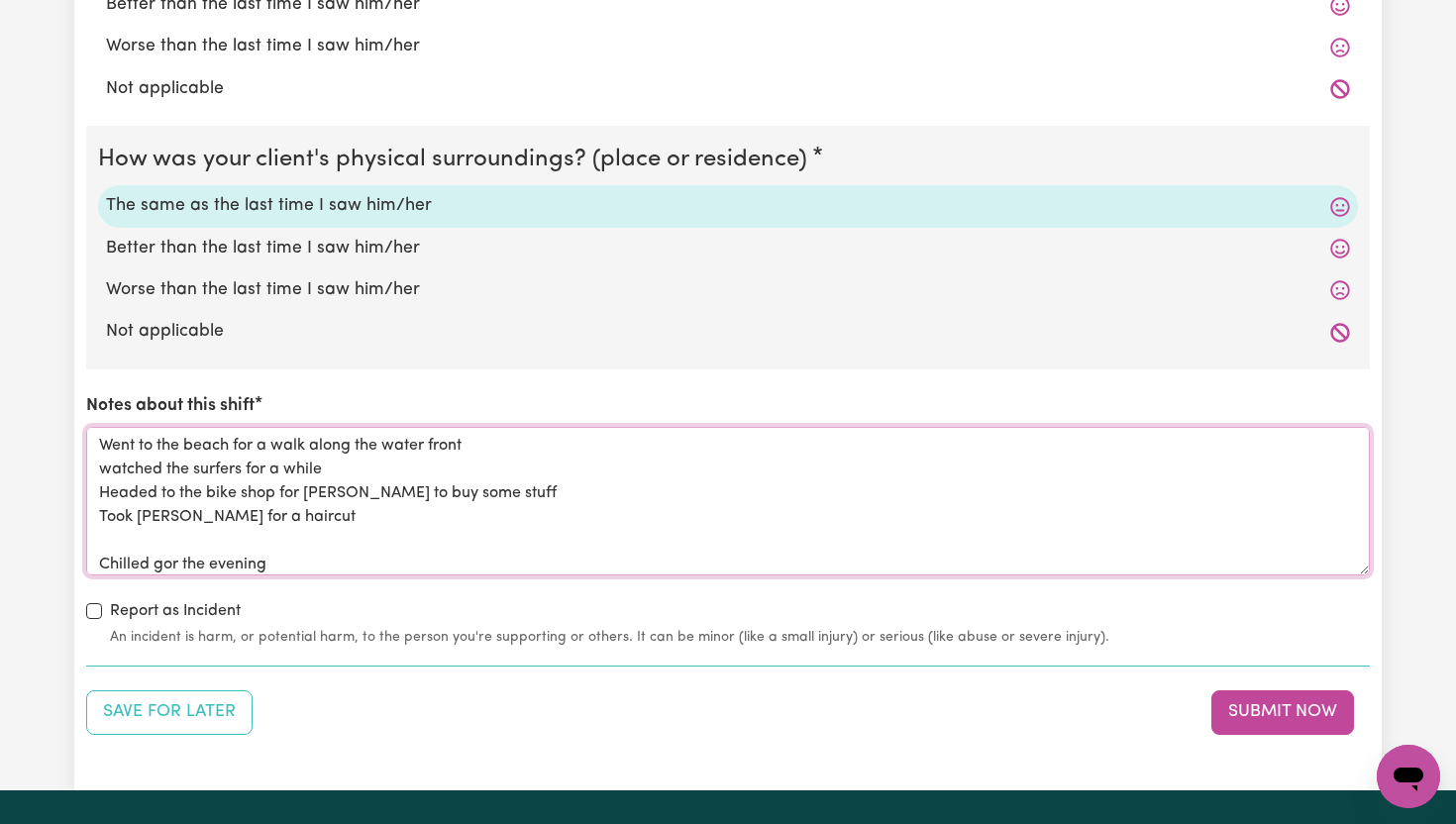 click on "Went to the beach for a walk along the water front
watched the surfers for a while
Headed to the bike shop for [PERSON_NAME] to buy some stuff
Took [PERSON_NAME] for a haircut
Chilled gor the evening" at bounding box center (728, 501) 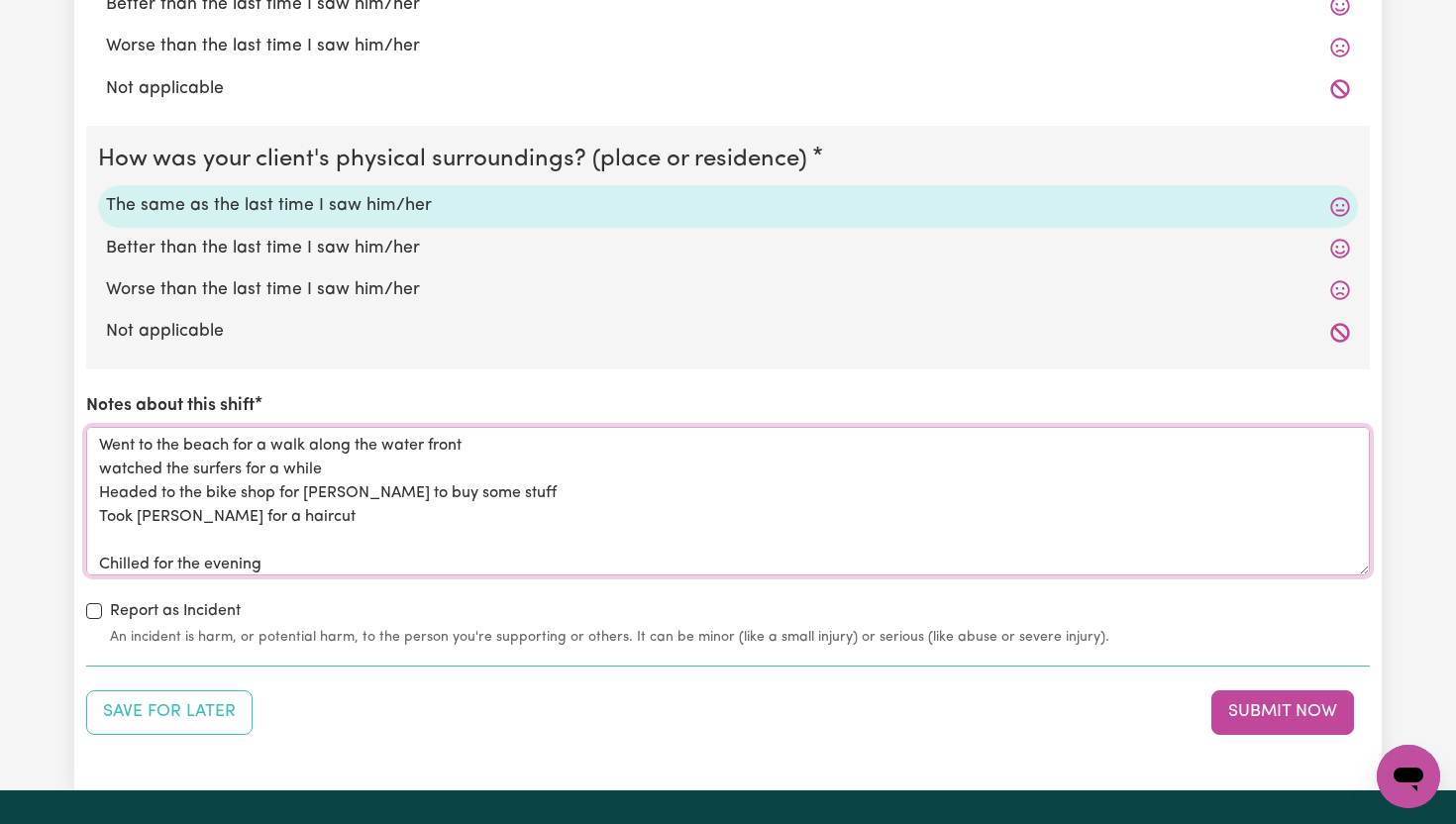 click on "Went to the beach for a walk along the water front
watched the surfers for a while
Headed to the bike shop for [PERSON_NAME] to buy some stuff
Took [PERSON_NAME] for a haircut
Chilled for the evening" at bounding box center [728, 501] 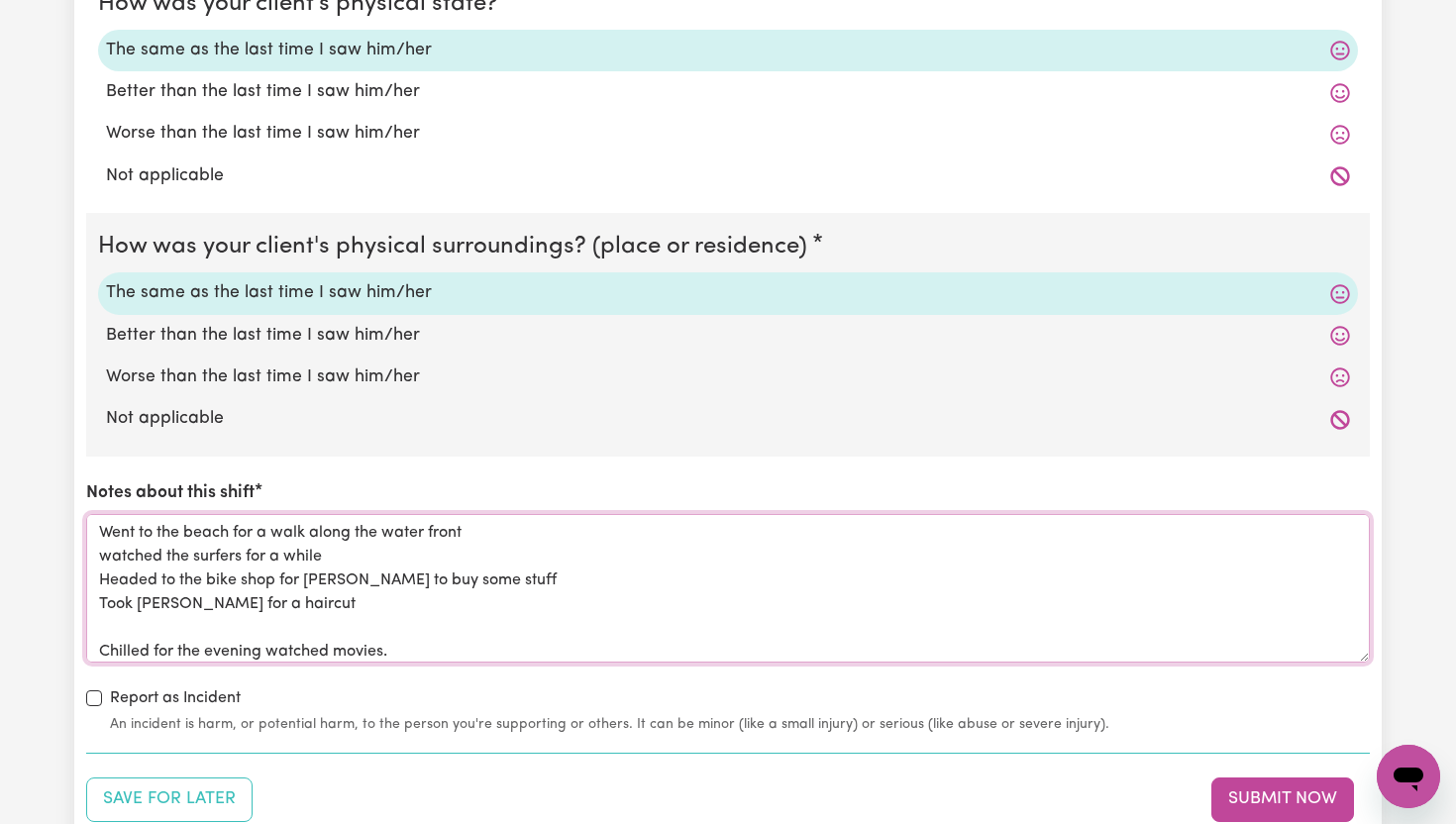 scroll, scrollTop: 2521, scrollLeft: 0, axis: vertical 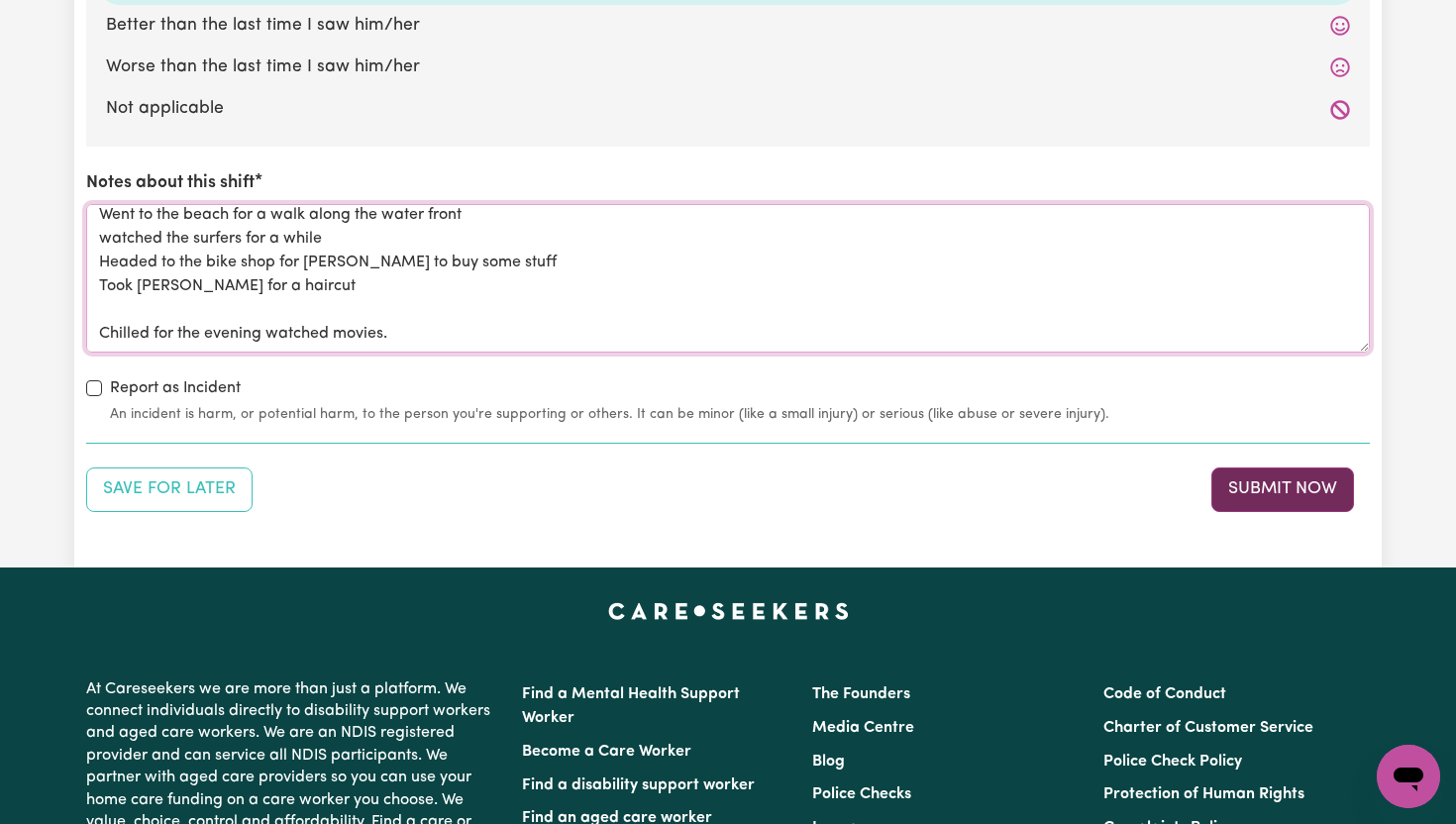 type on "Went to the beach for a walk along the water front
watched the surfers for a while
Headed to the bike shop for [PERSON_NAME] to buy some stuff
Took [PERSON_NAME] for a haircut
Chilled for the evening watched movies." 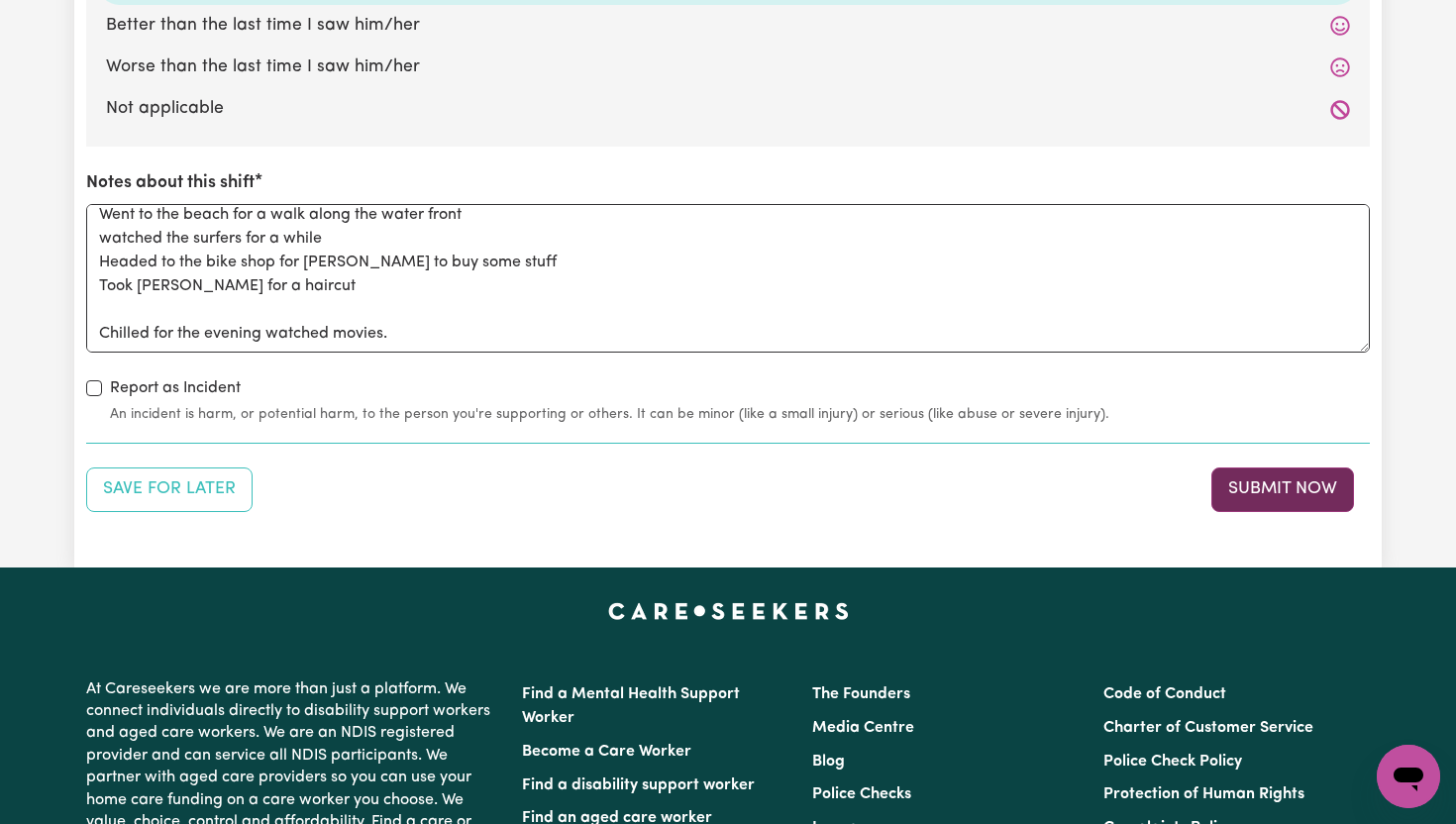 click on "Submit Now" at bounding box center (1283, 489) 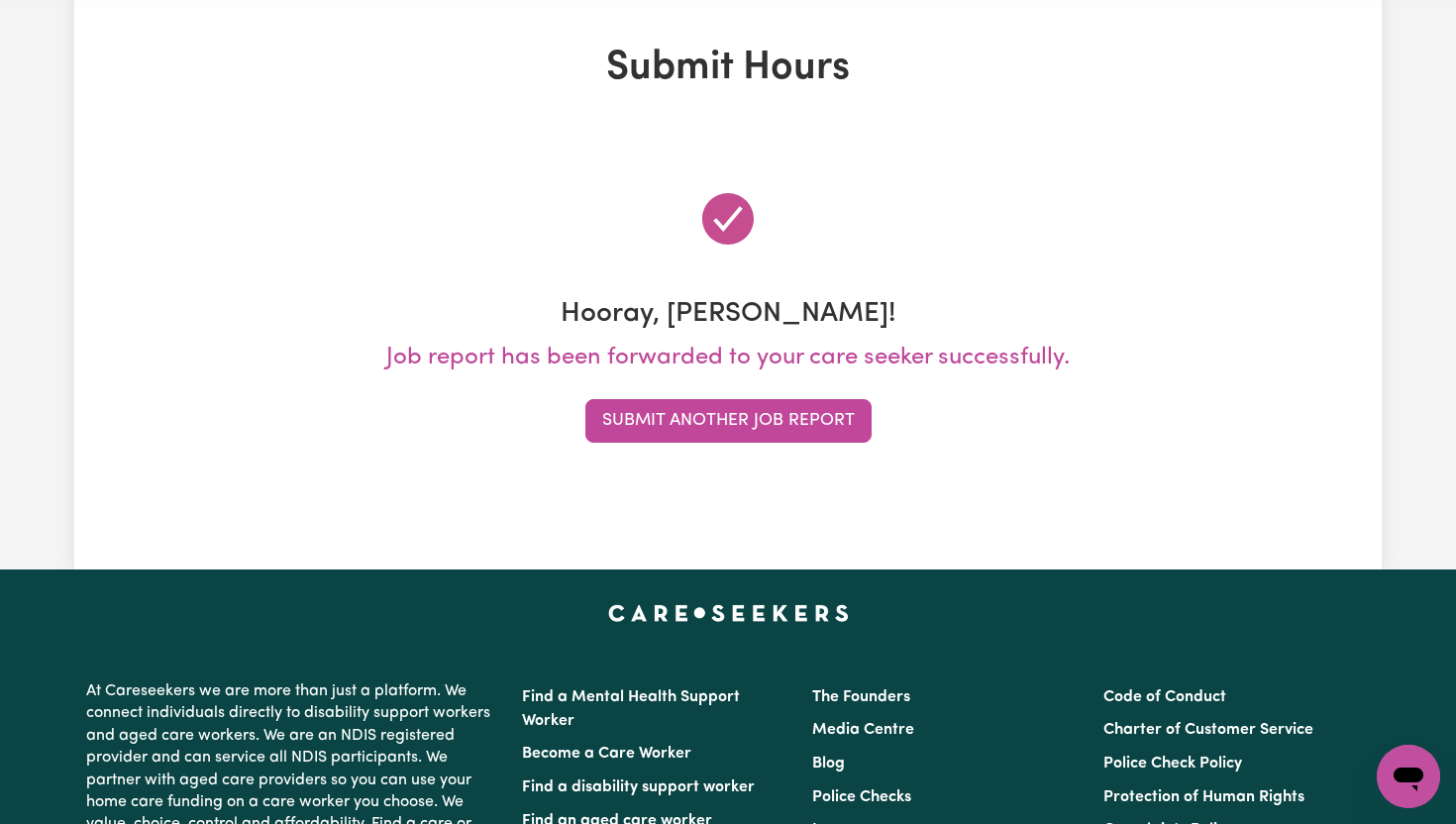 scroll, scrollTop: 0, scrollLeft: 0, axis: both 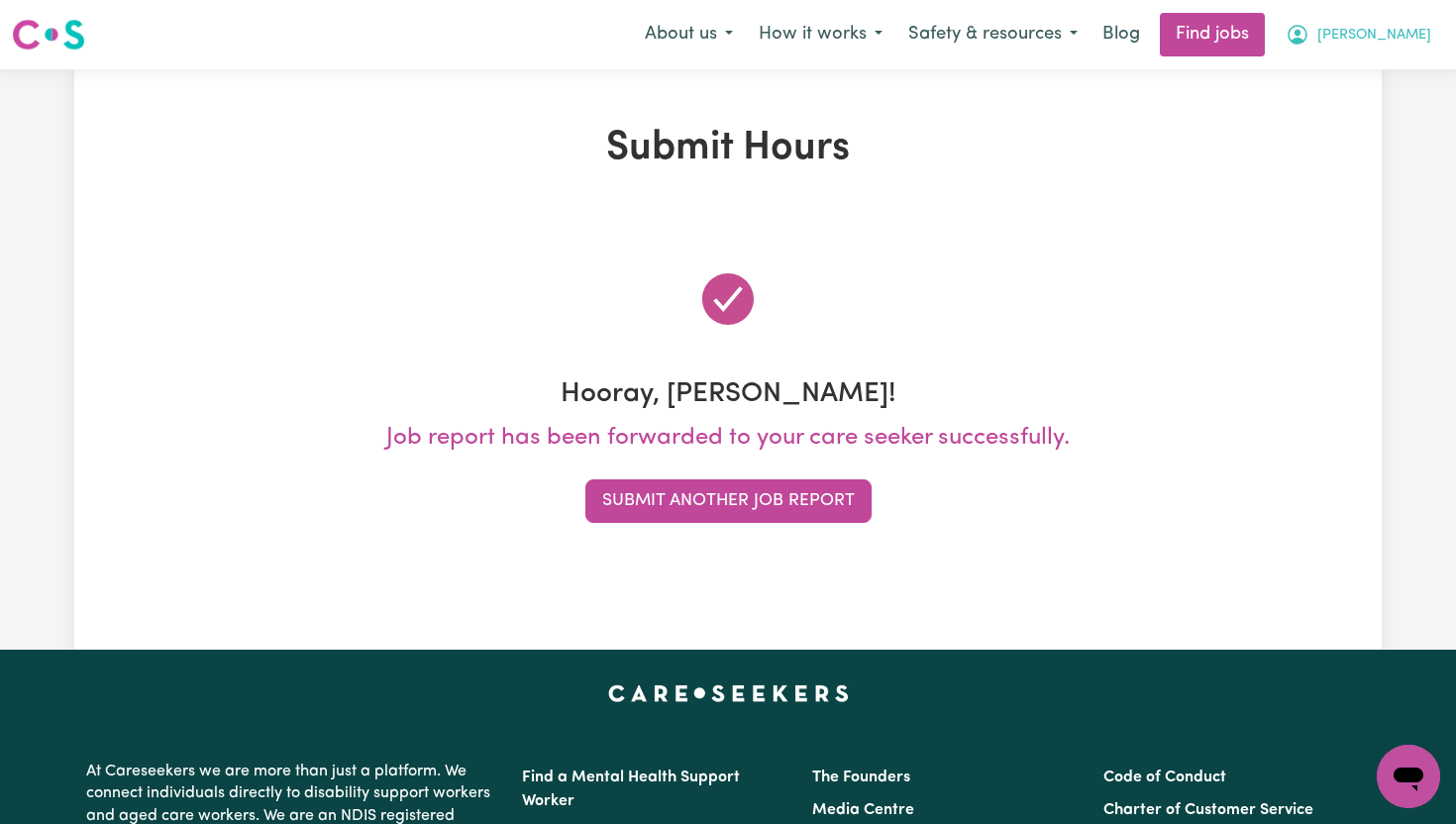 click on "[PERSON_NAME]" at bounding box center (1374, 36) 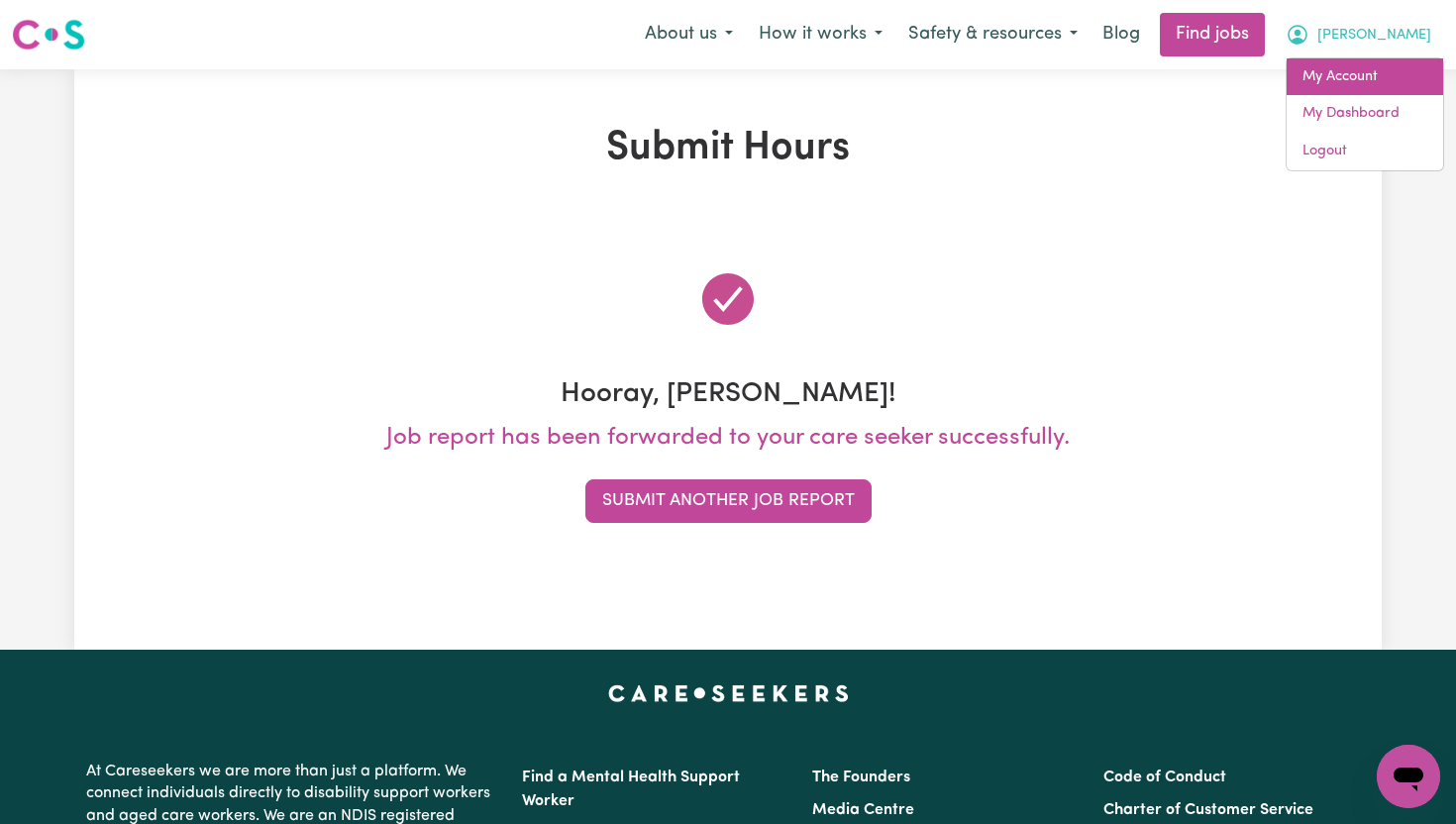 click on "My Account" at bounding box center (1365, 77) 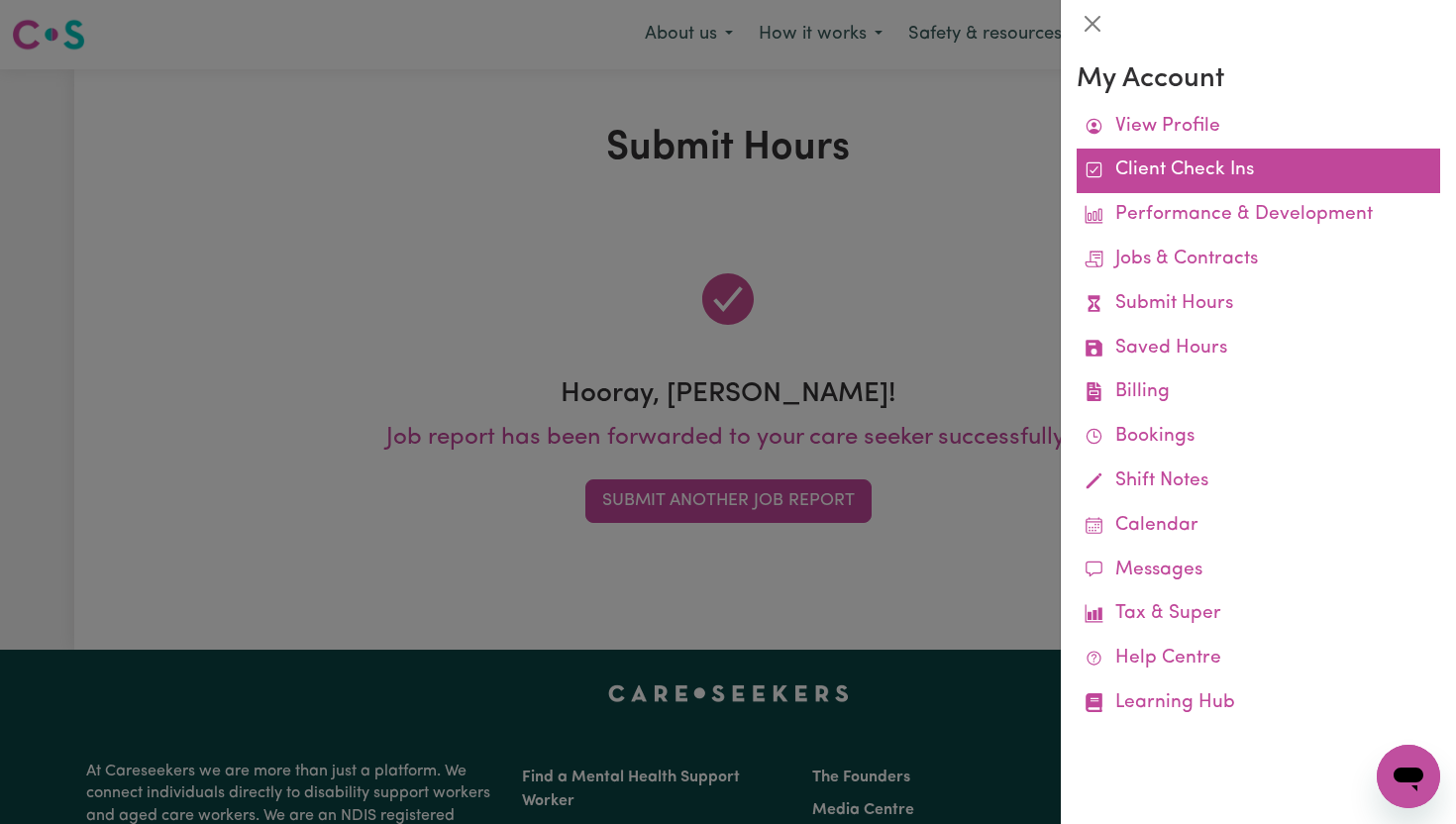 click on "Client Check Ins" at bounding box center (1258, 170) 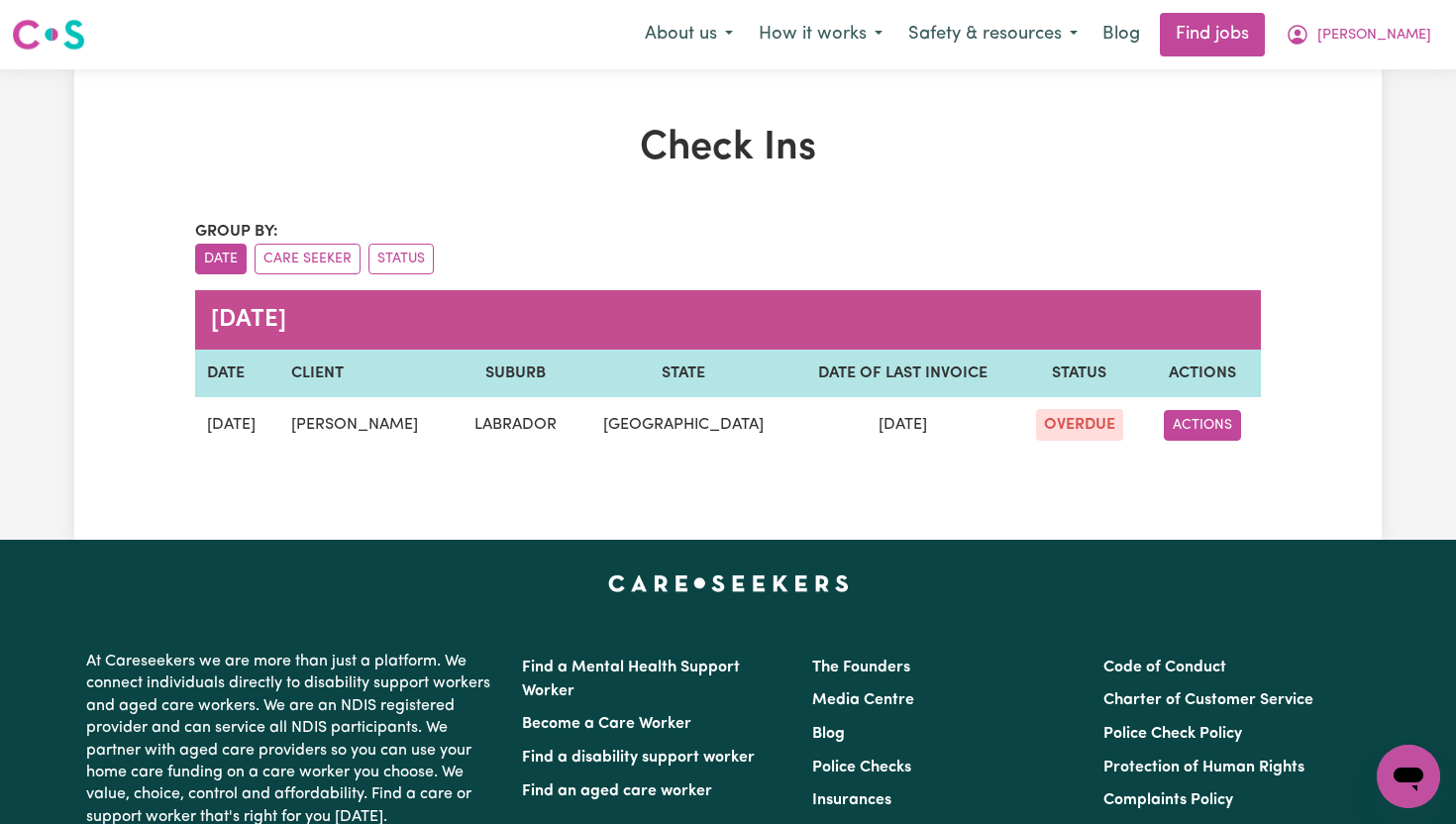 click on "ACTIONS" at bounding box center (1202, 425) 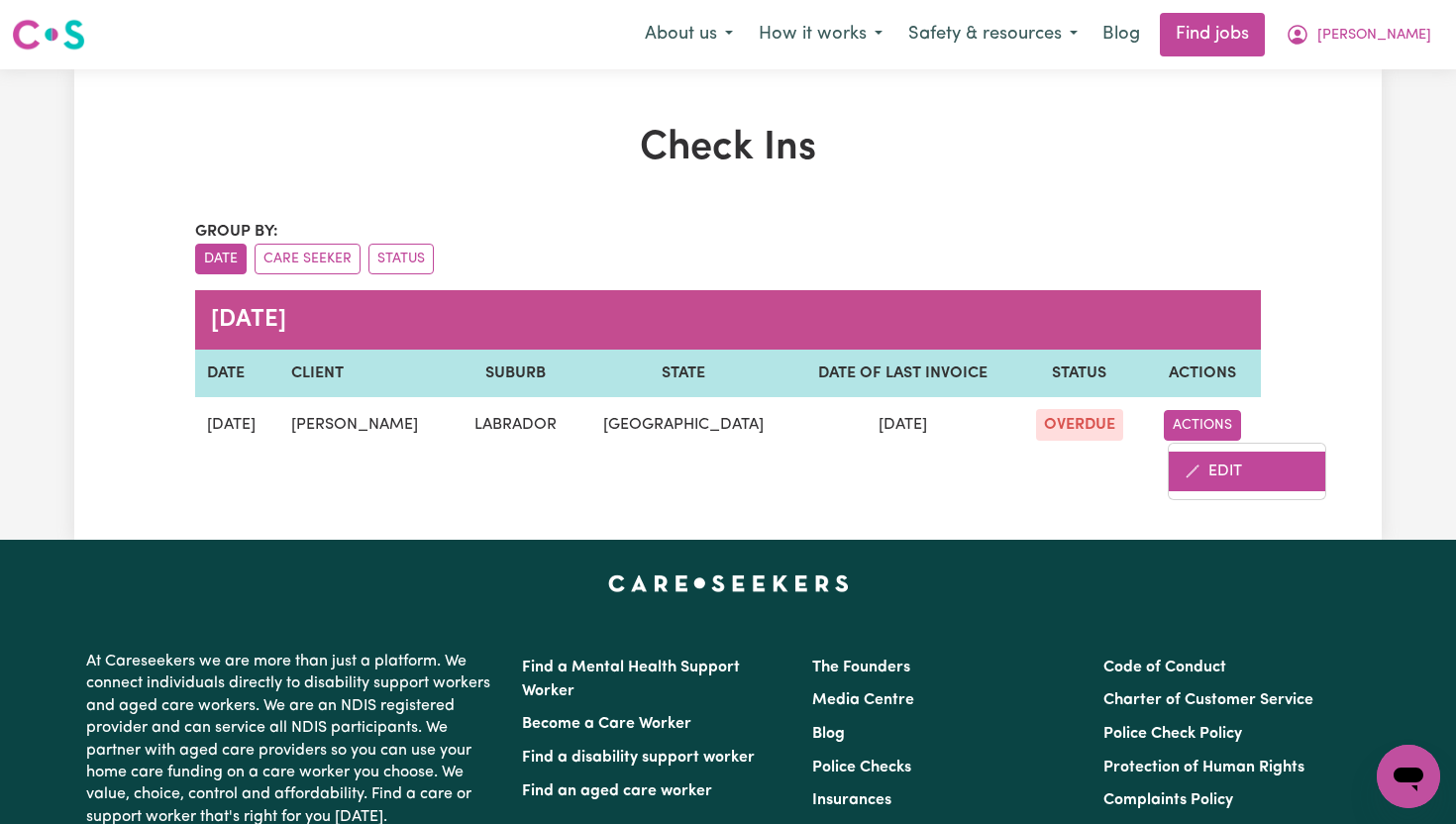 click on "EDIT" at bounding box center [1247, 471] 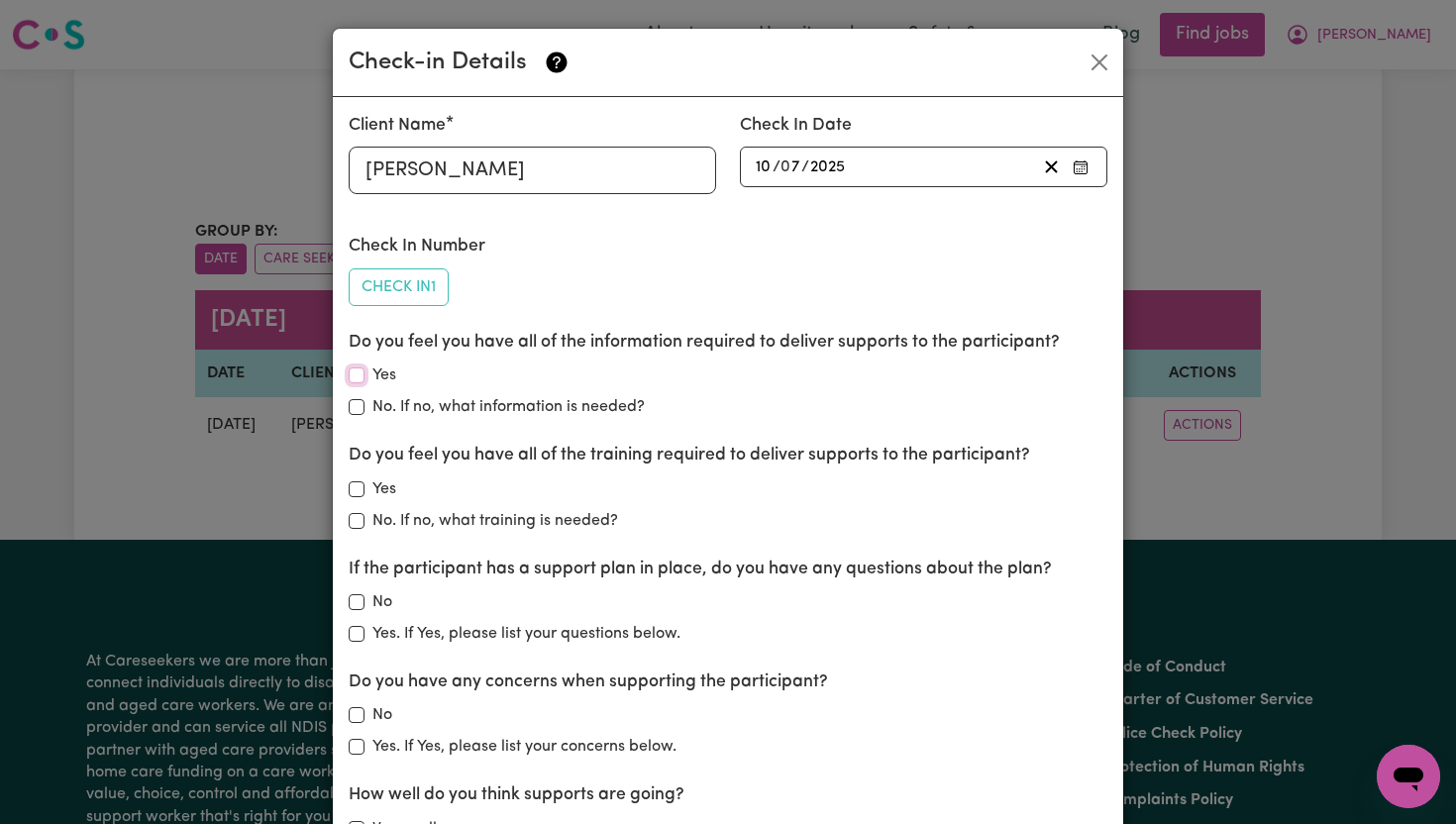 click on "Yes" at bounding box center [357, 375] 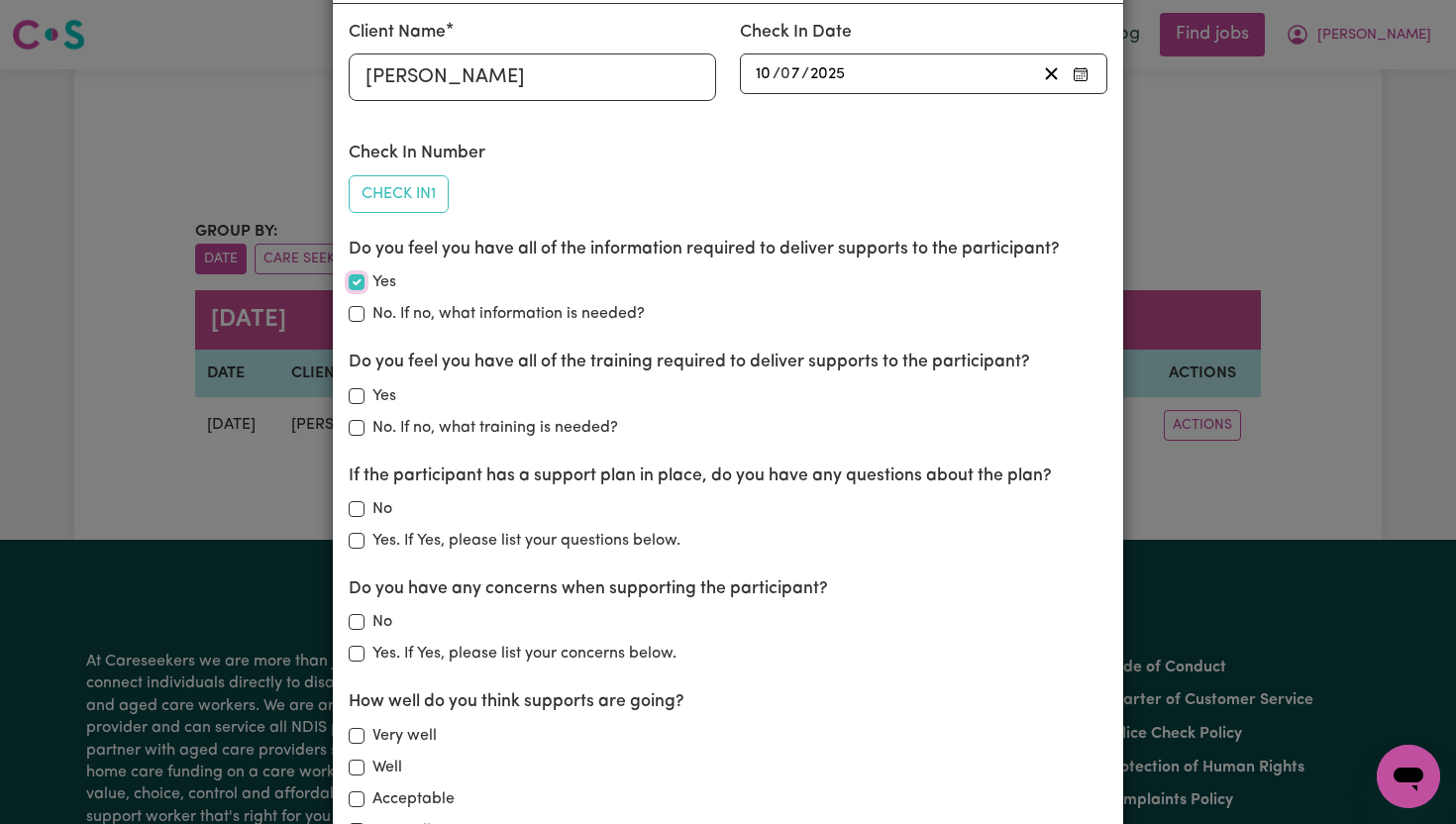 scroll, scrollTop: 102, scrollLeft: 0, axis: vertical 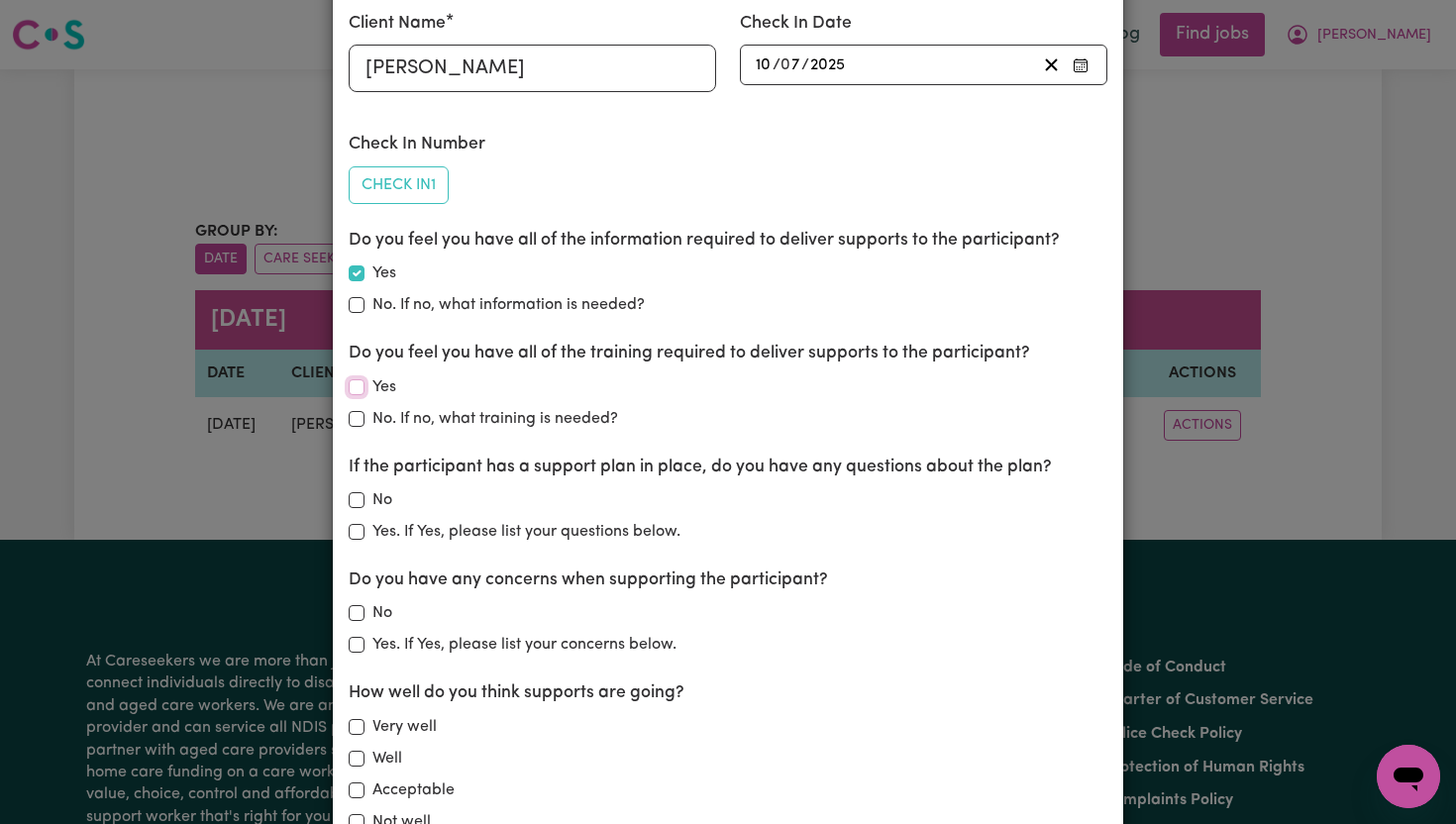 click on "Yes" at bounding box center (357, 387) 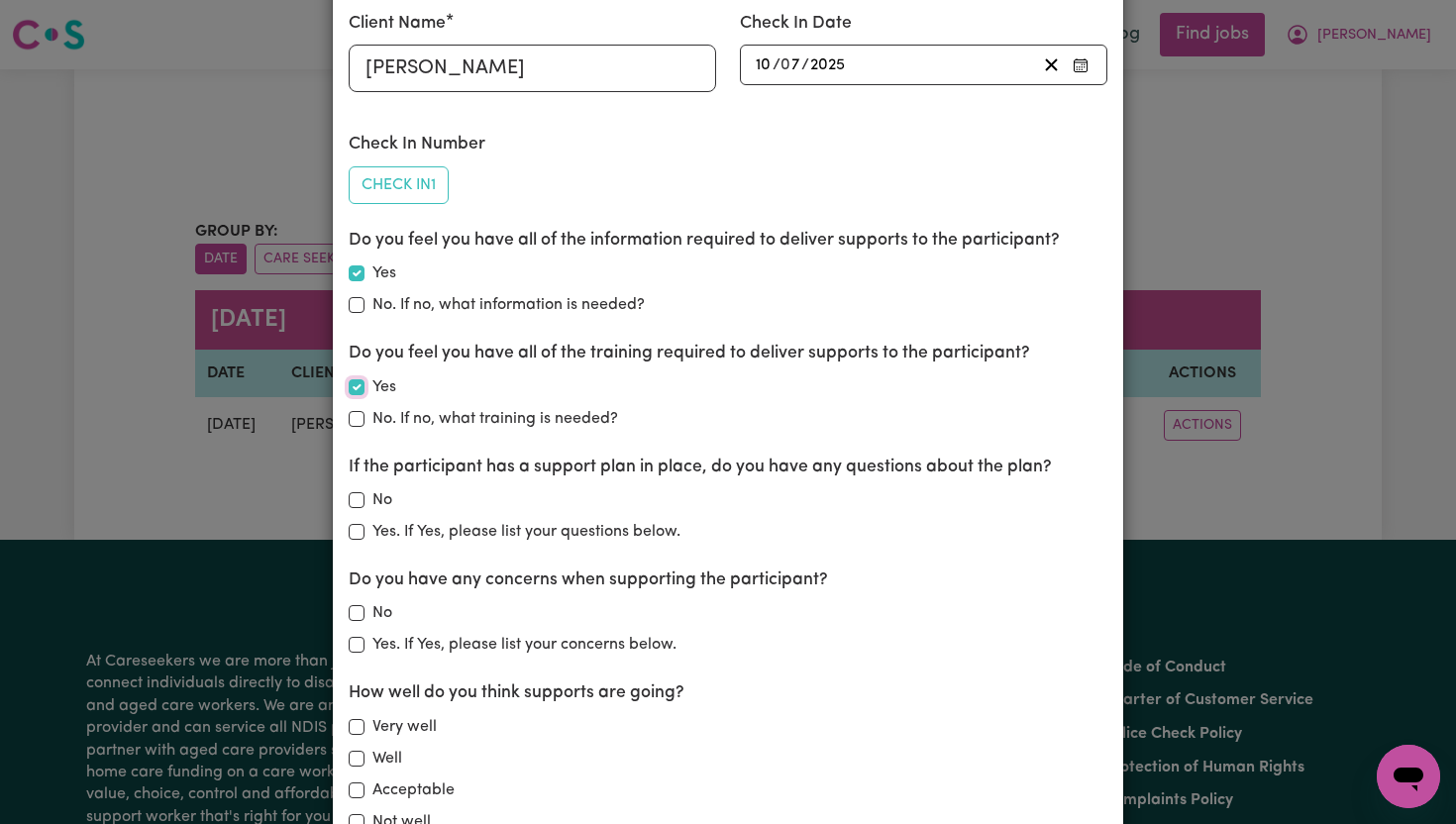 checkbox on "true" 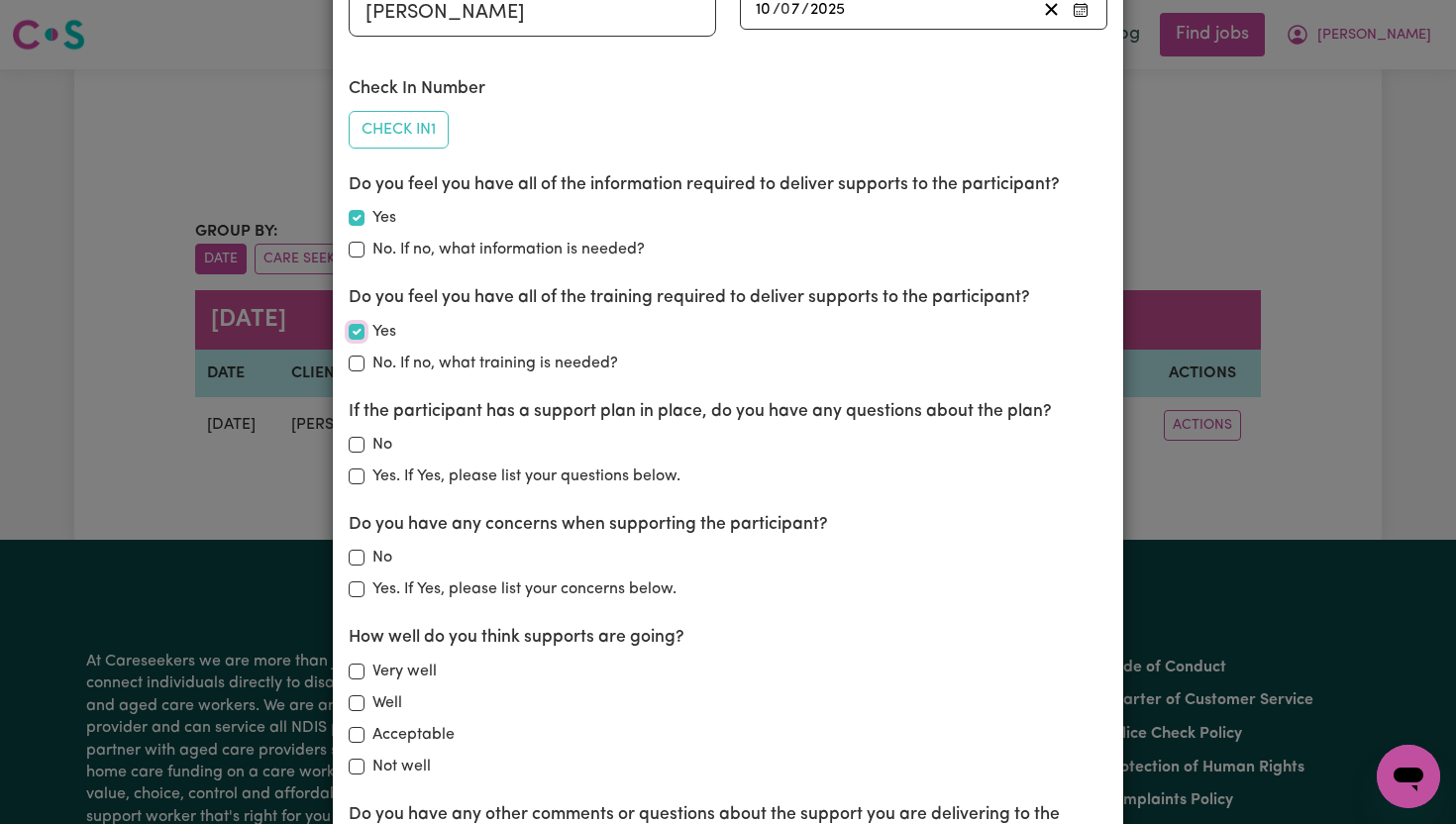 scroll, scrollTop: 162, scrollLeft: 0, axis: vertical 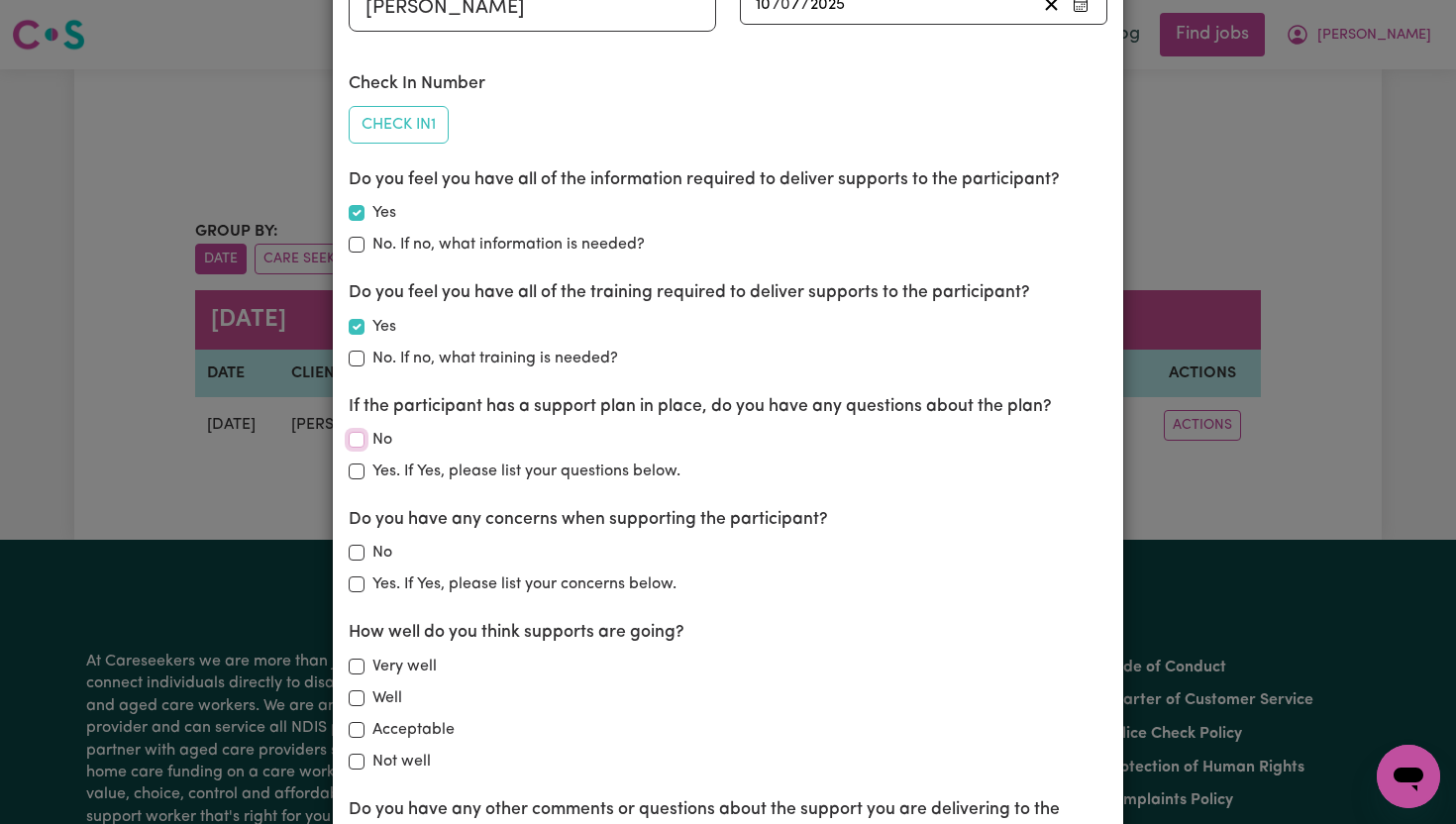 click on "No" at bounding box center (357, 440) 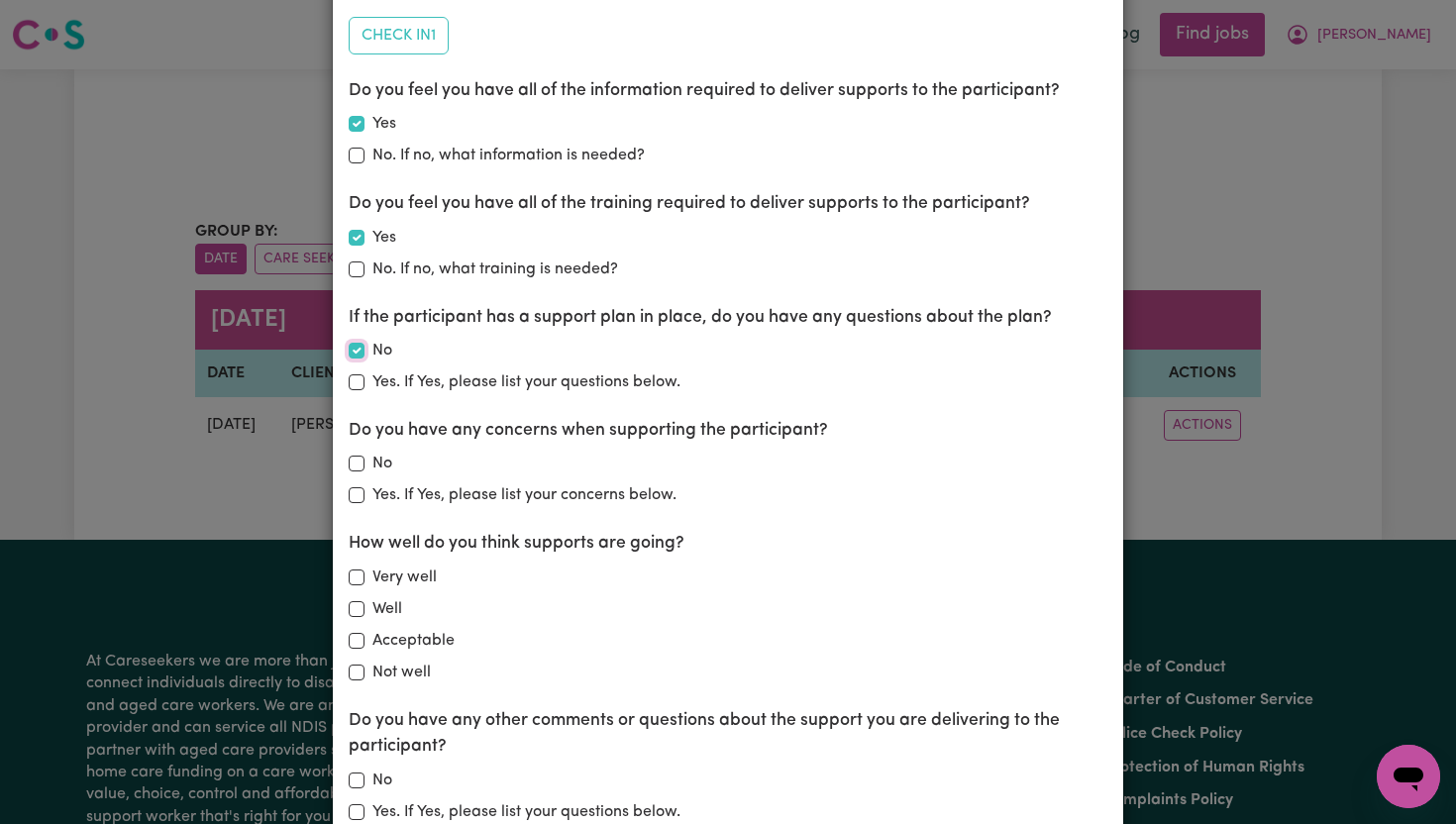 scroll, scrollTop: 255, scrollLeft: 0, axis: vertical 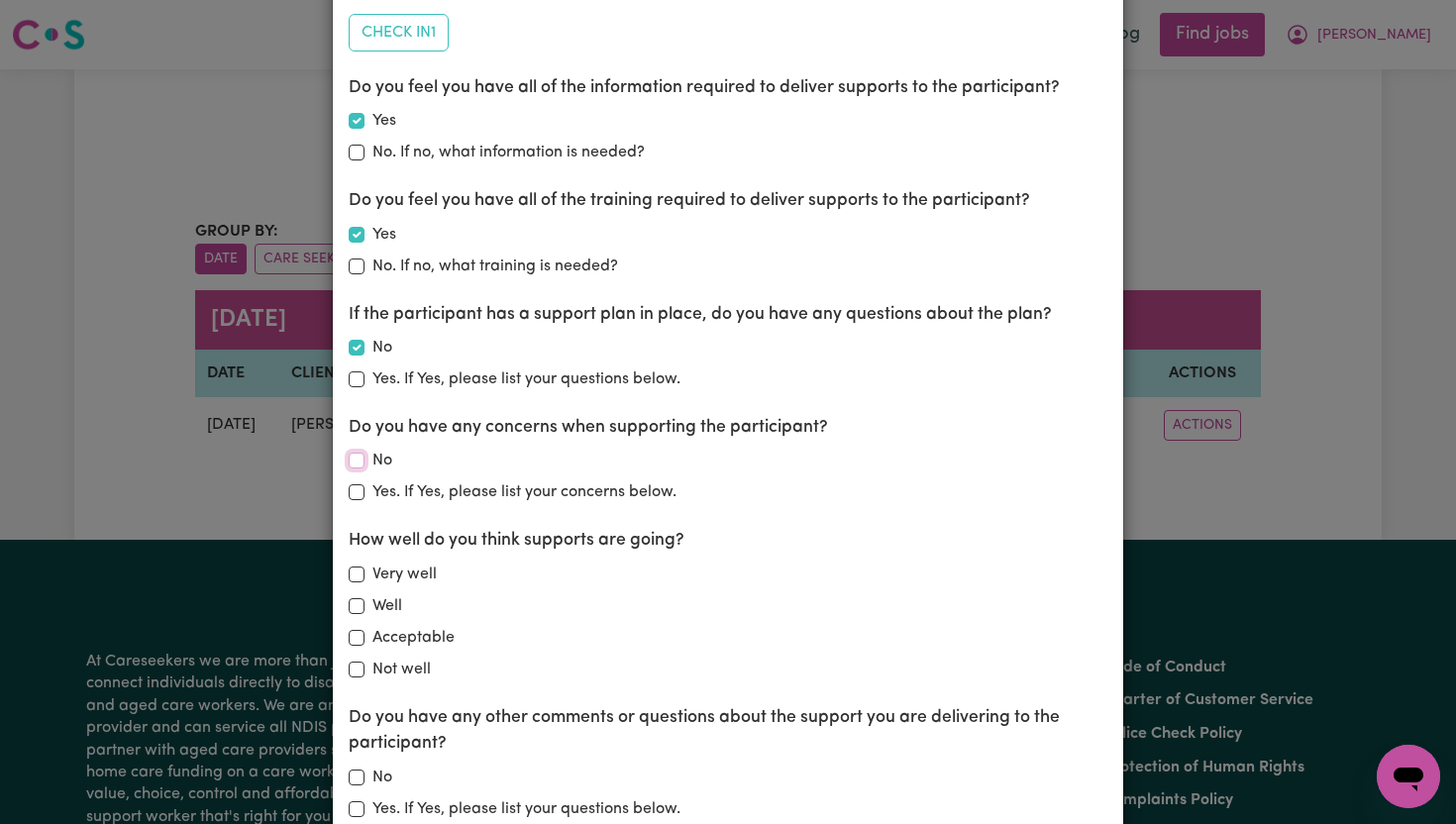 click on "No" at bounding box center [357, 461] 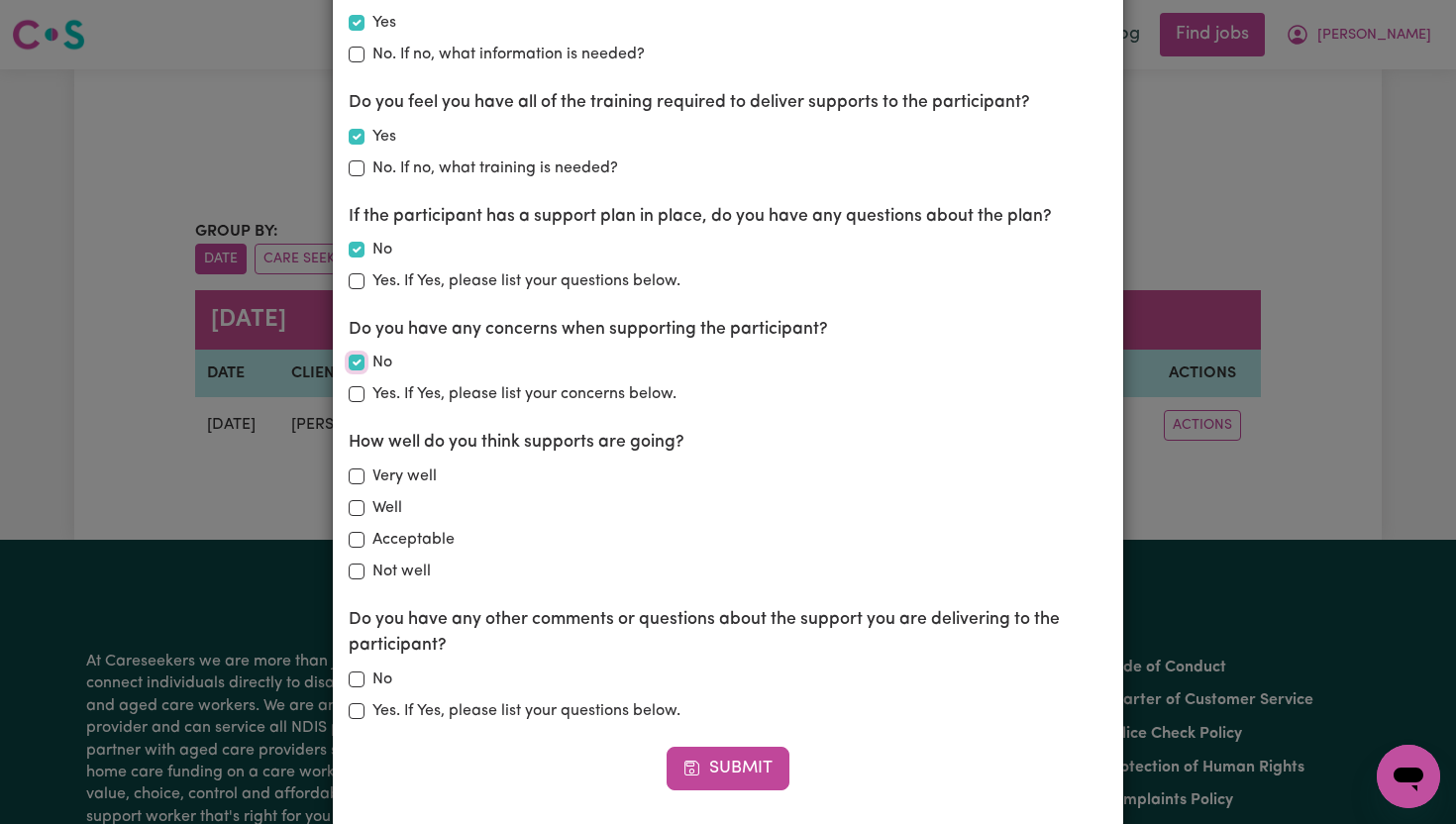 scroll, scrollTop: 360, scrollLeft: 0, axis: vertical 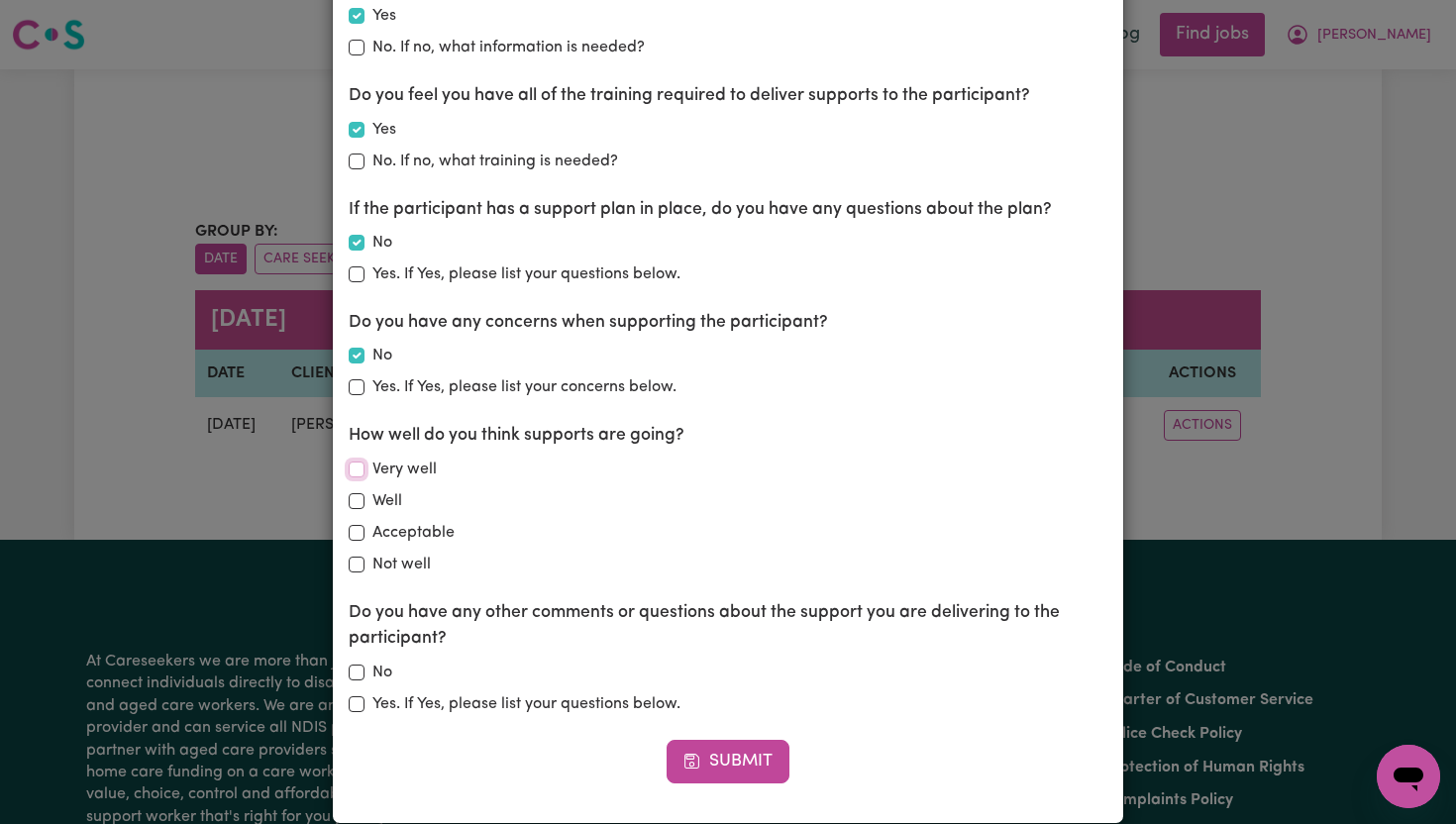 click on "Very well" at bounding box center (357, 469) 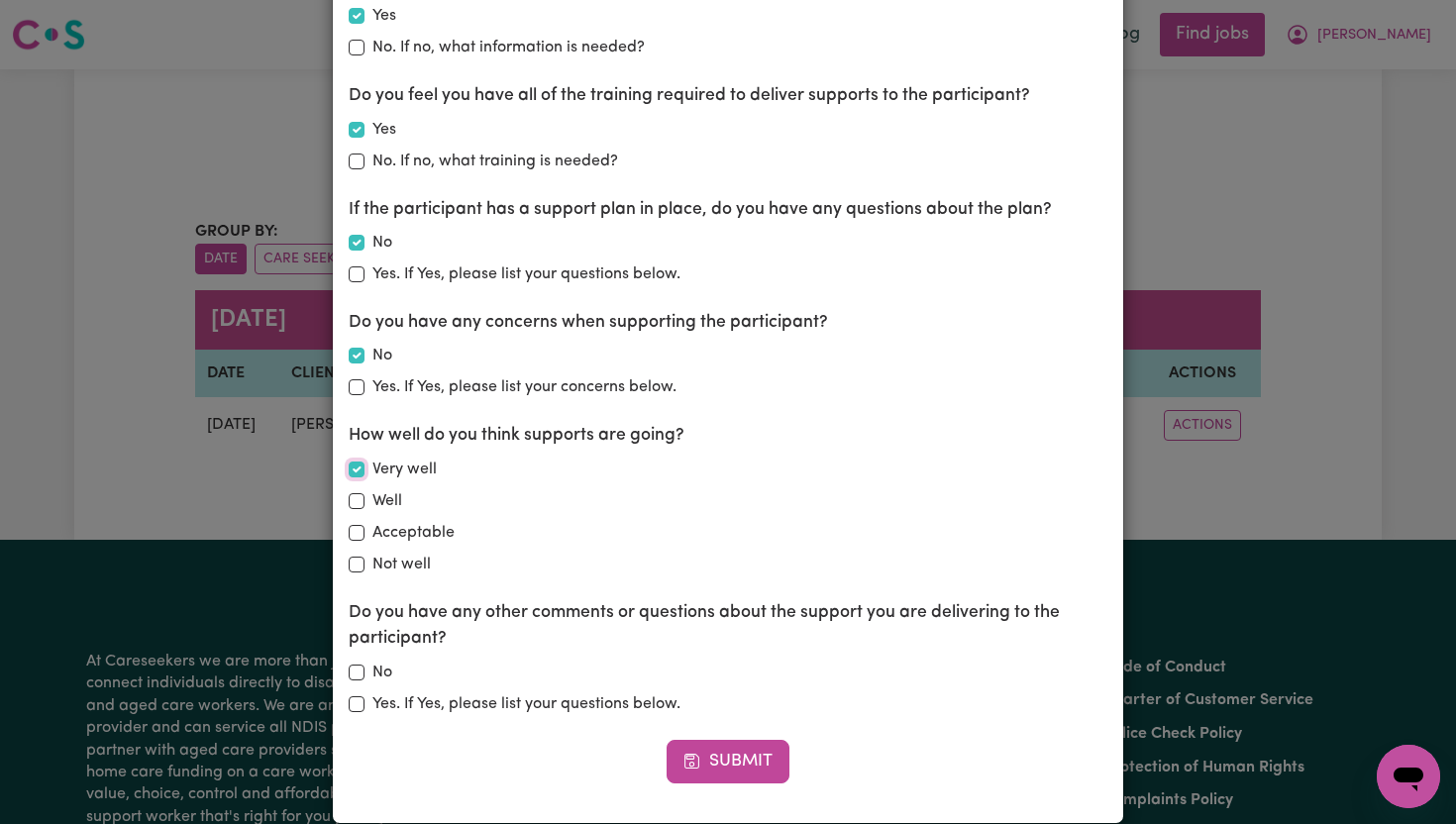 checkbox on "true" 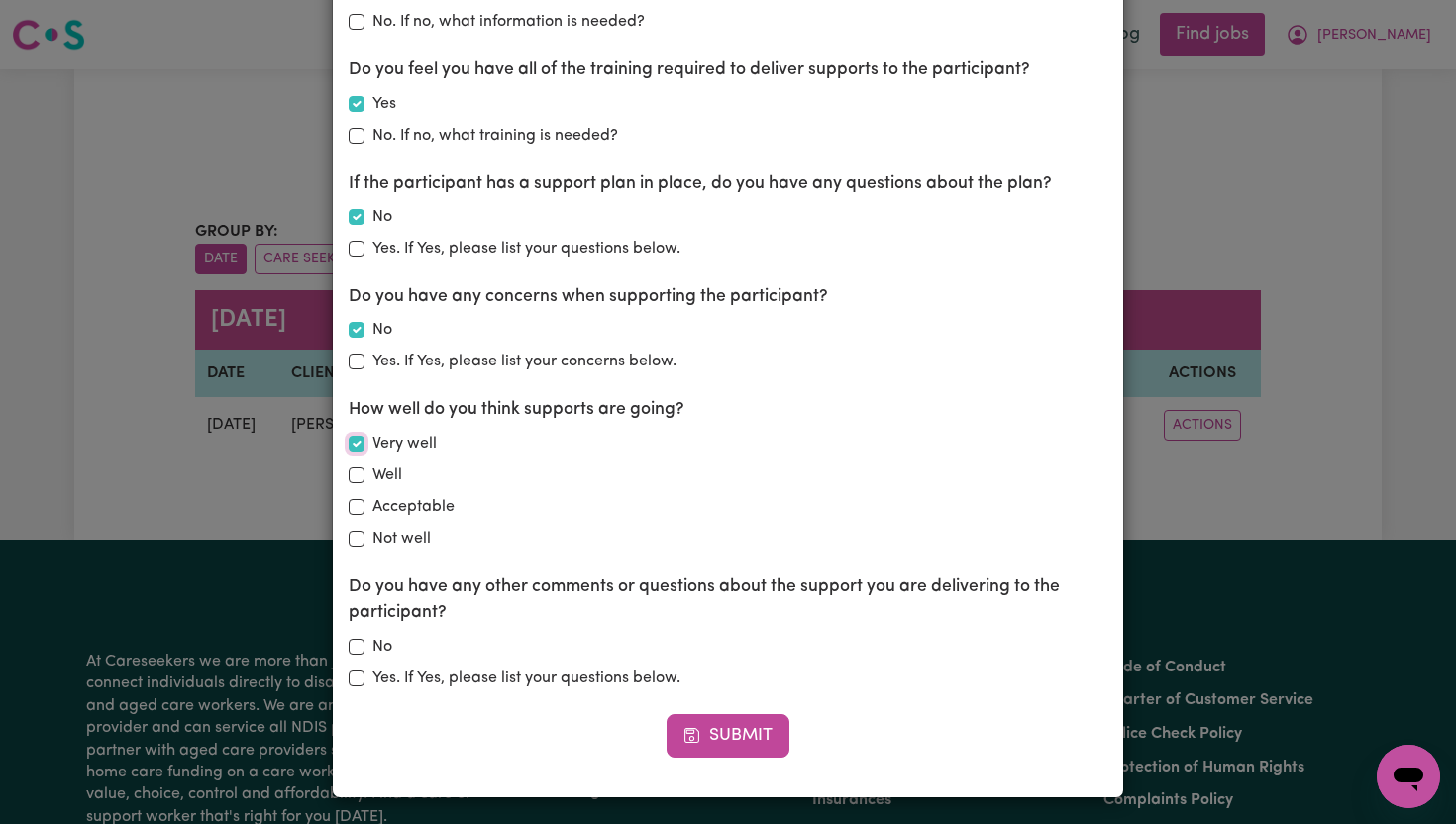 scroll, scrollTop: 387, scrollLeft: 0, axis: vertical 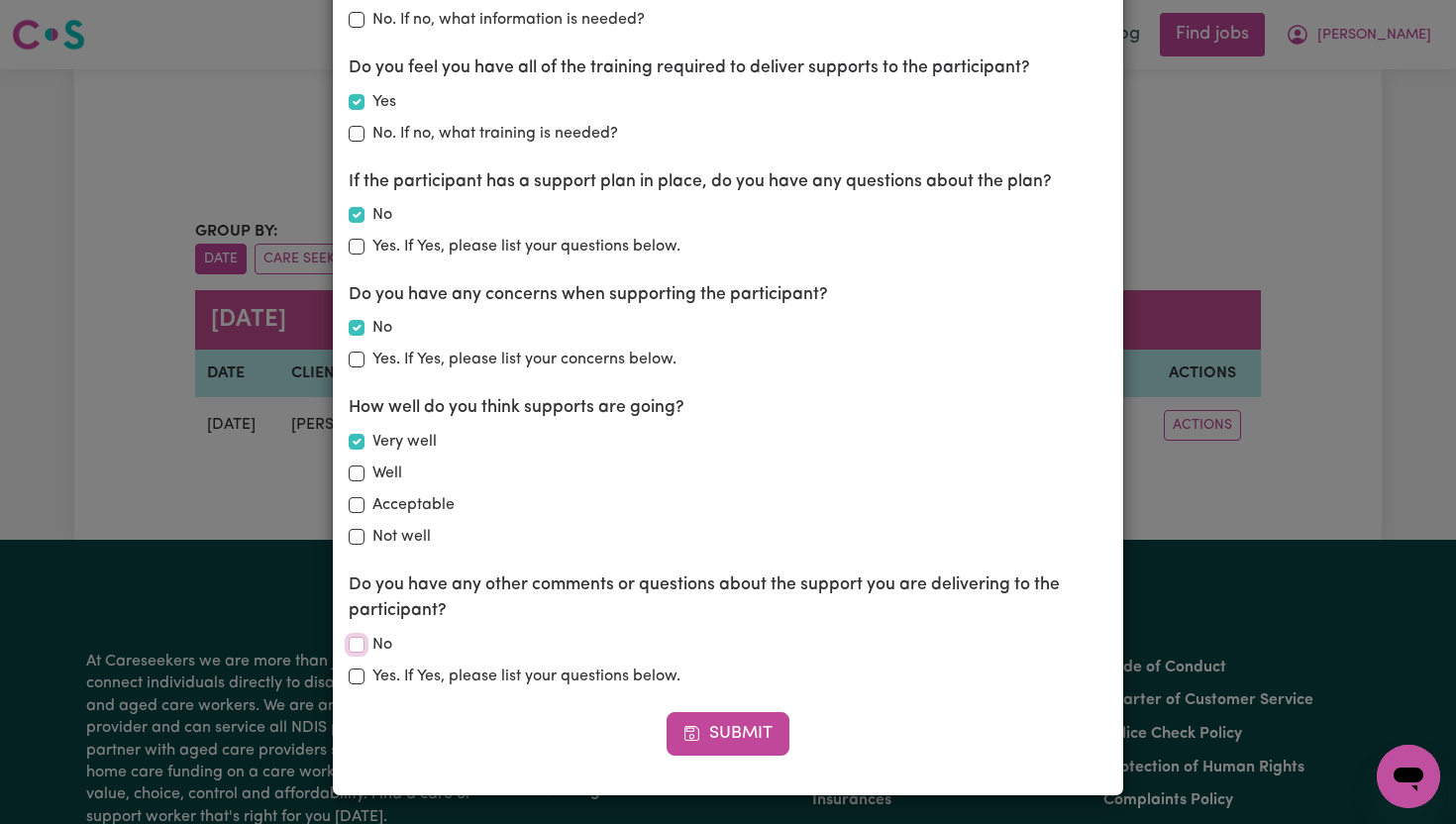 click on "No" at bounding box center [357, 645] 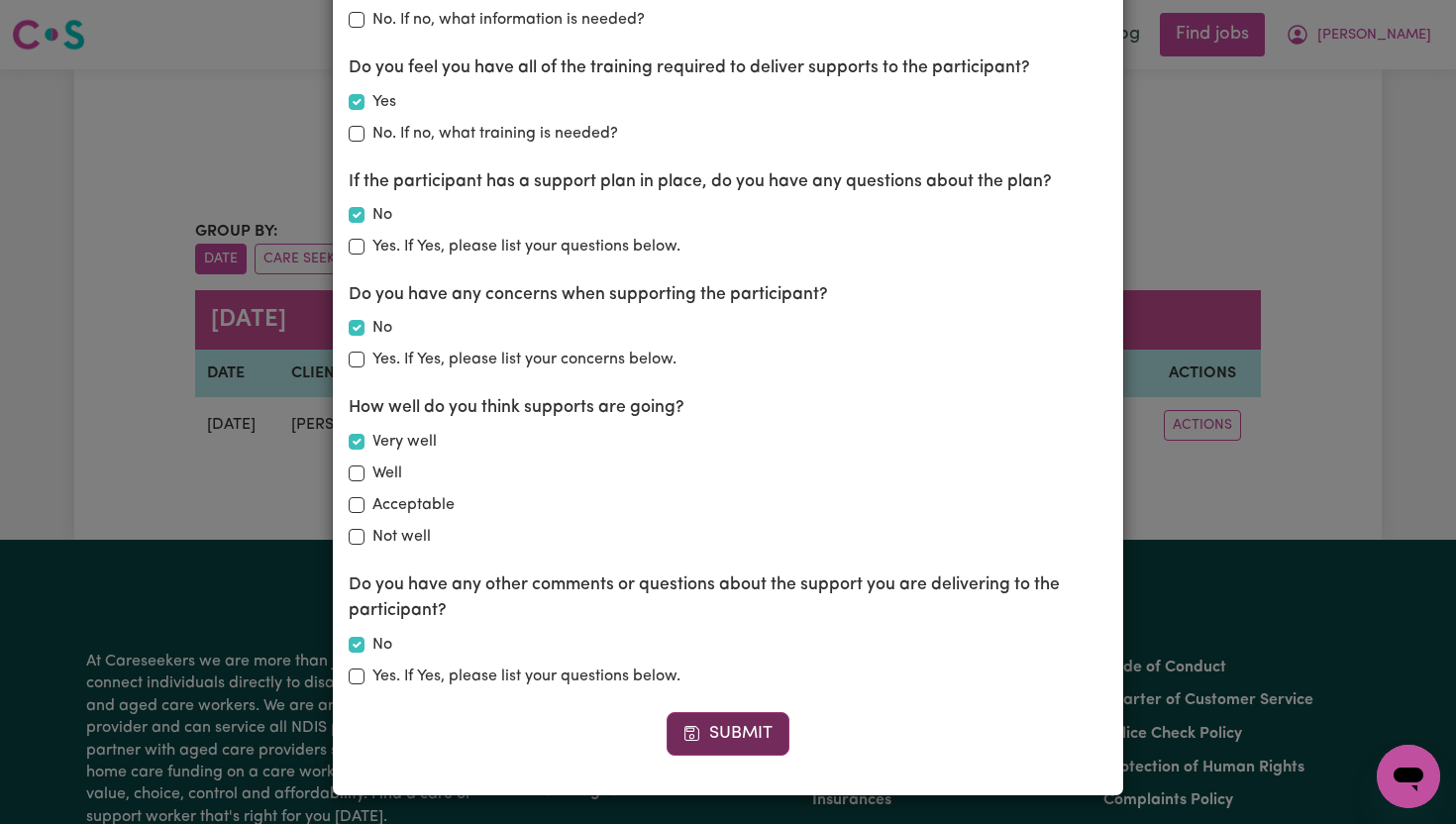 click on "Submit" at bounding box center (728, 734) 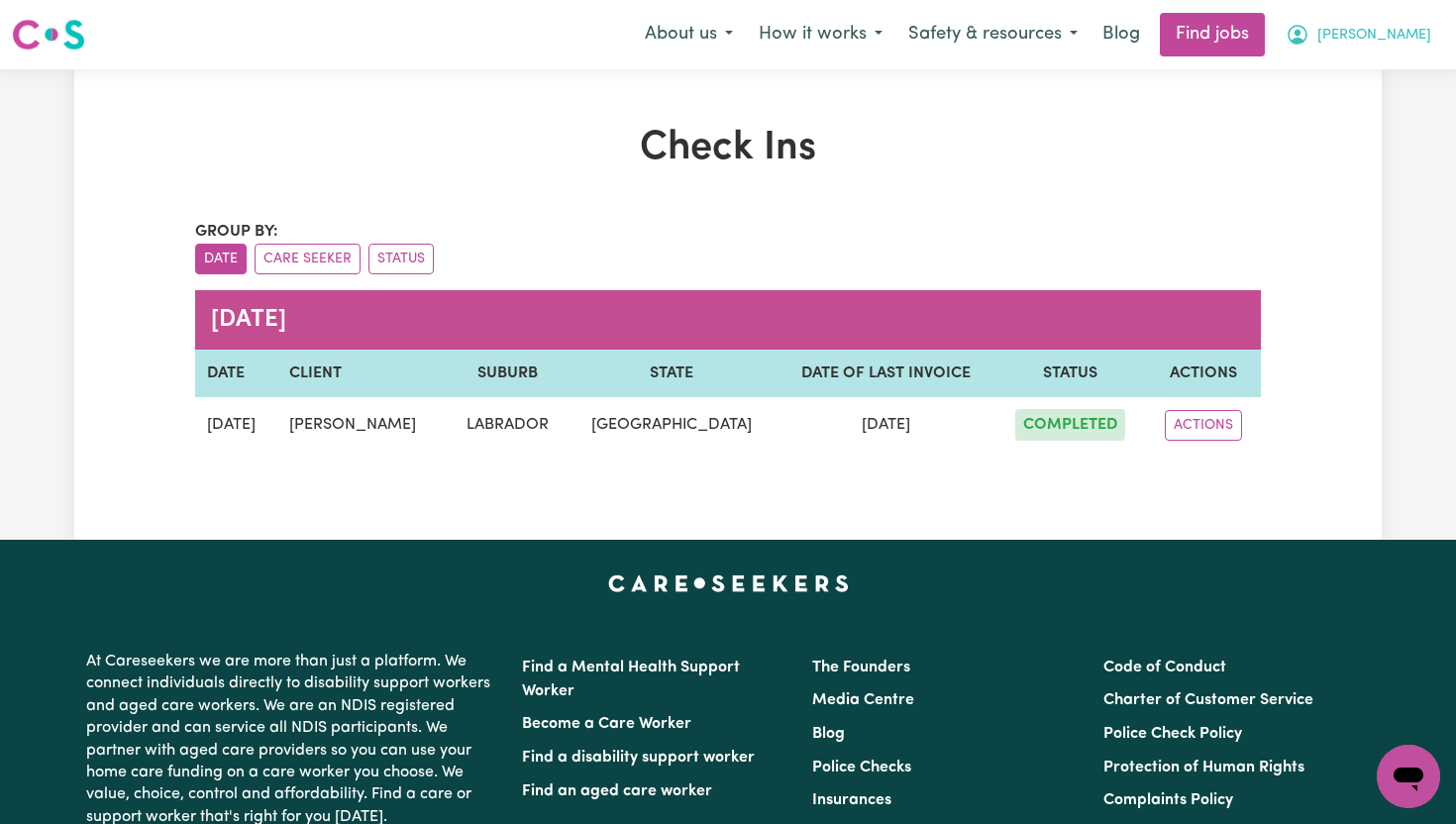 click on "[PERSON_NAME]" at bounding box center (1358, 35) 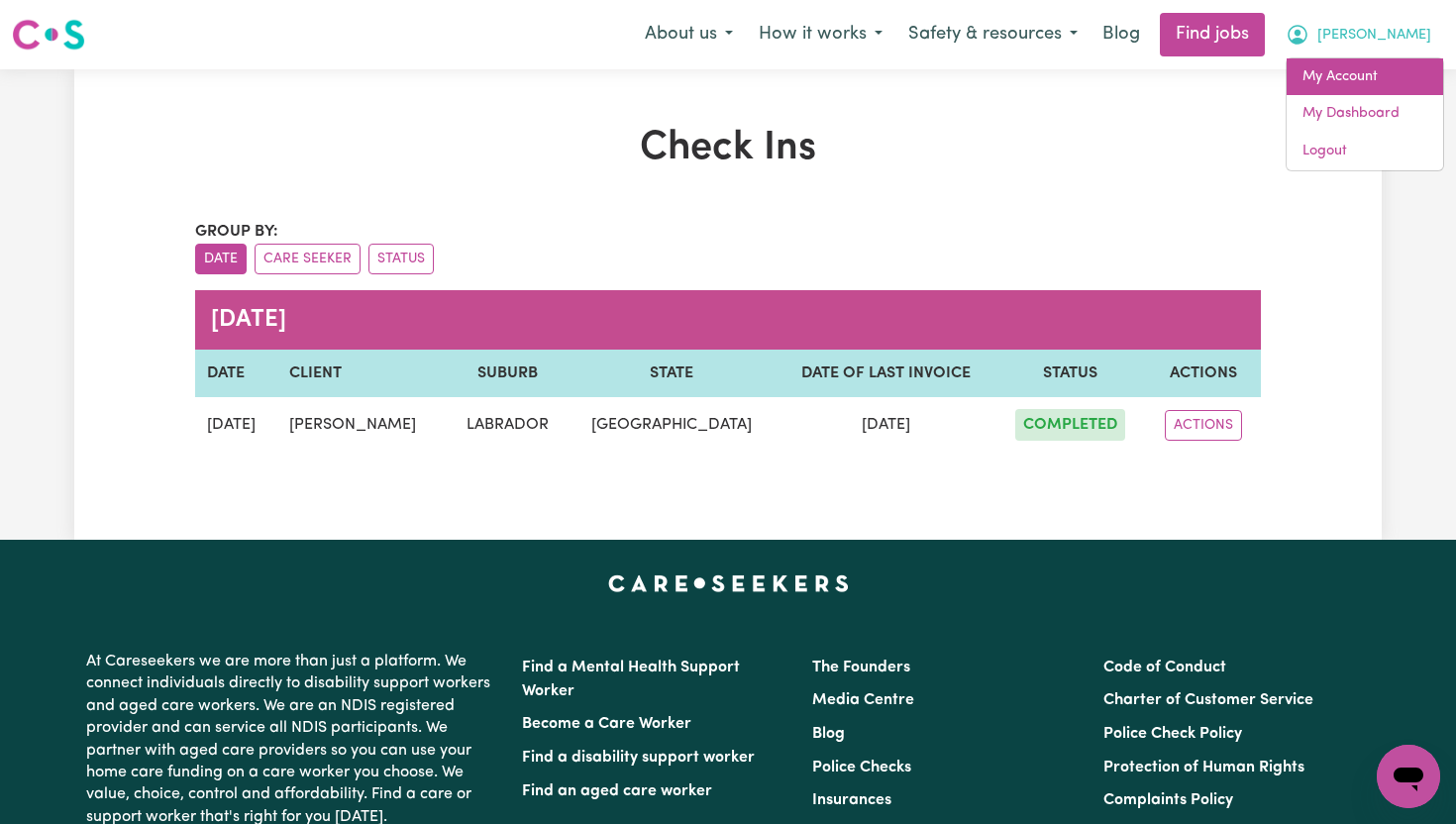 click on "My Account" at bounding box center [1365, 77] 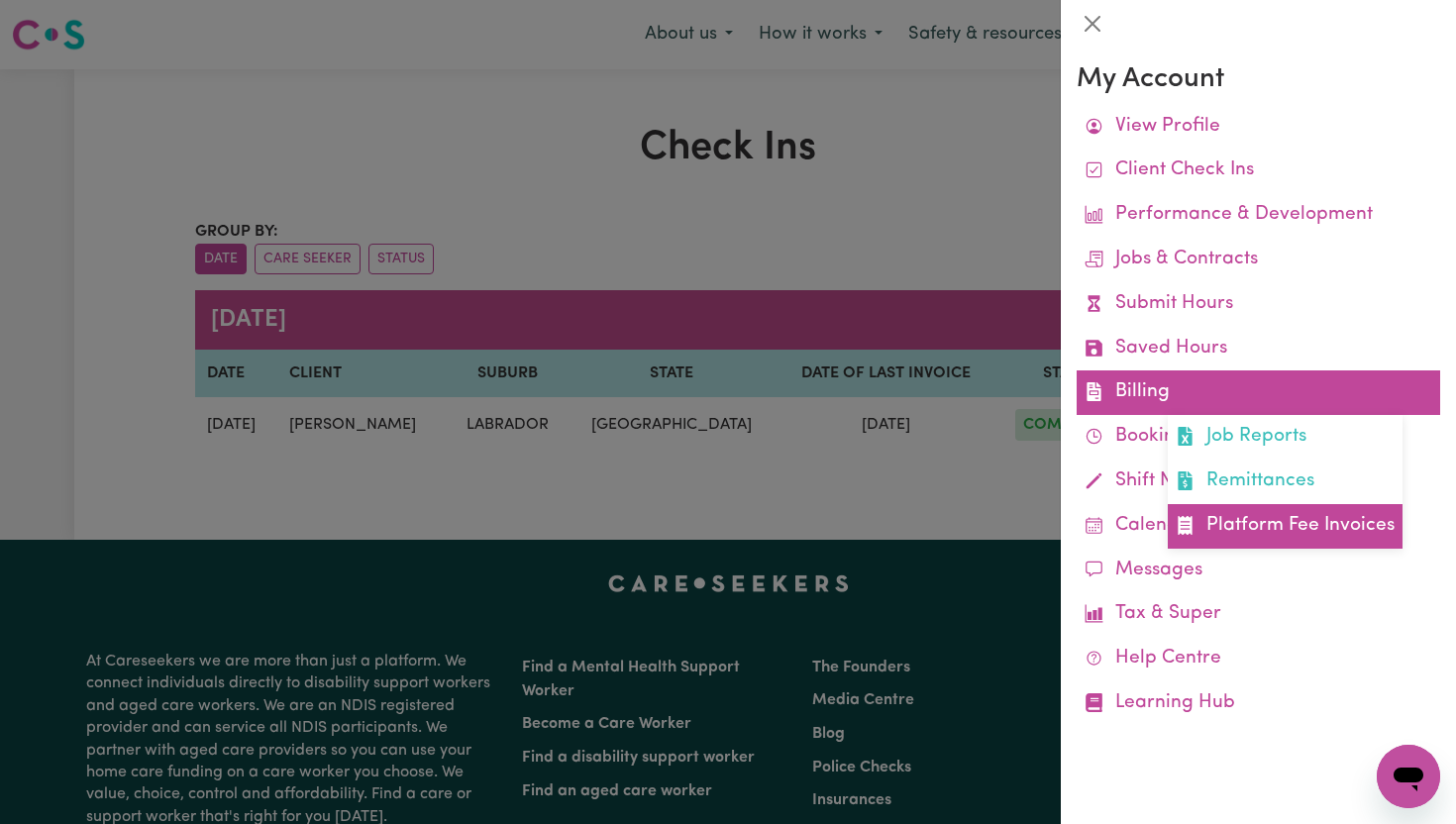 click on "Platform Fee Invoices" at bounding box center [1285, 526] 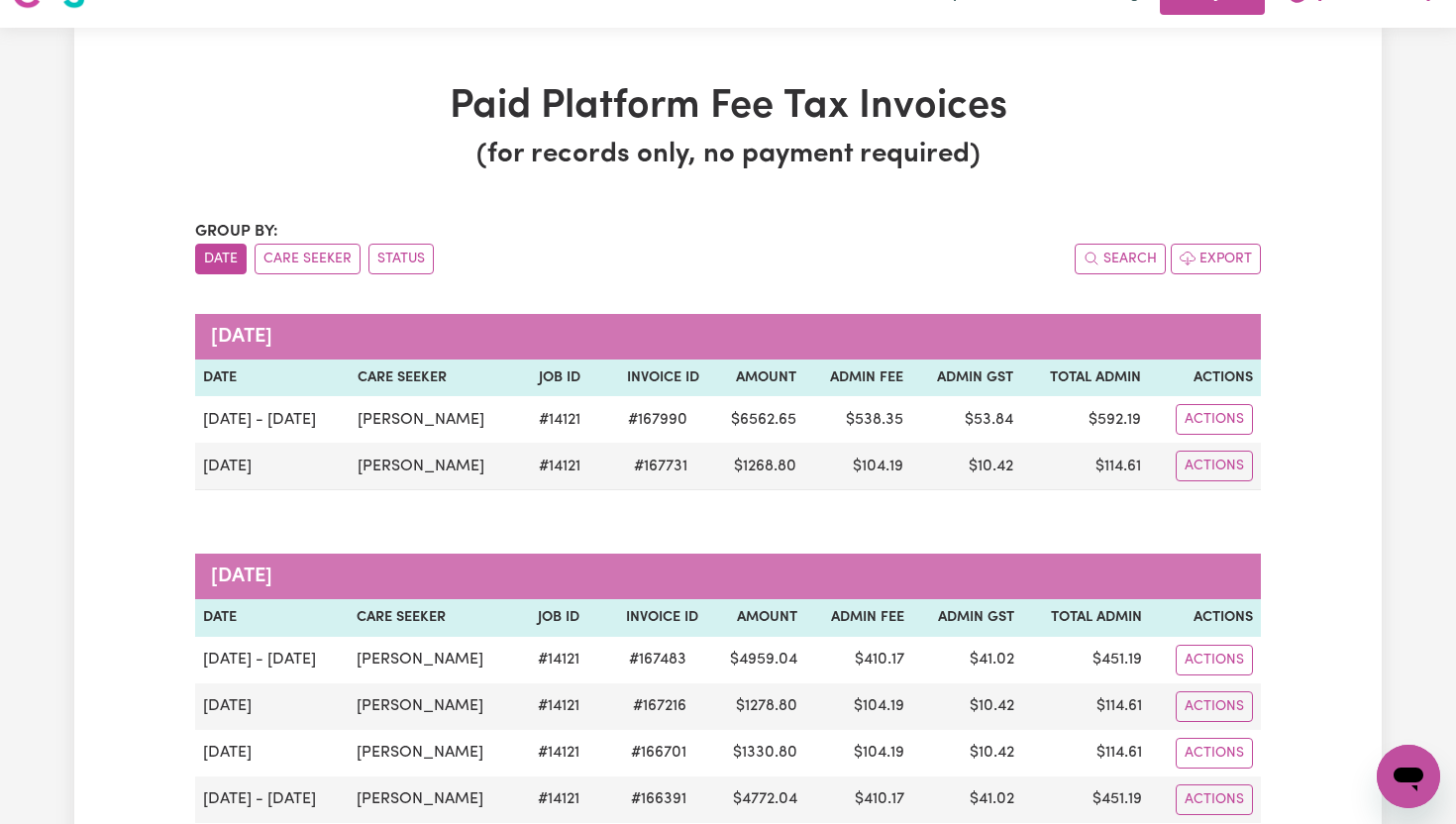 scroll, scrollTop: 0, scrollLeft: 0, axis: both 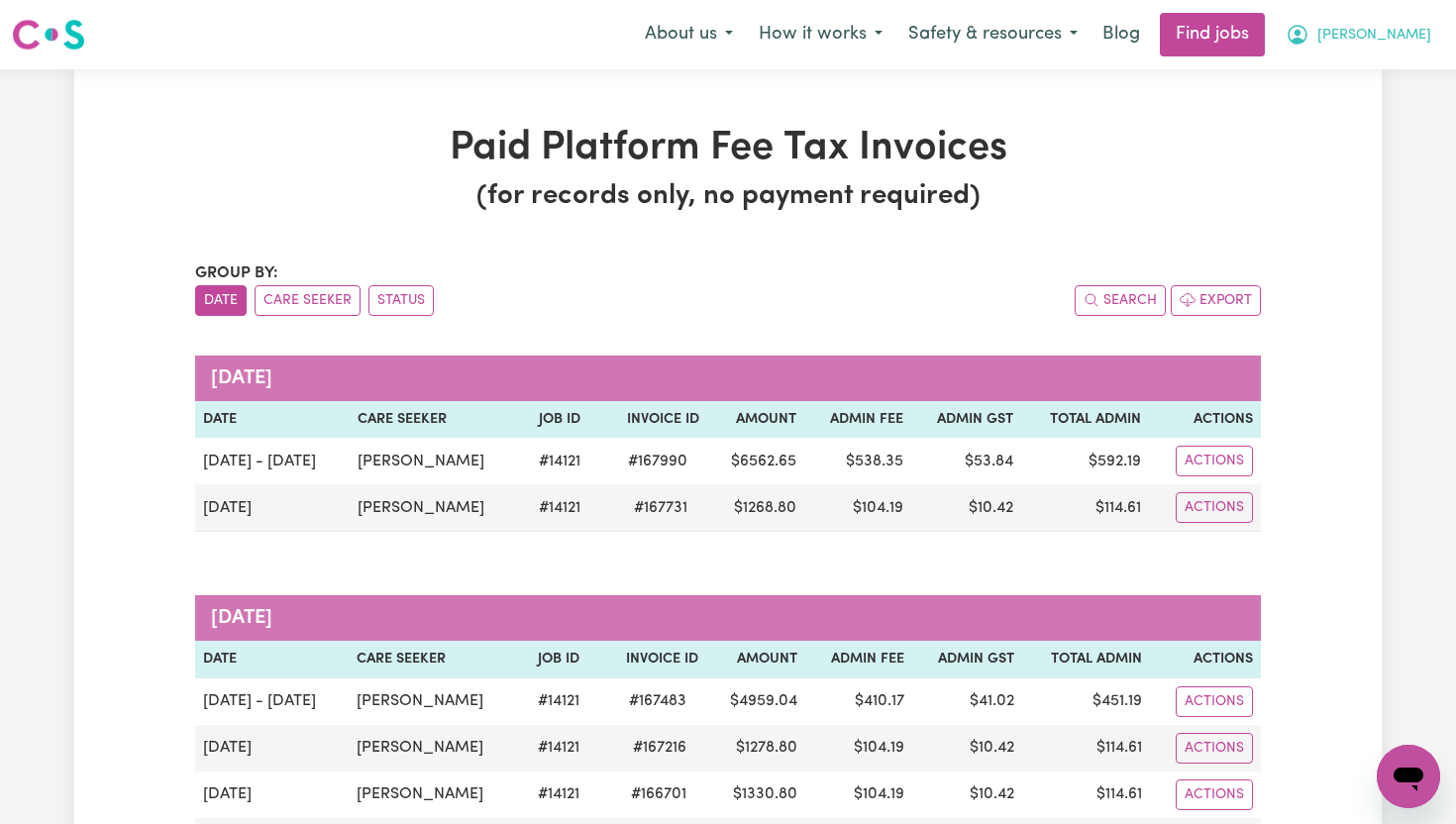 click on "[PERSON_NAME]" at bounding box center (1374, 36) 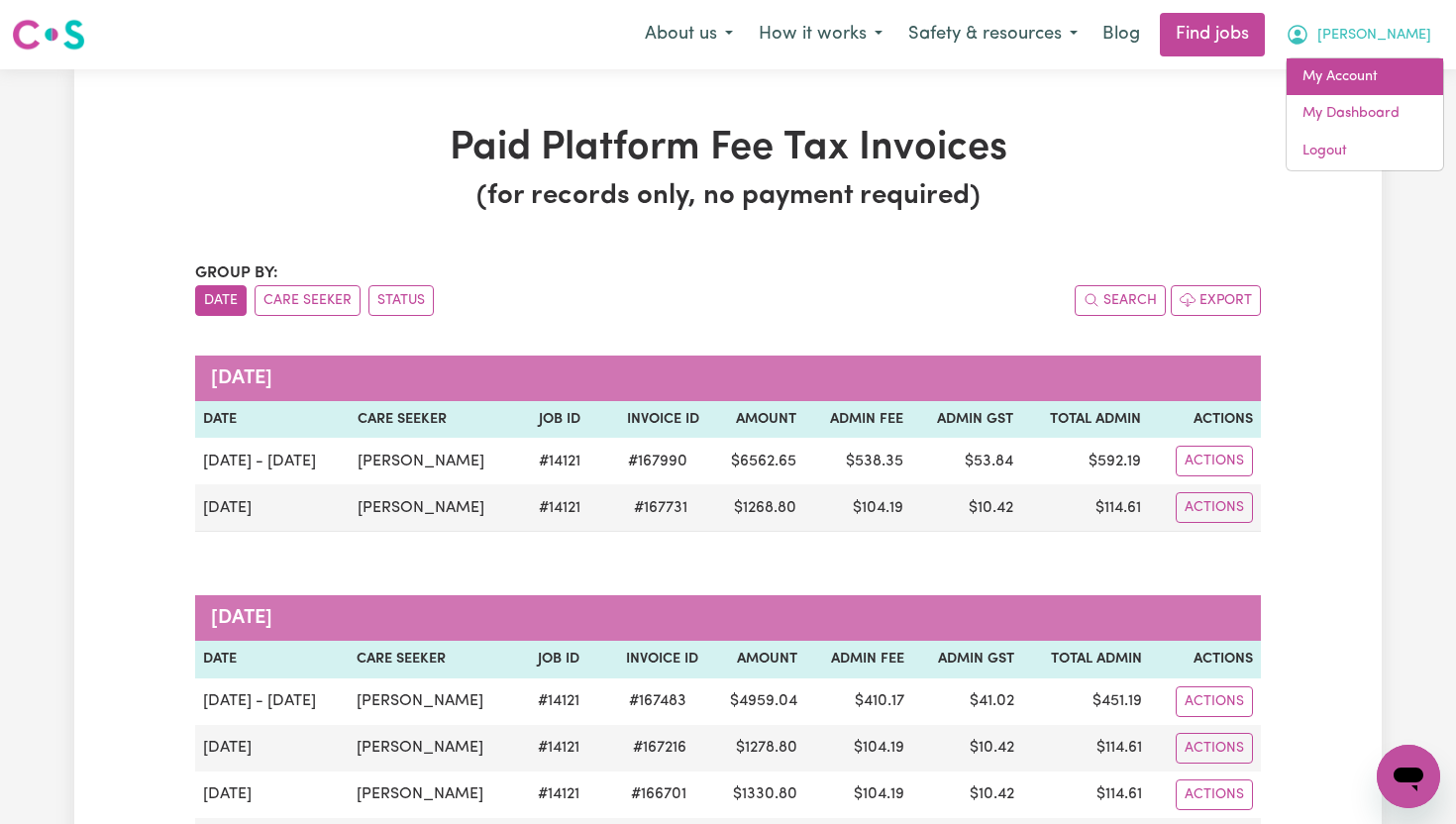 click on "My Account" at bounding box center [1365, 77] 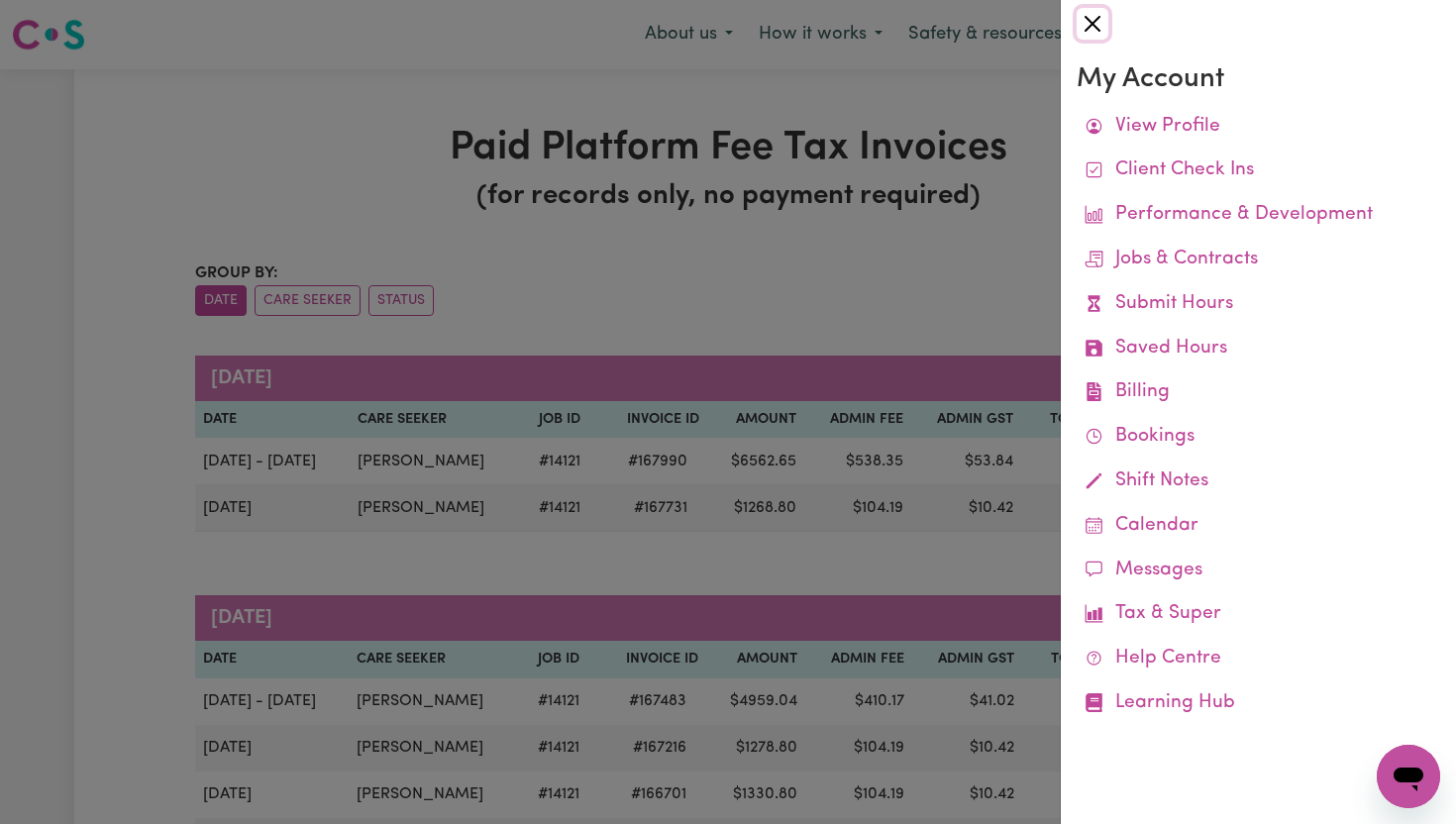 click at bounding box center [1092, 24] 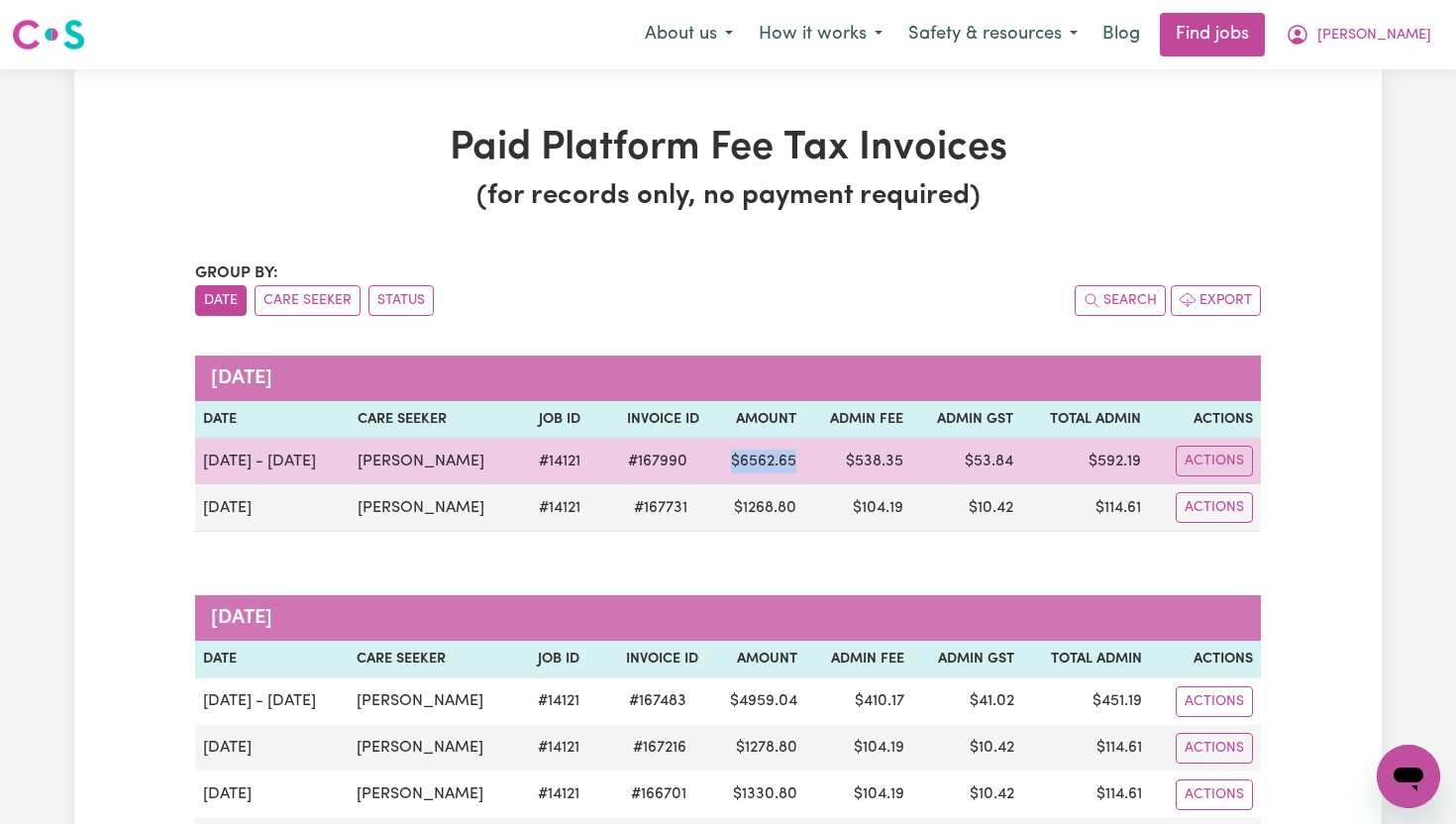 drag, startPoint x: 764, startPoint y: 461, endPoint x: 697, endPoint y: 457, distance: 67.1193 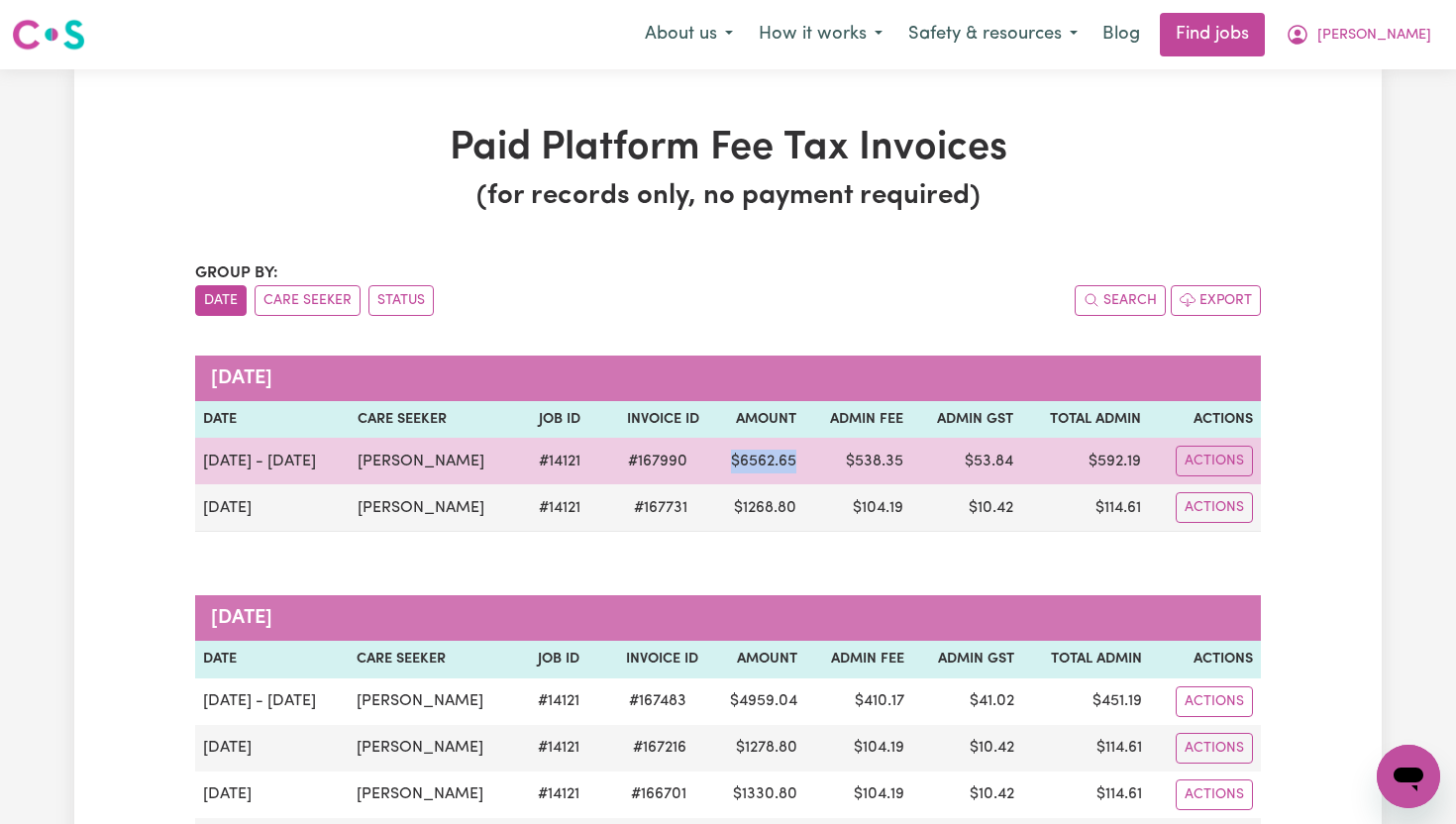 click on "$ 6562.65" at bounding box center (756, 461) 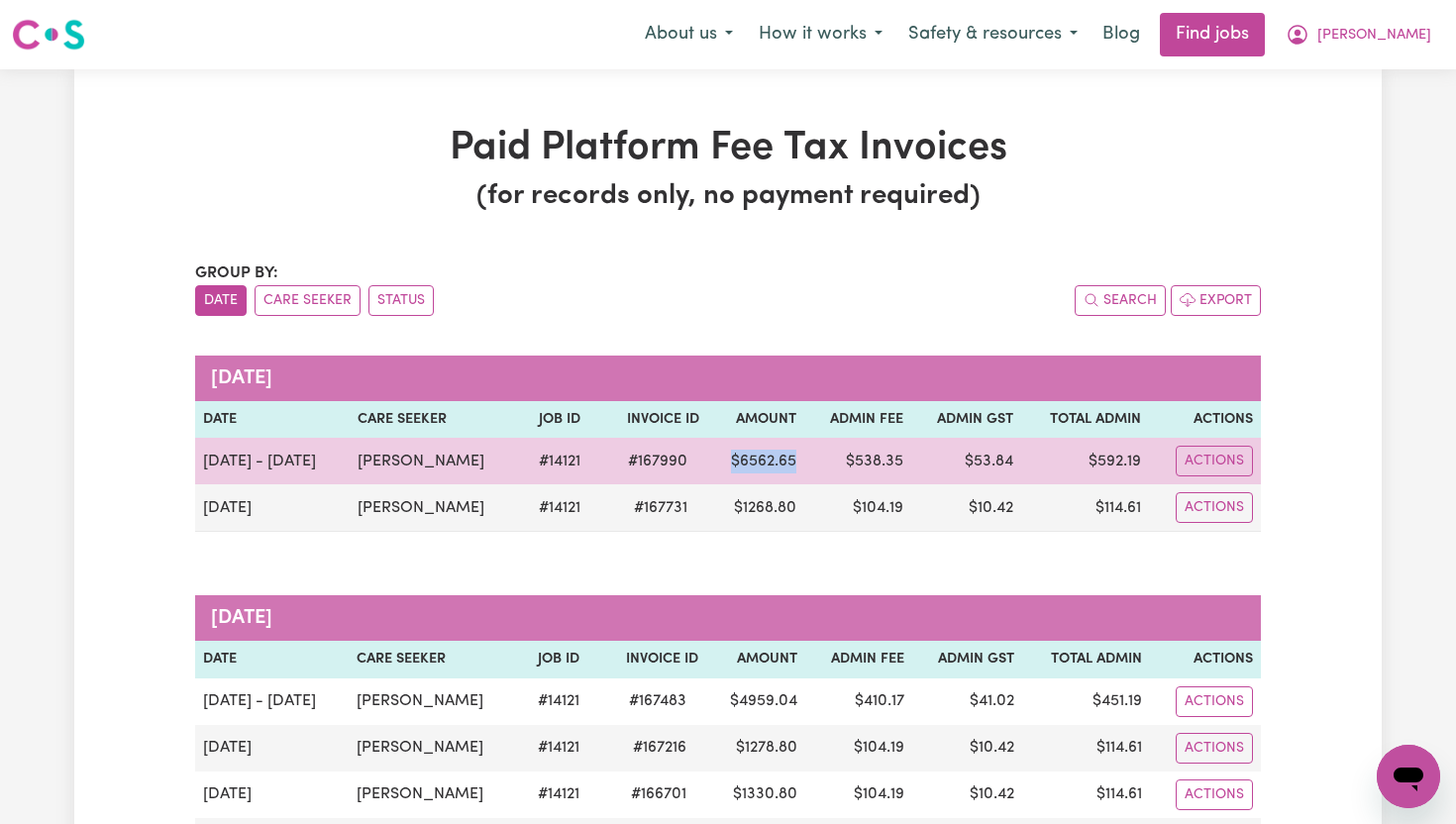 copy on "$ 6562.65" 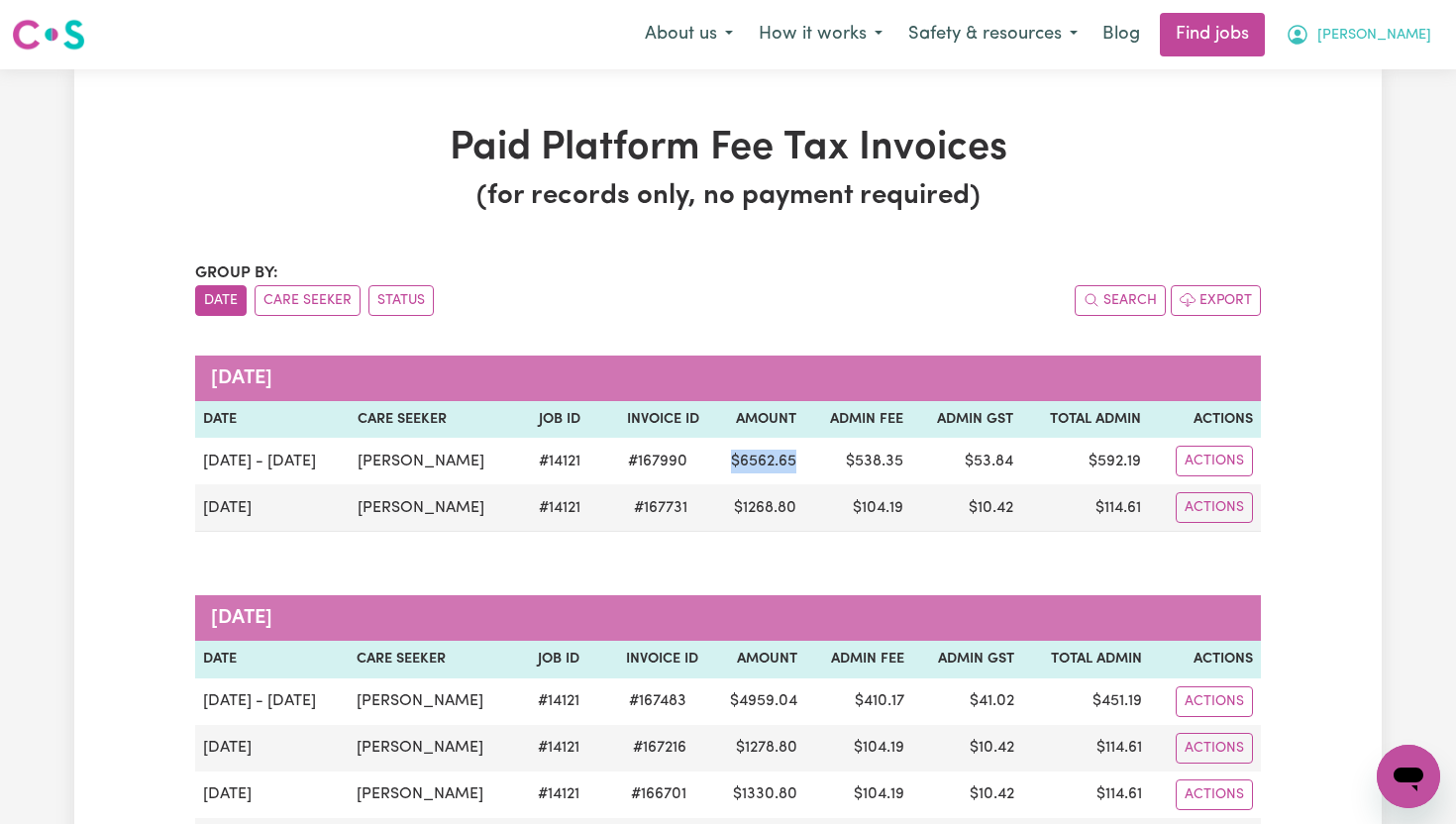 click on "[PERSON_NAME]" at bounding box center [1374, 36] 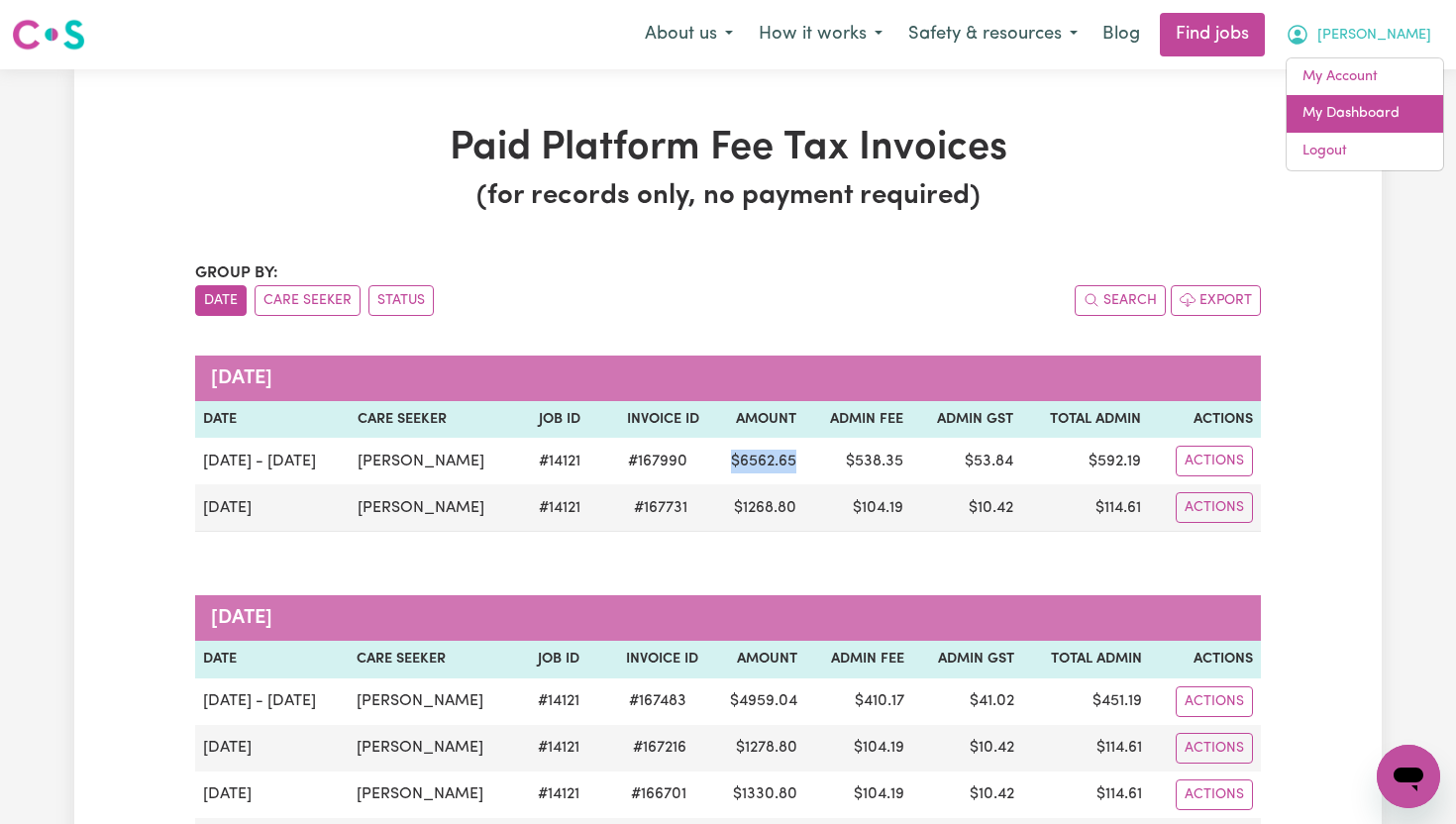 click on "My Dashboard" at bounding box center (1365, 114) 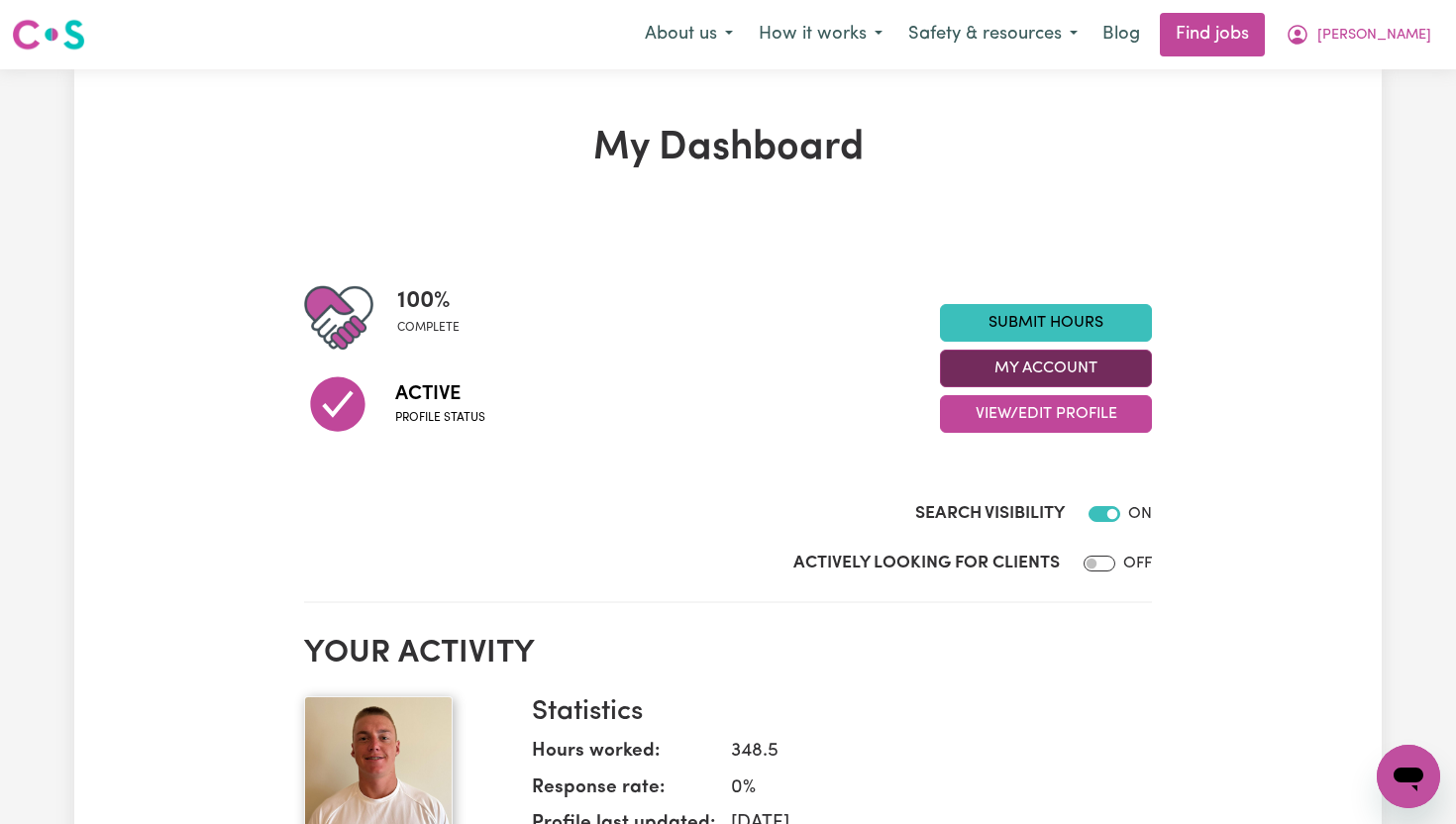 click on "My Account" at bounding box center (1046, 368) 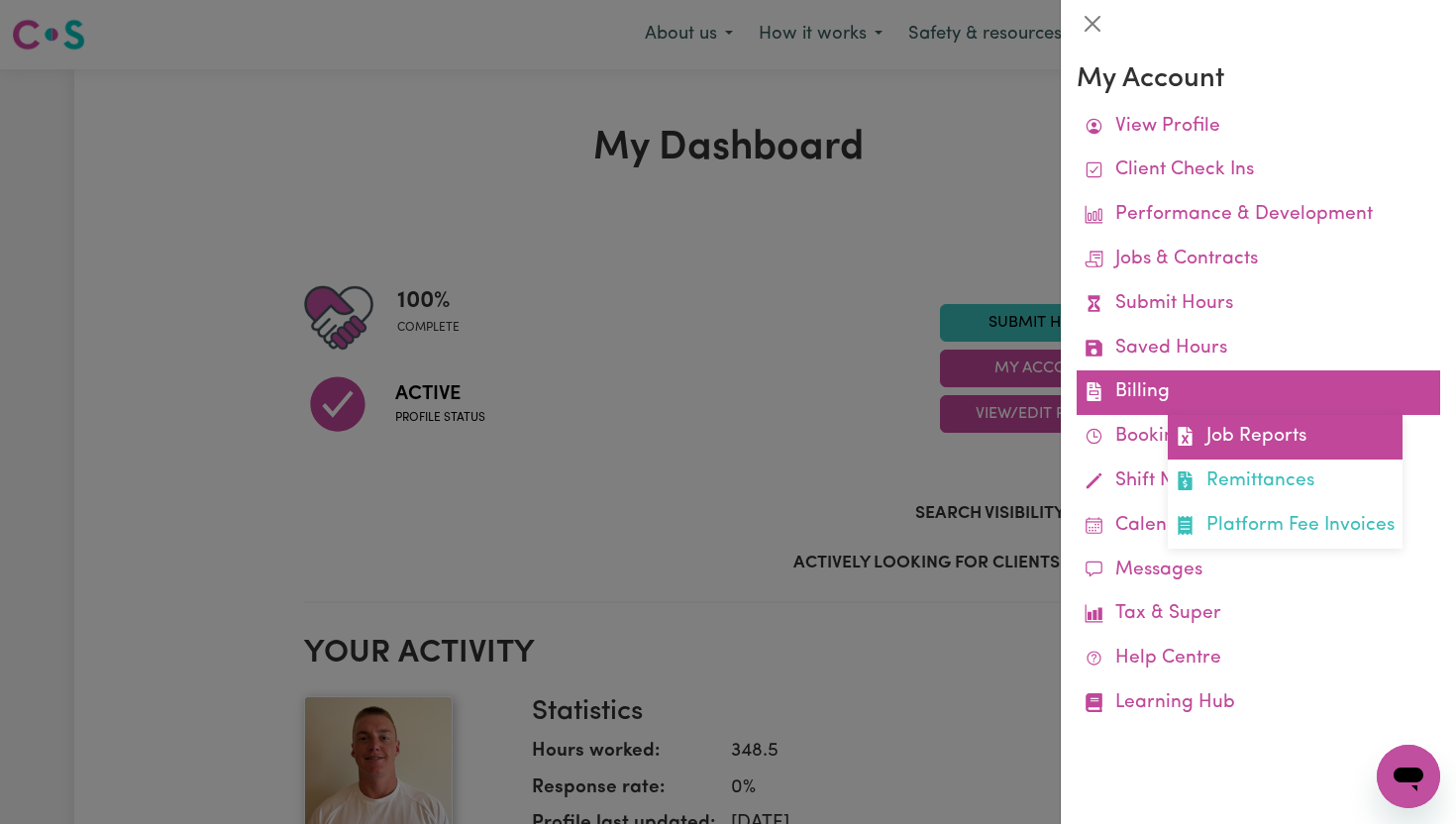 click on "Job Reports" at bounding box center (1285, 437) 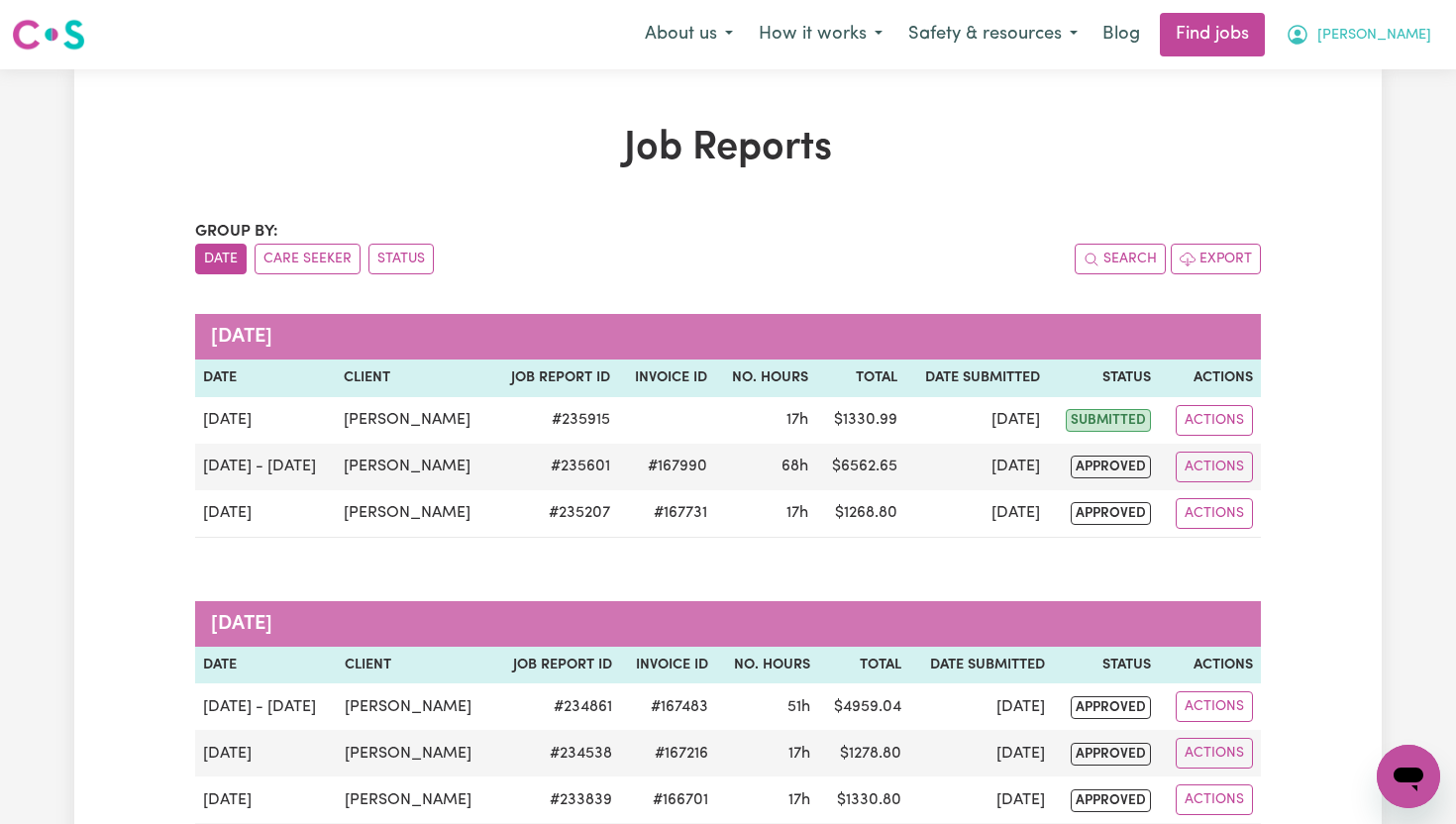 click on "[PERSON_NAME]" at bounding box center (1358, 35) 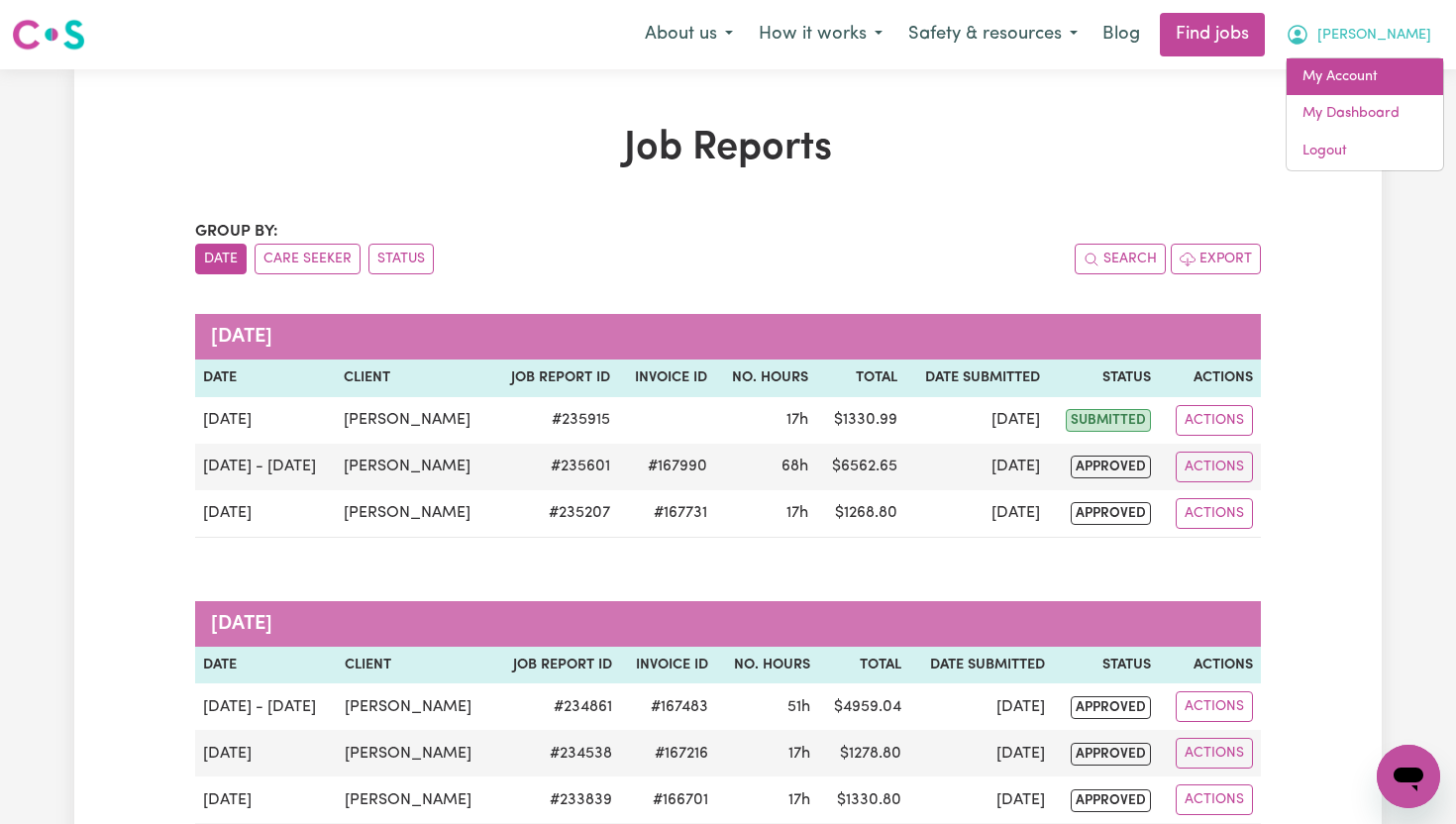 click on "My Account" at bounding box center [1365, 77] 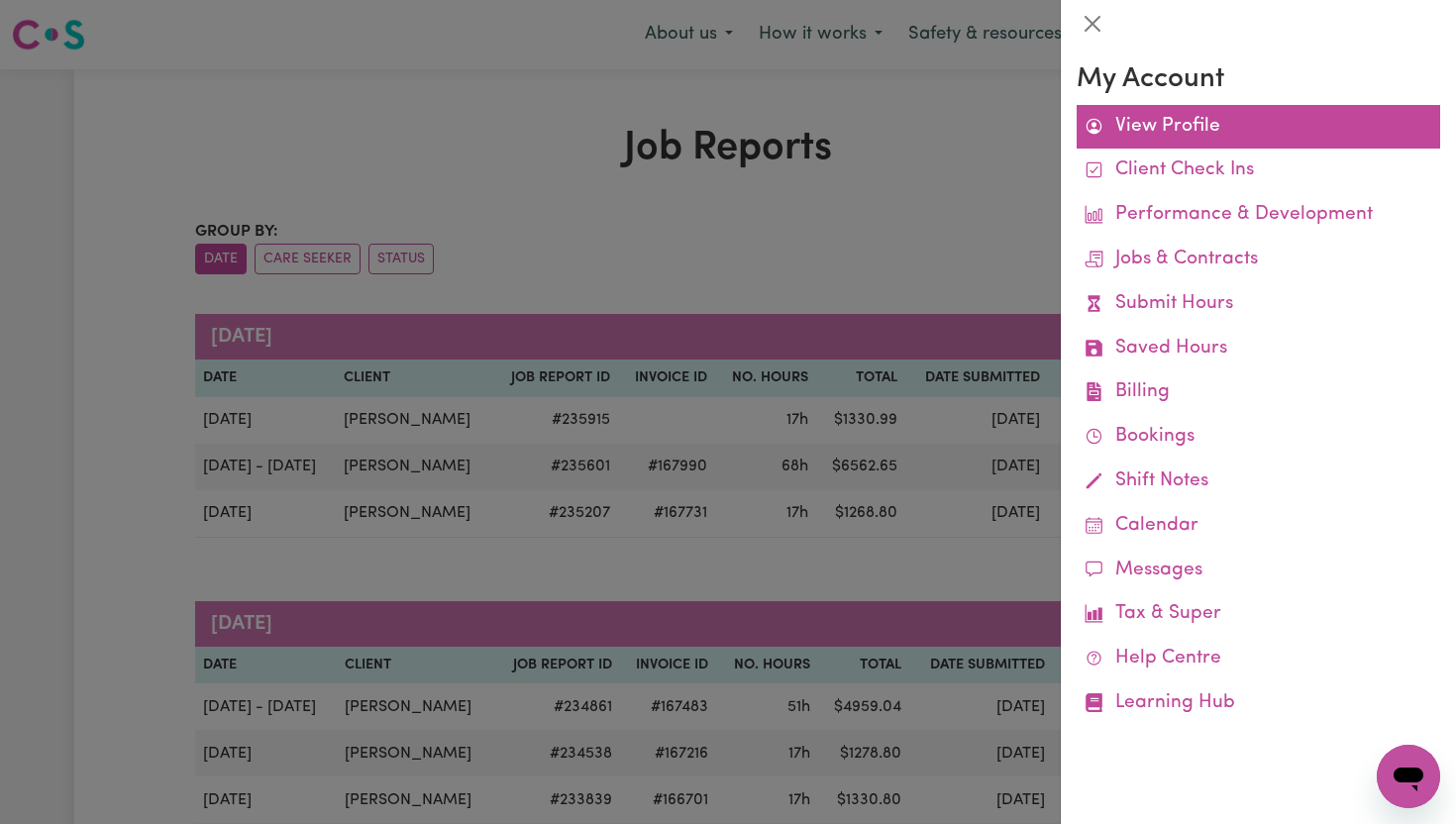 click on "View Profile" at bounding box center [1258, 127] 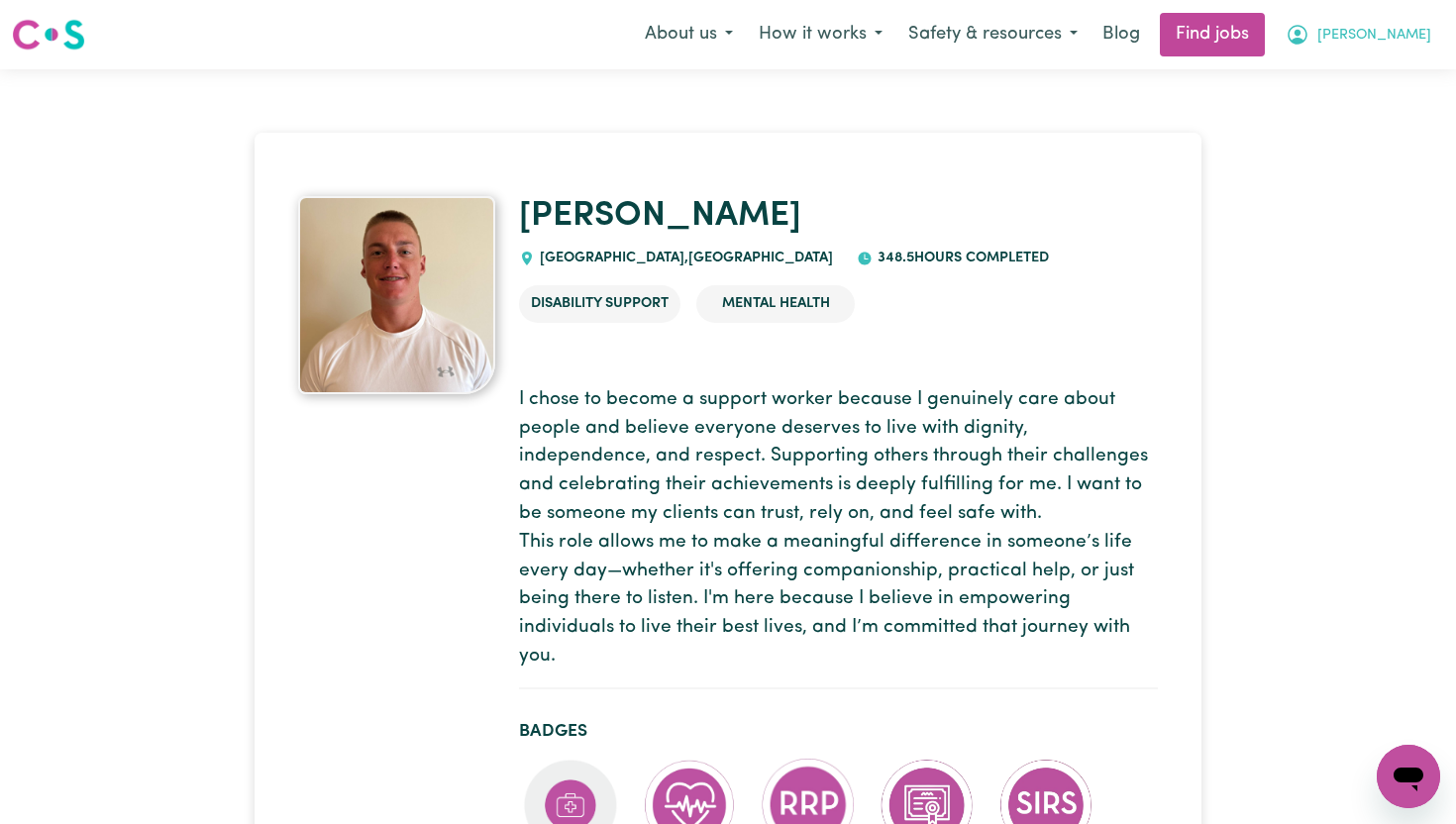 click on "[PERSON_NAME]" at bounding box center [1374, 36] 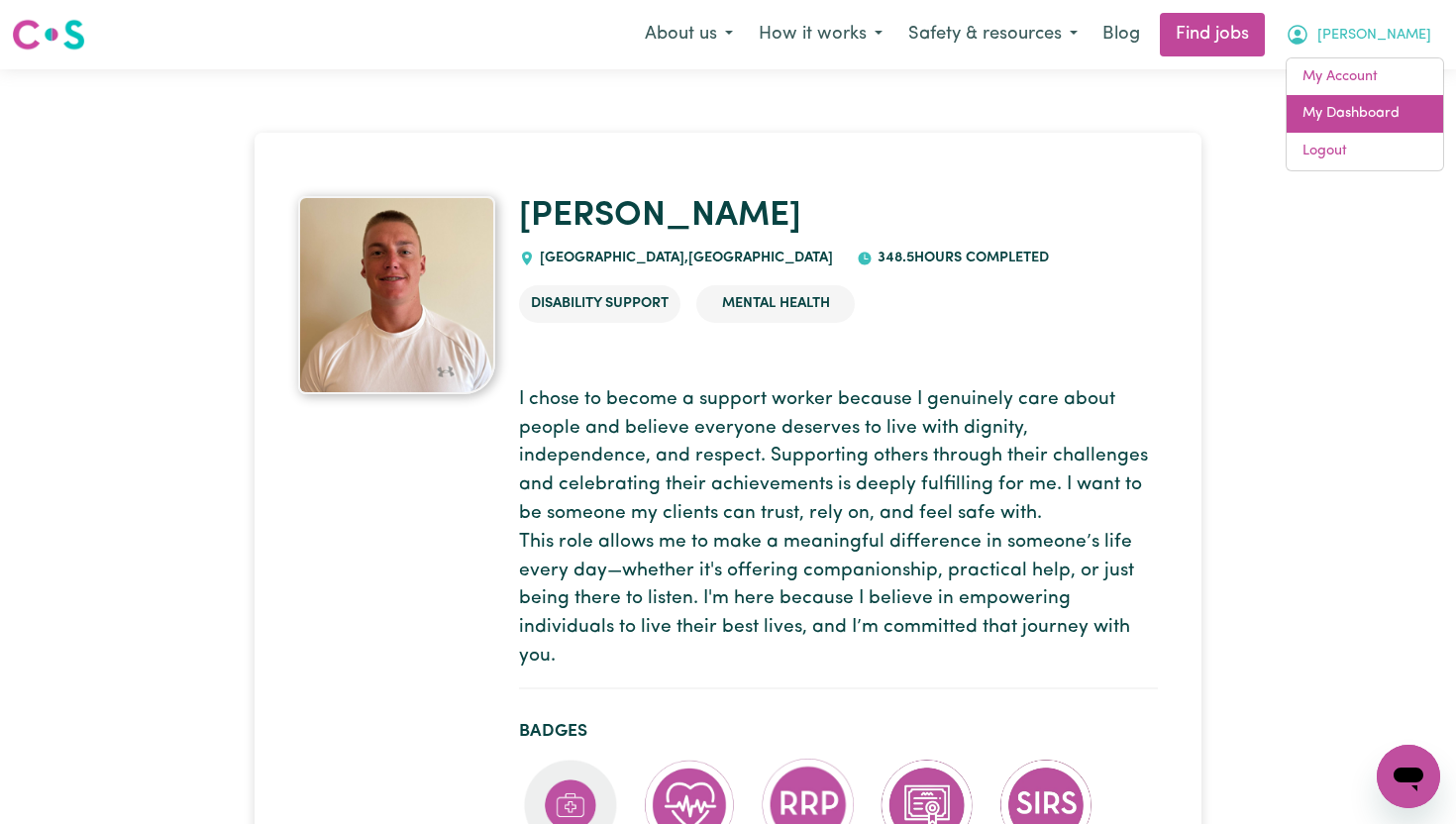 click on "My Dashboard" at bounding box center [1365, 114] 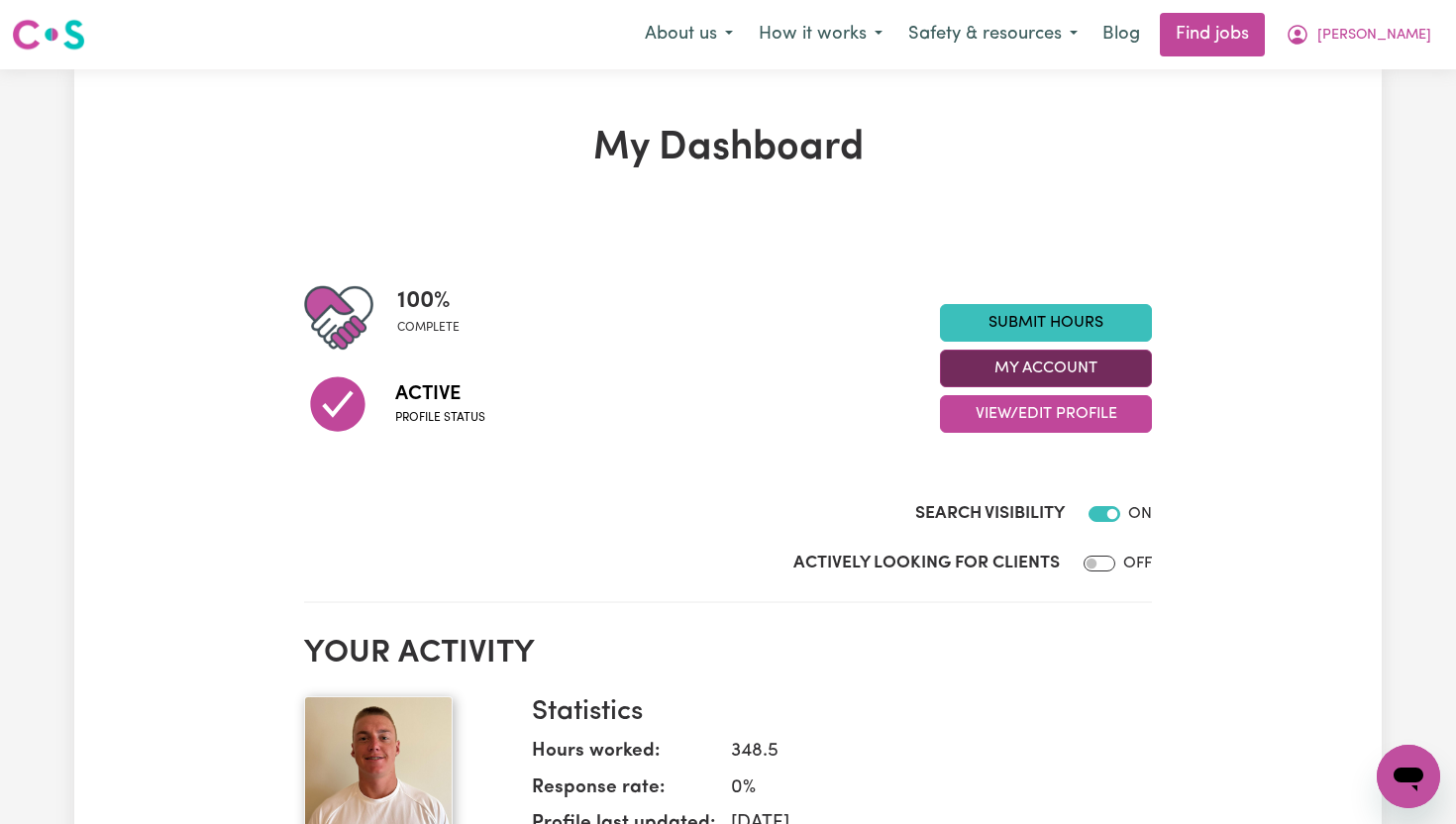 click on "My Account" at bounding box center (1046, 368) 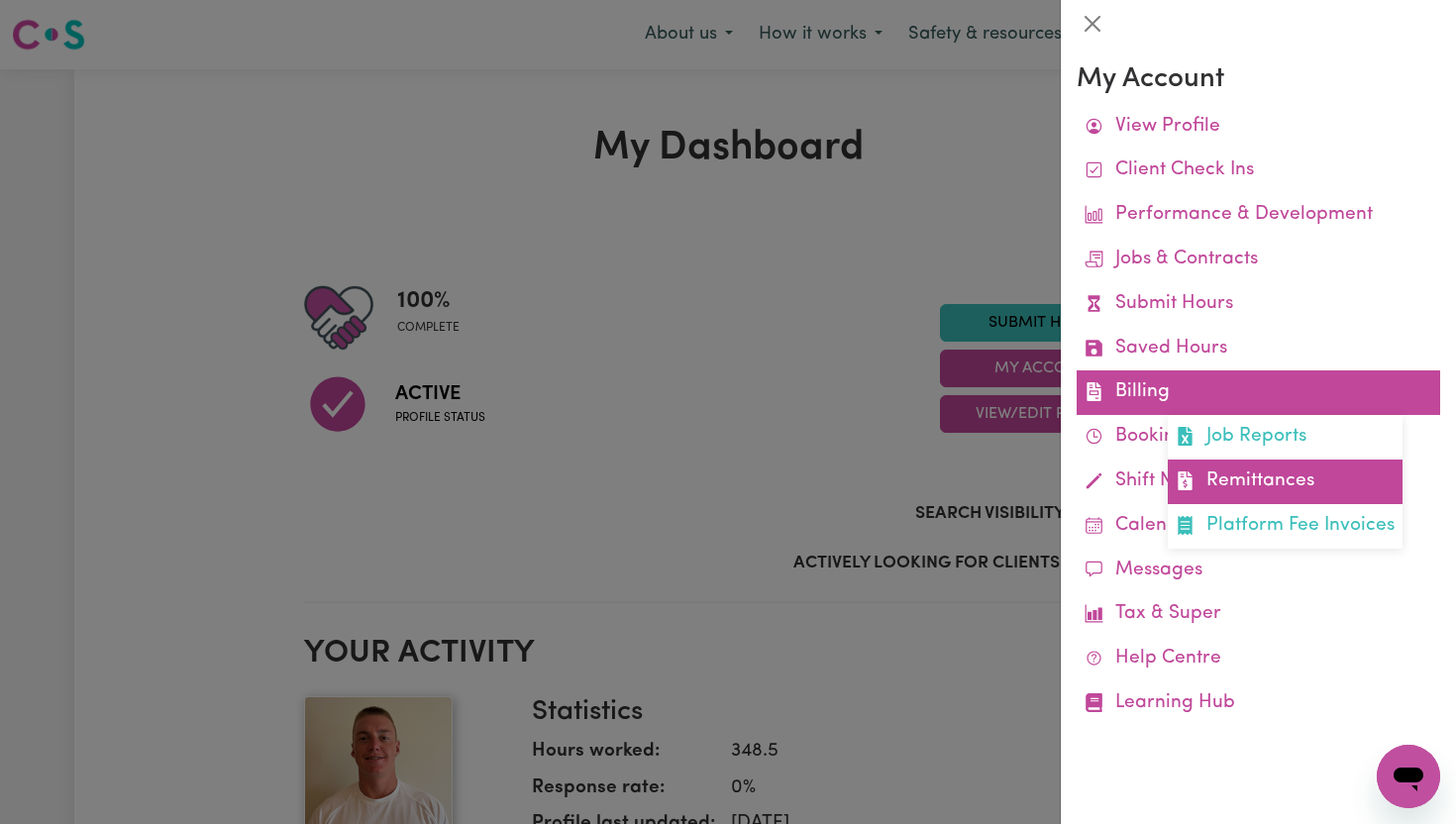 click on "Remittances" at bounding box center [1285, 481] 